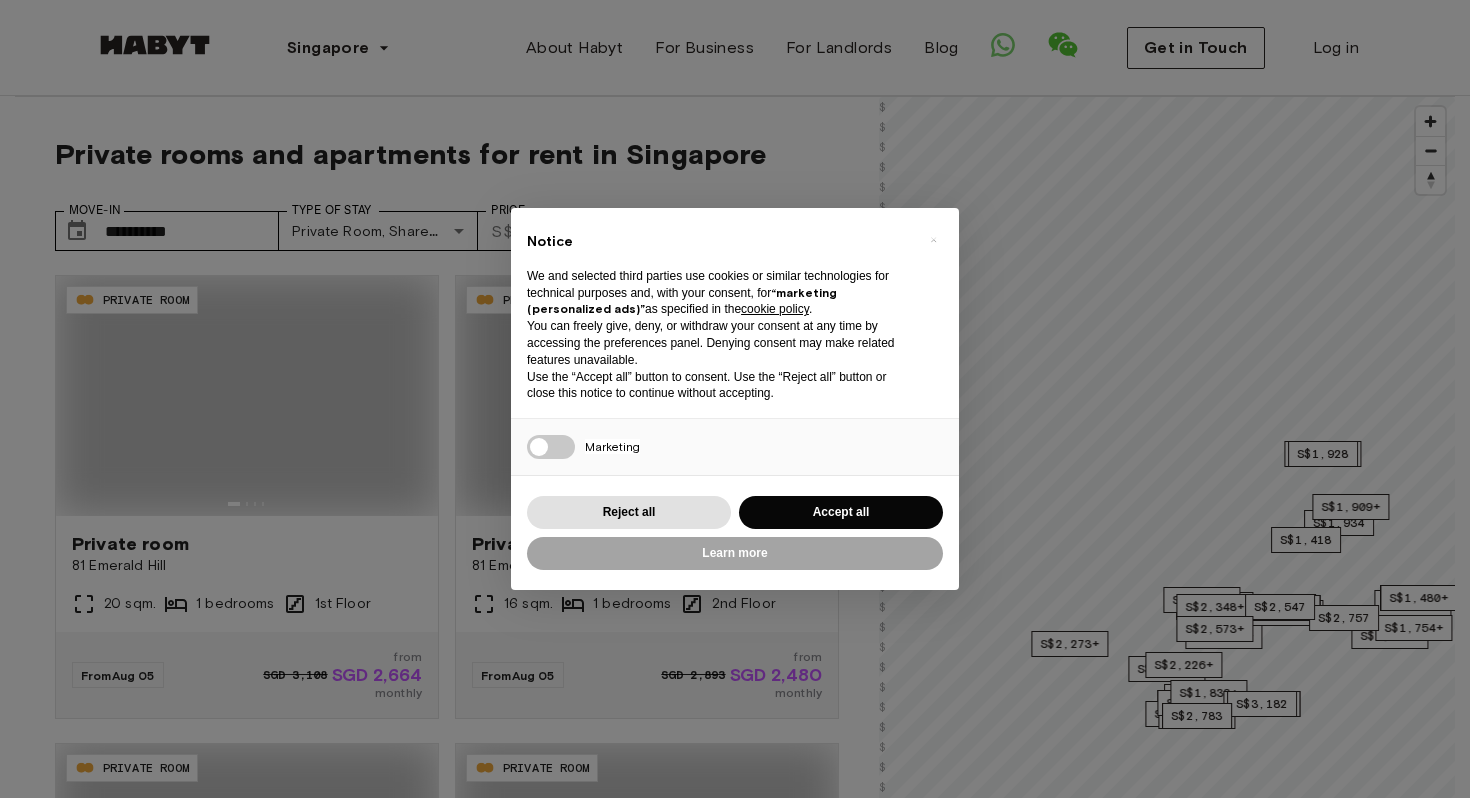 scroll, scrollTop: 0, scrollLeft: 0, axis: both 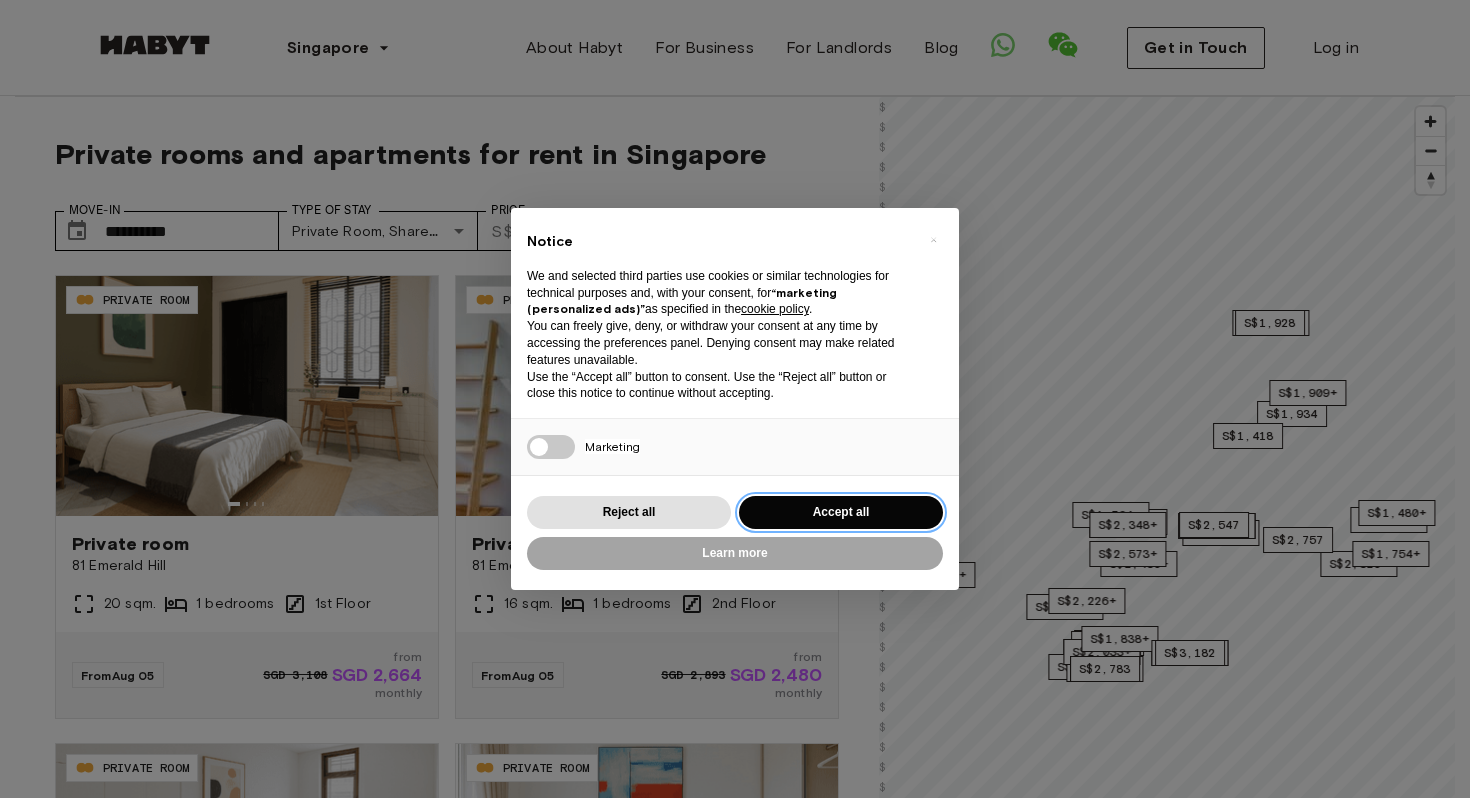 click on "Accept all" at bounding box center [841, 512] 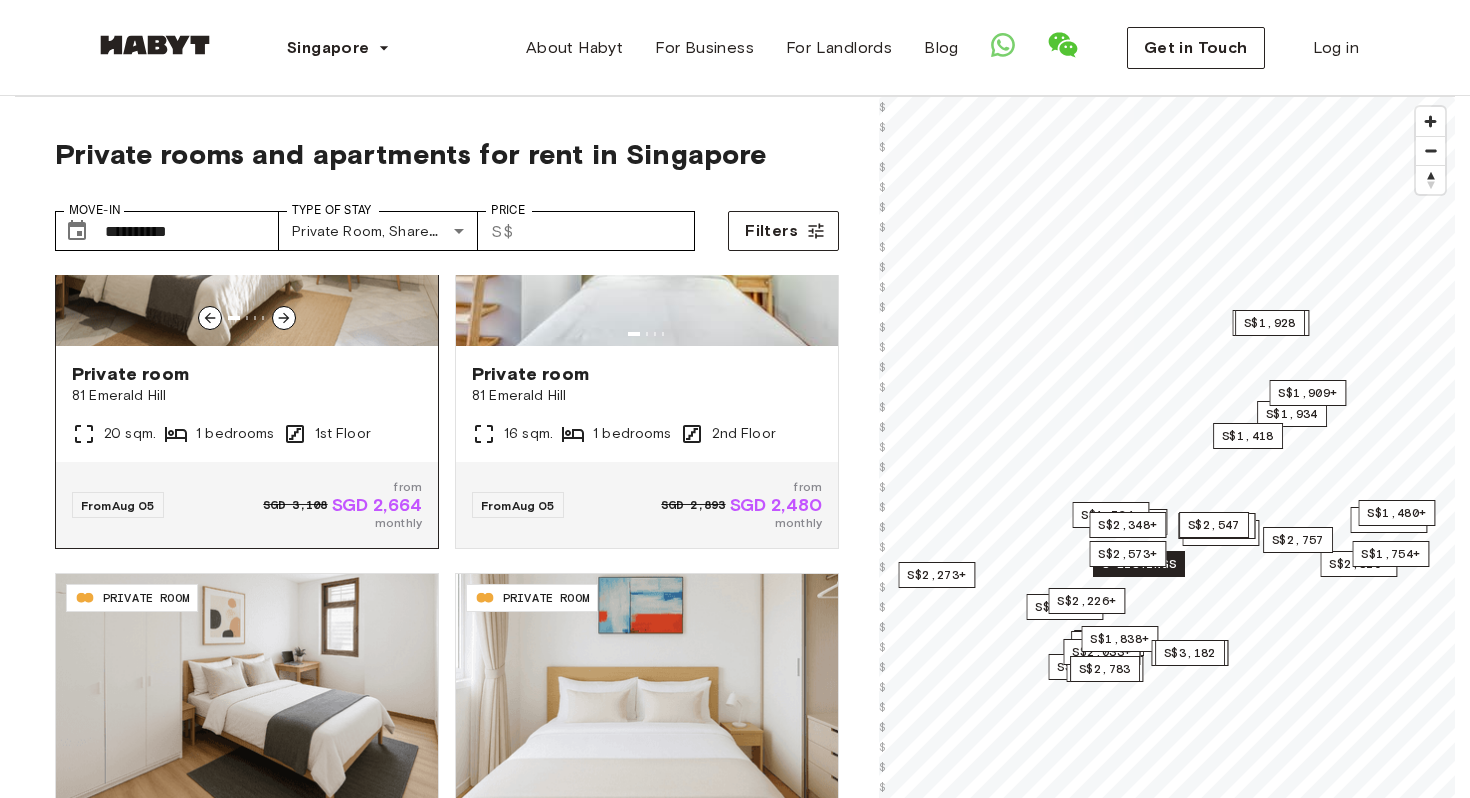 scroll, scrollTop: 296, scrollLeft: 0, axis: vertical 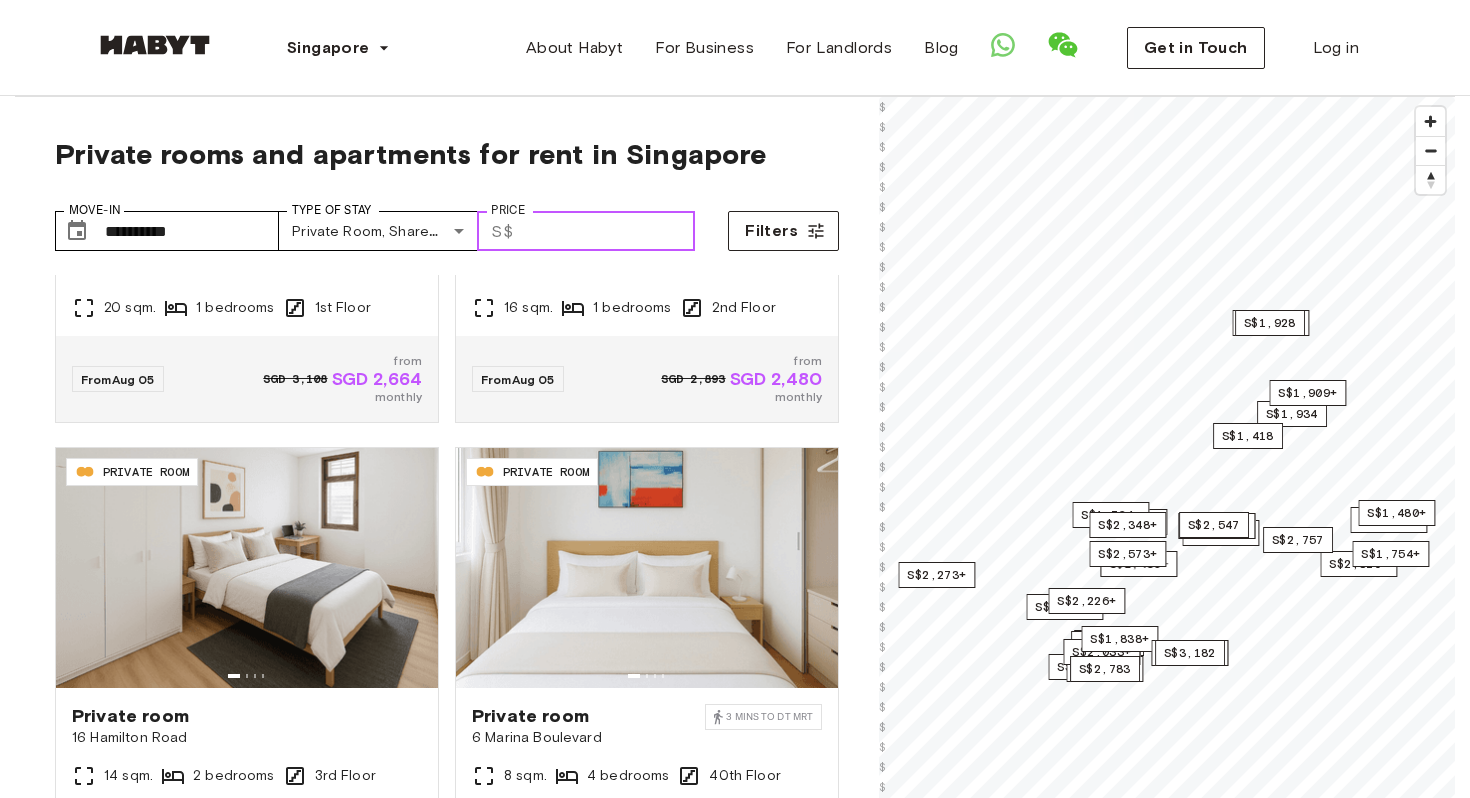 click on "Price" at bounding box center (608, 231) 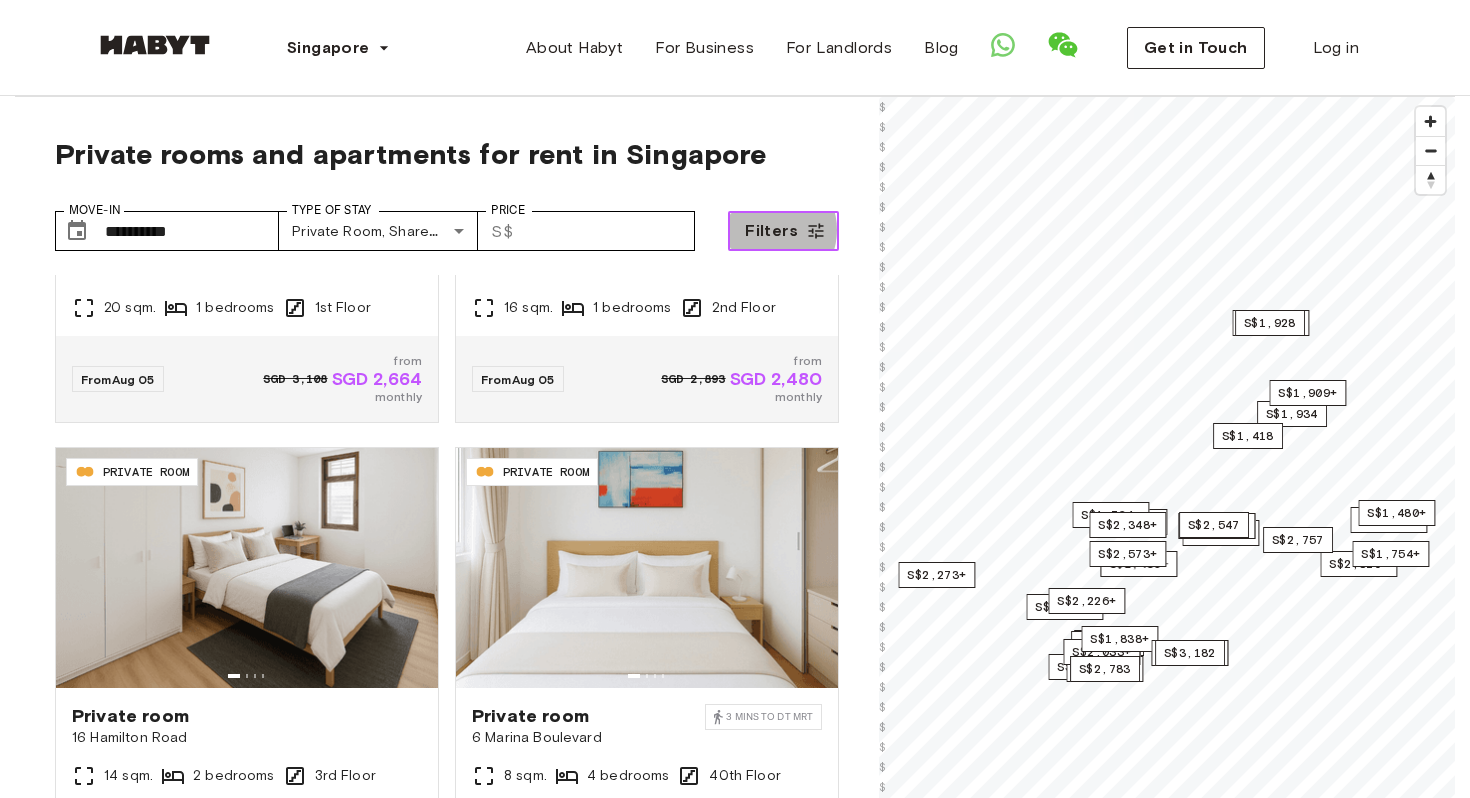 click on "Filters" at bounding box center [771, 231] 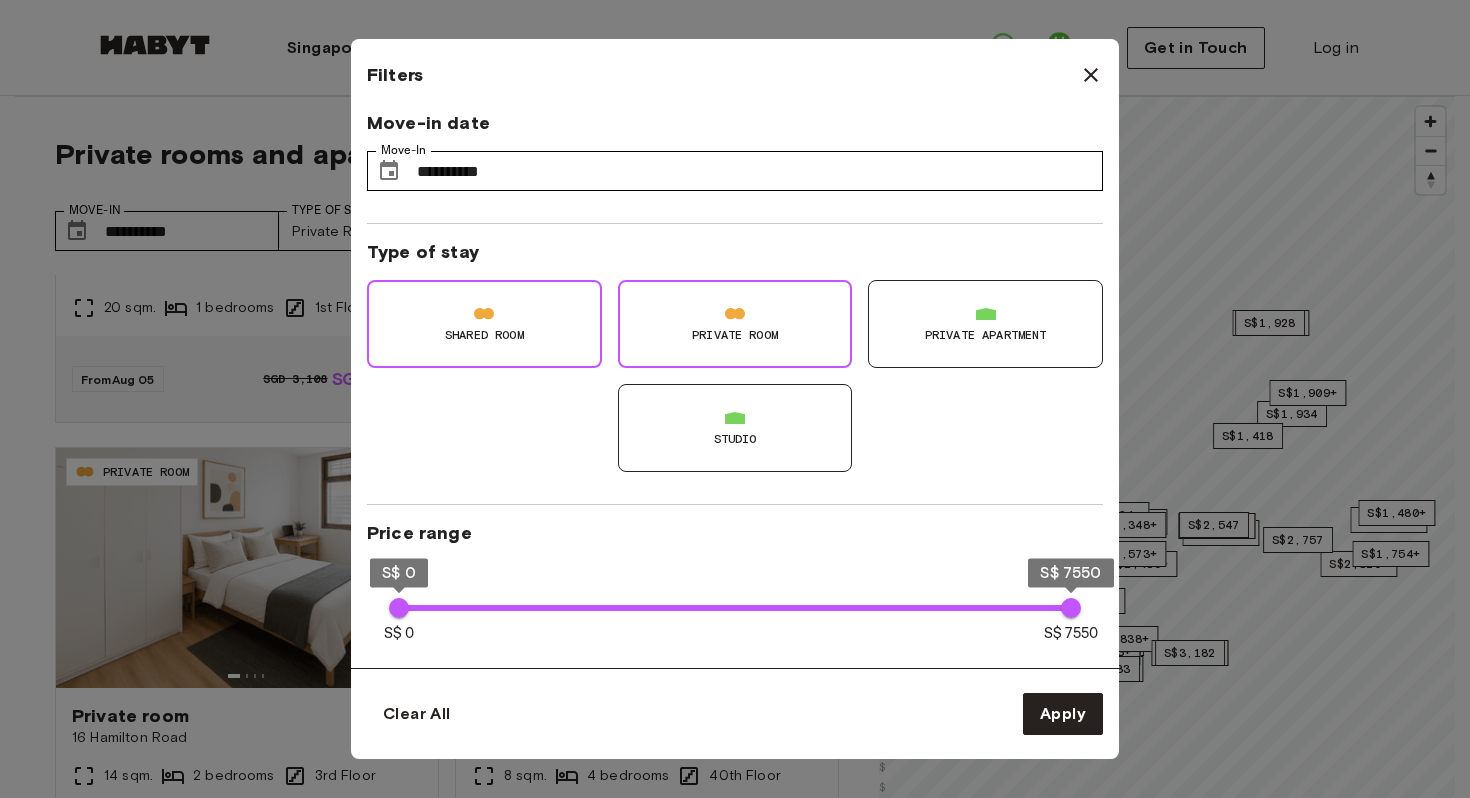 type on "****" 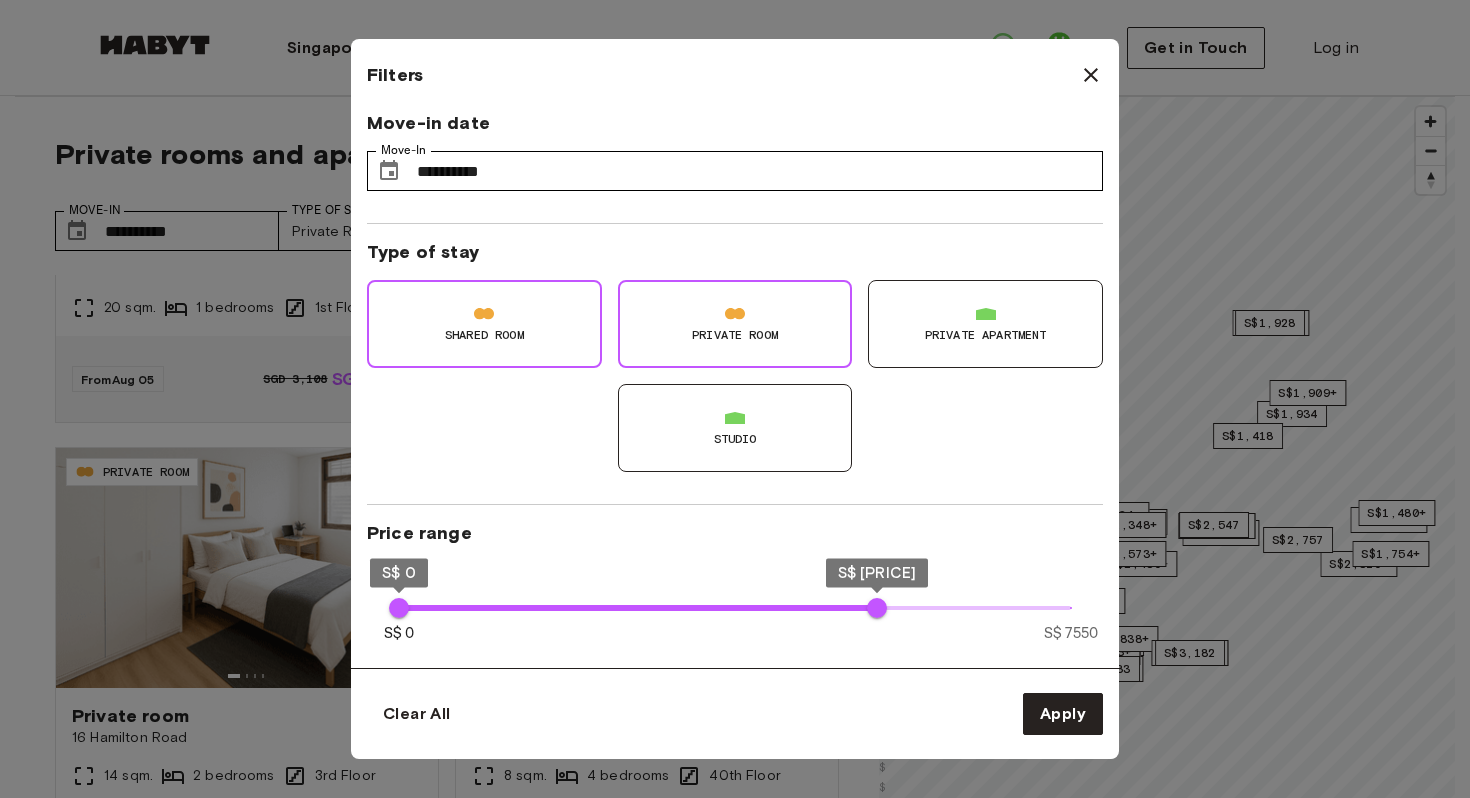 click on "S$ 0 S$ 7550 S$ 0 S$ 5370" at bounding box center [735, 605] 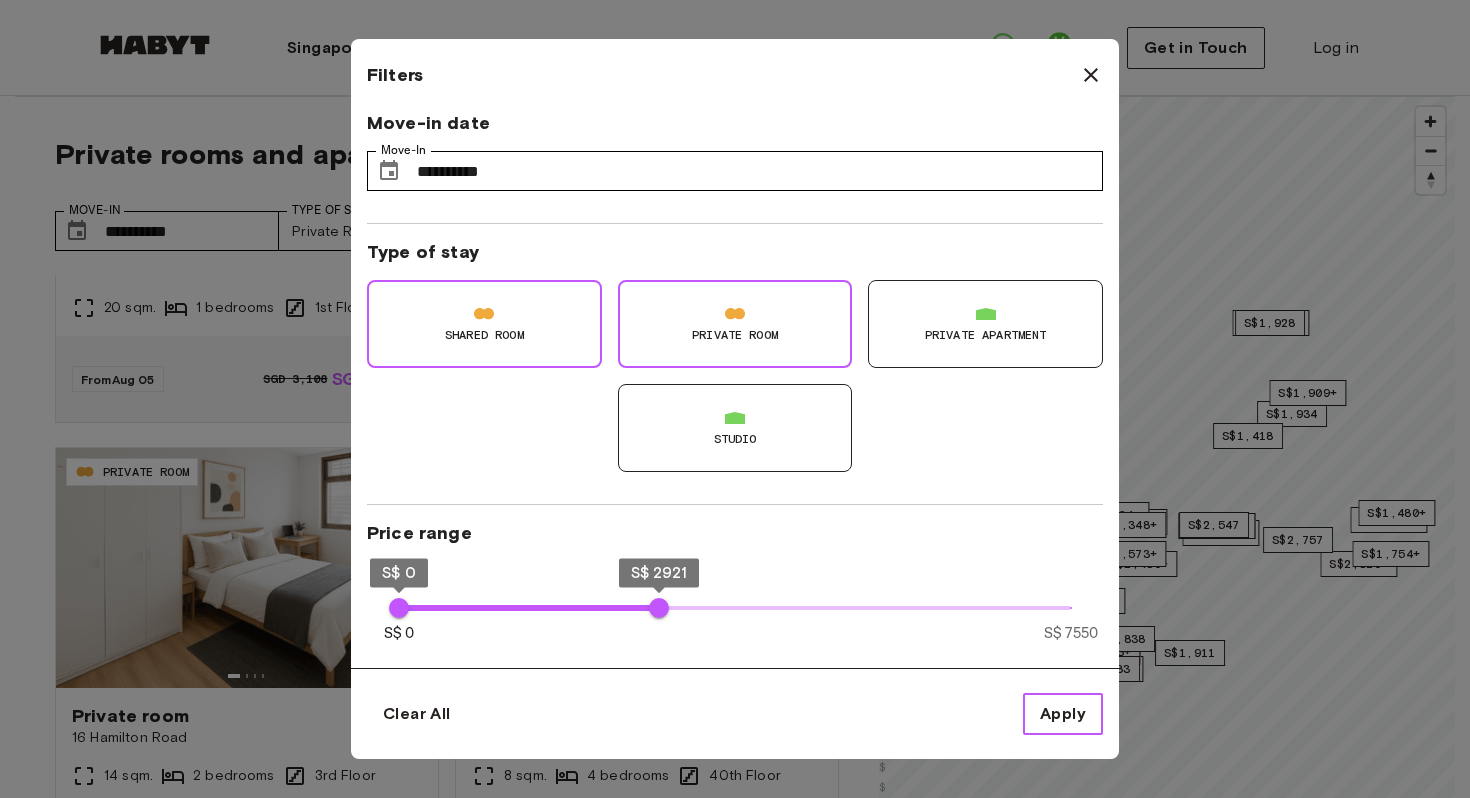 click on "Apply" at bounding box center (1063, 714) 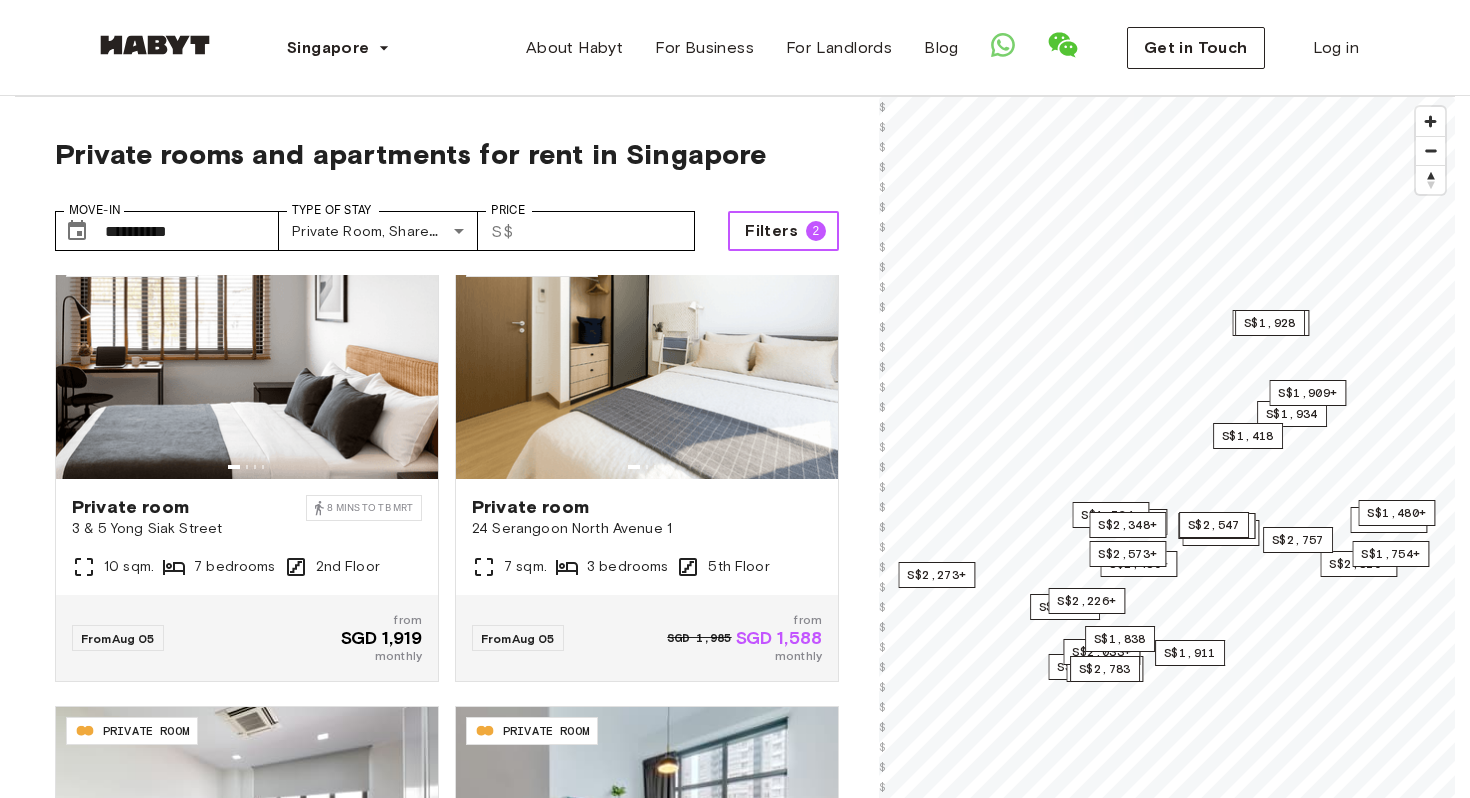 scroll, scrollTop: 967, scrollLeft: 0, axis: vertical 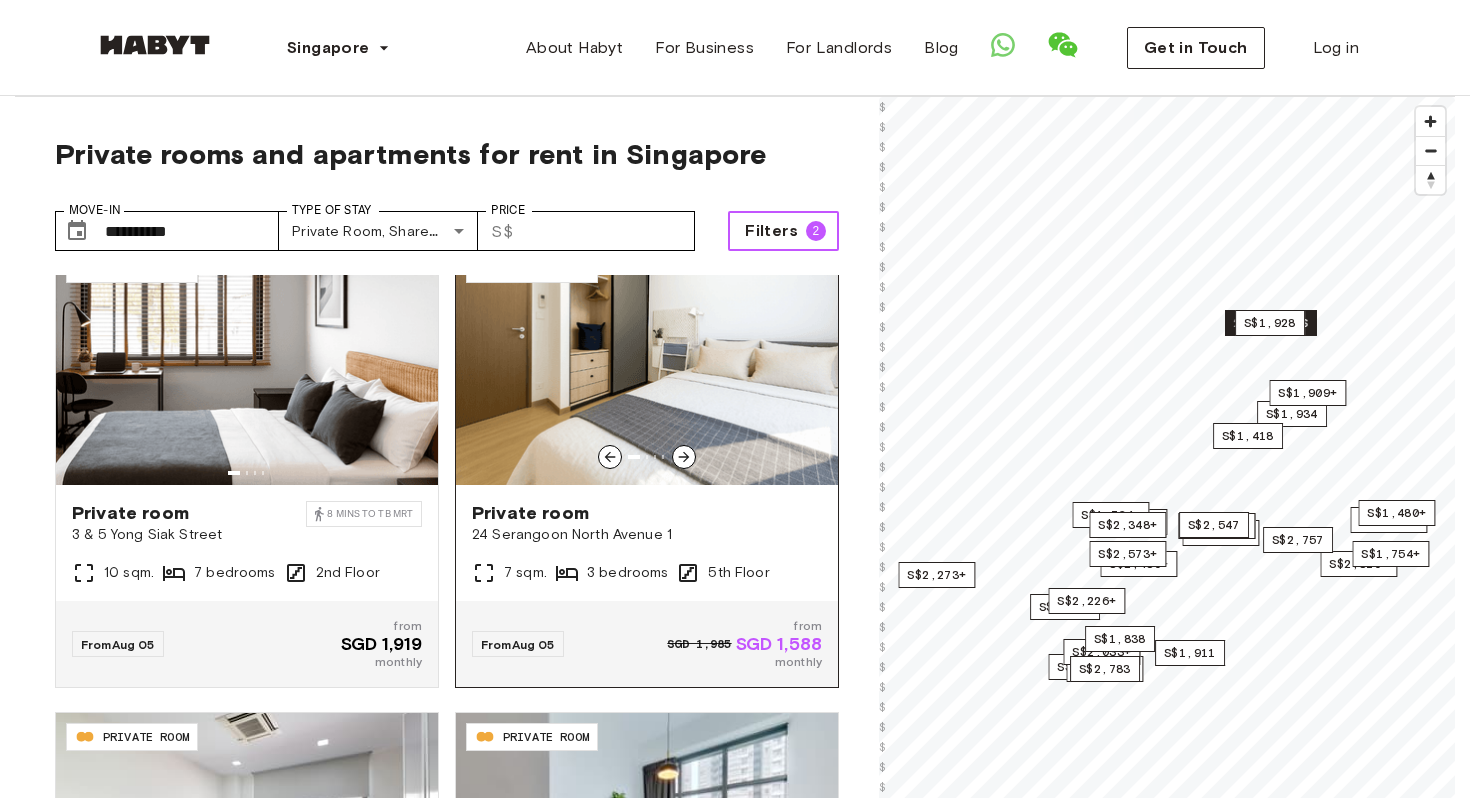 type 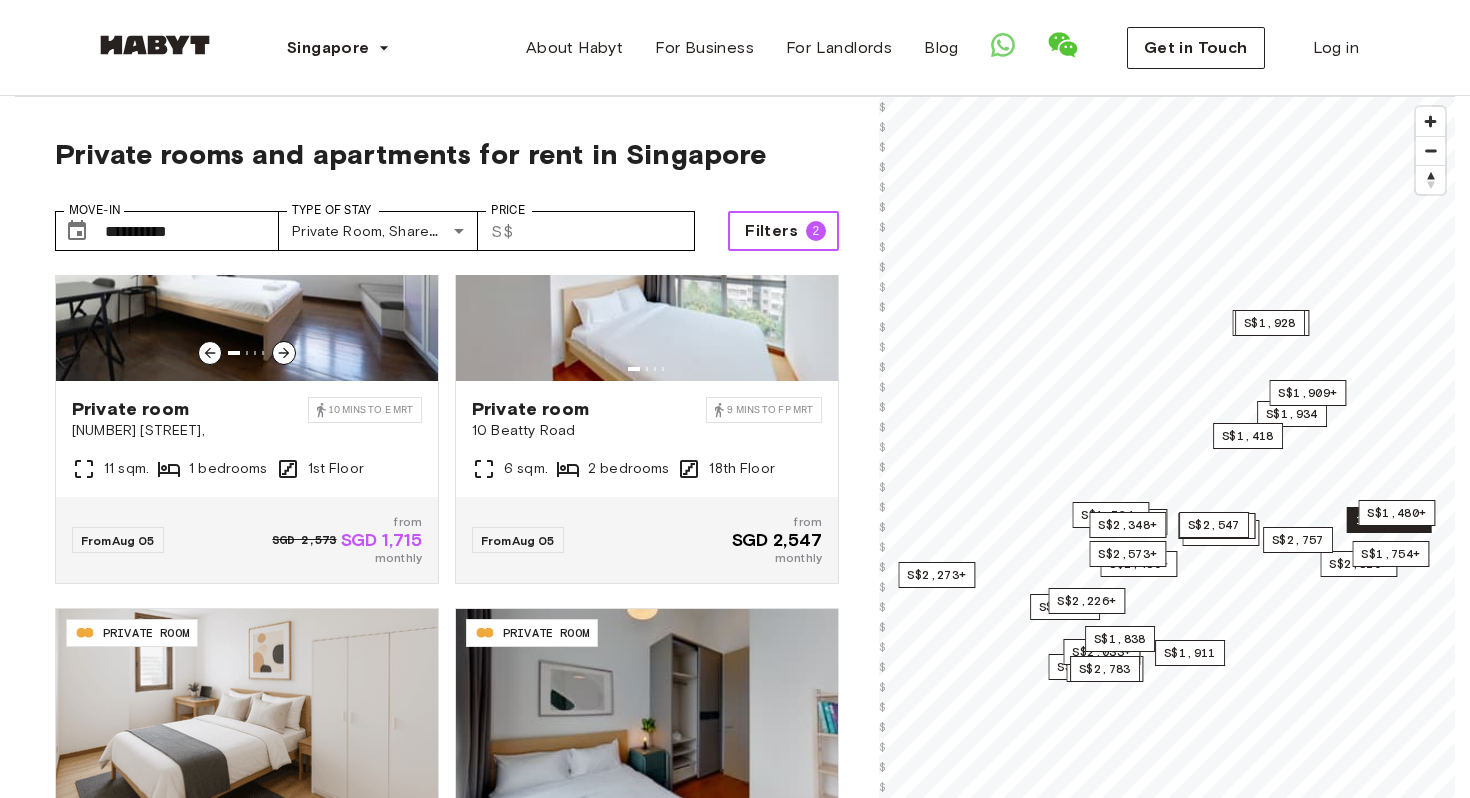 scroll, scrollTop: 1412, scrollLeft: 0, axis: vertical 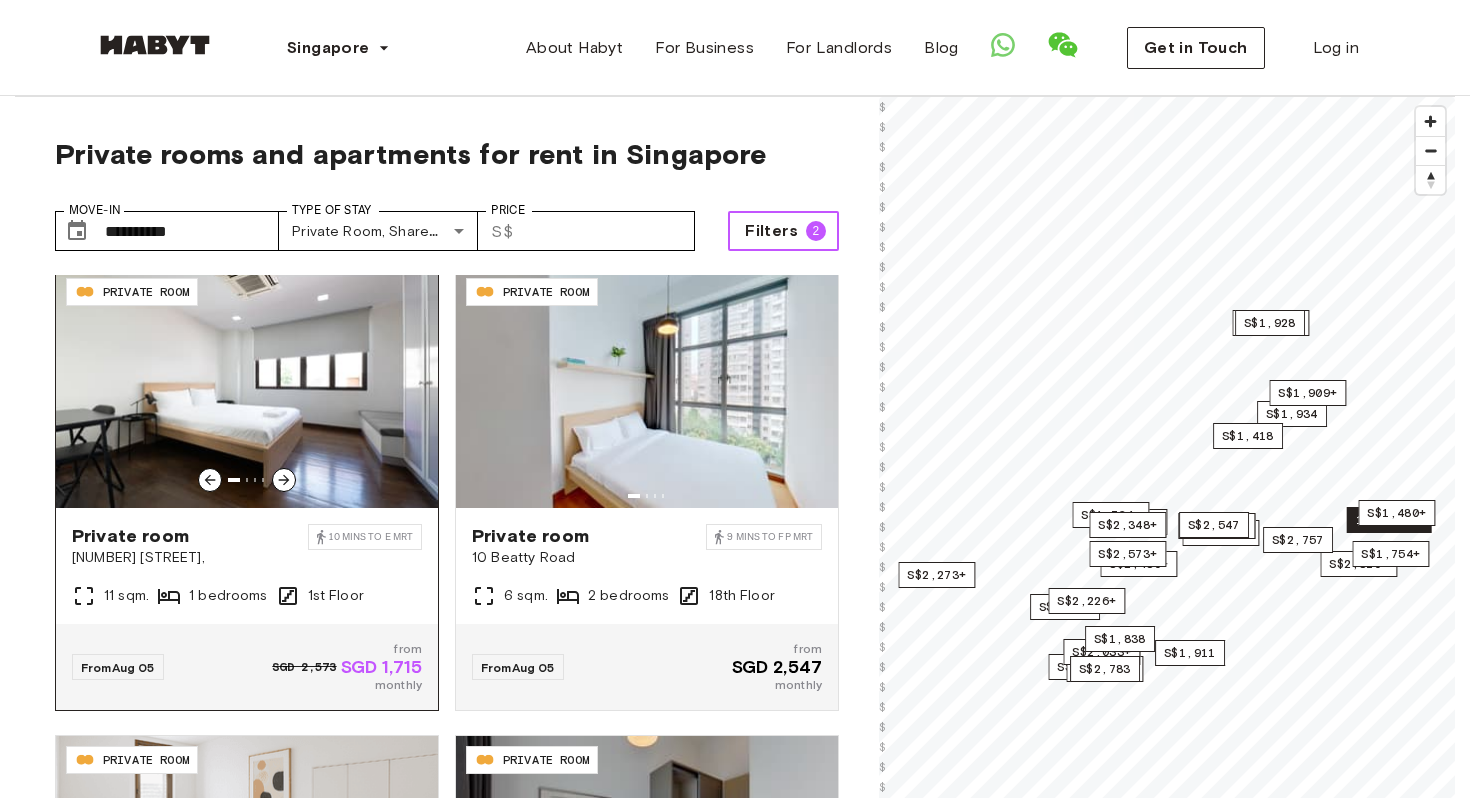 click at bounding box center [247, 388] 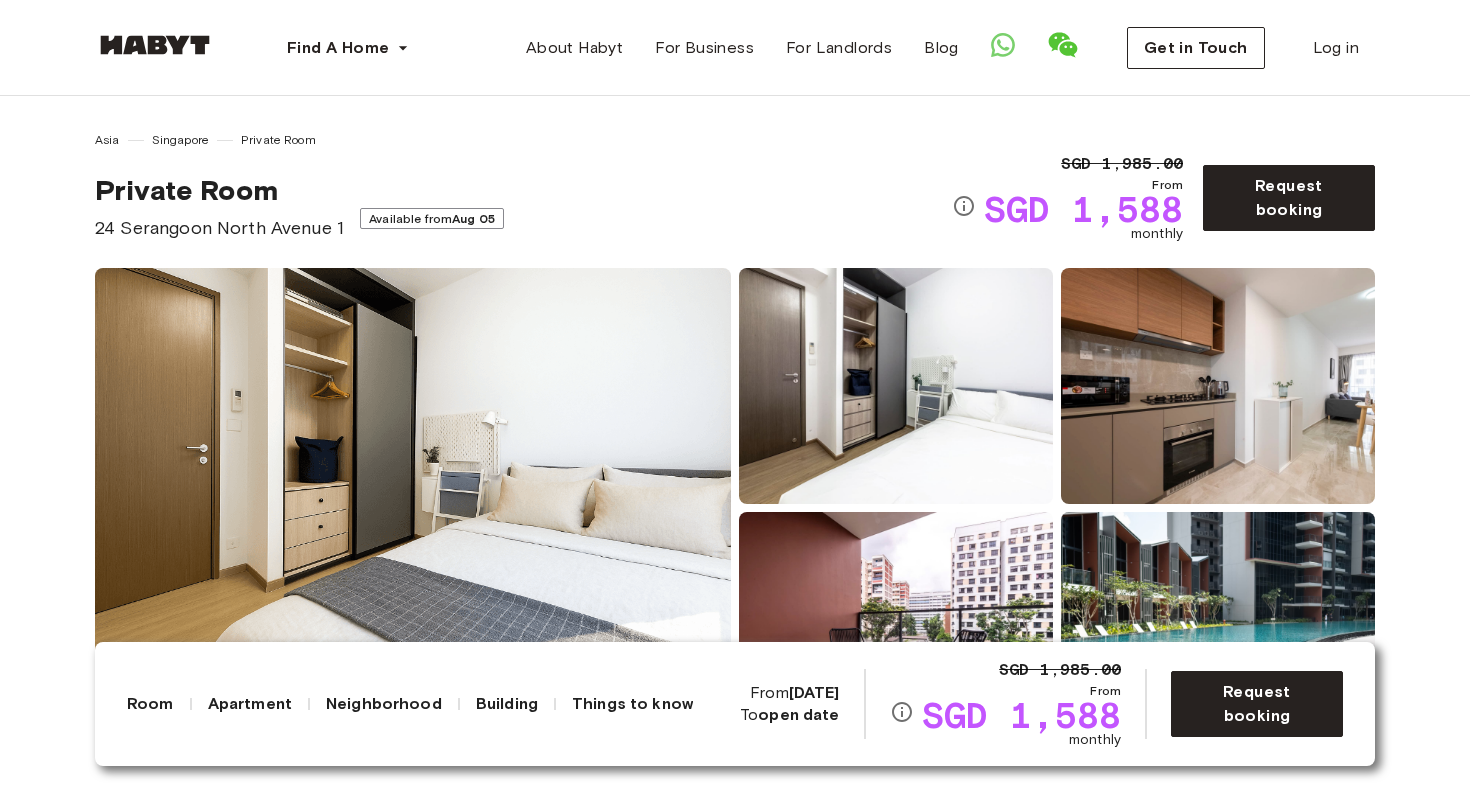 scroll, scrollTop: 0, scrollLeft: 0, axis: both 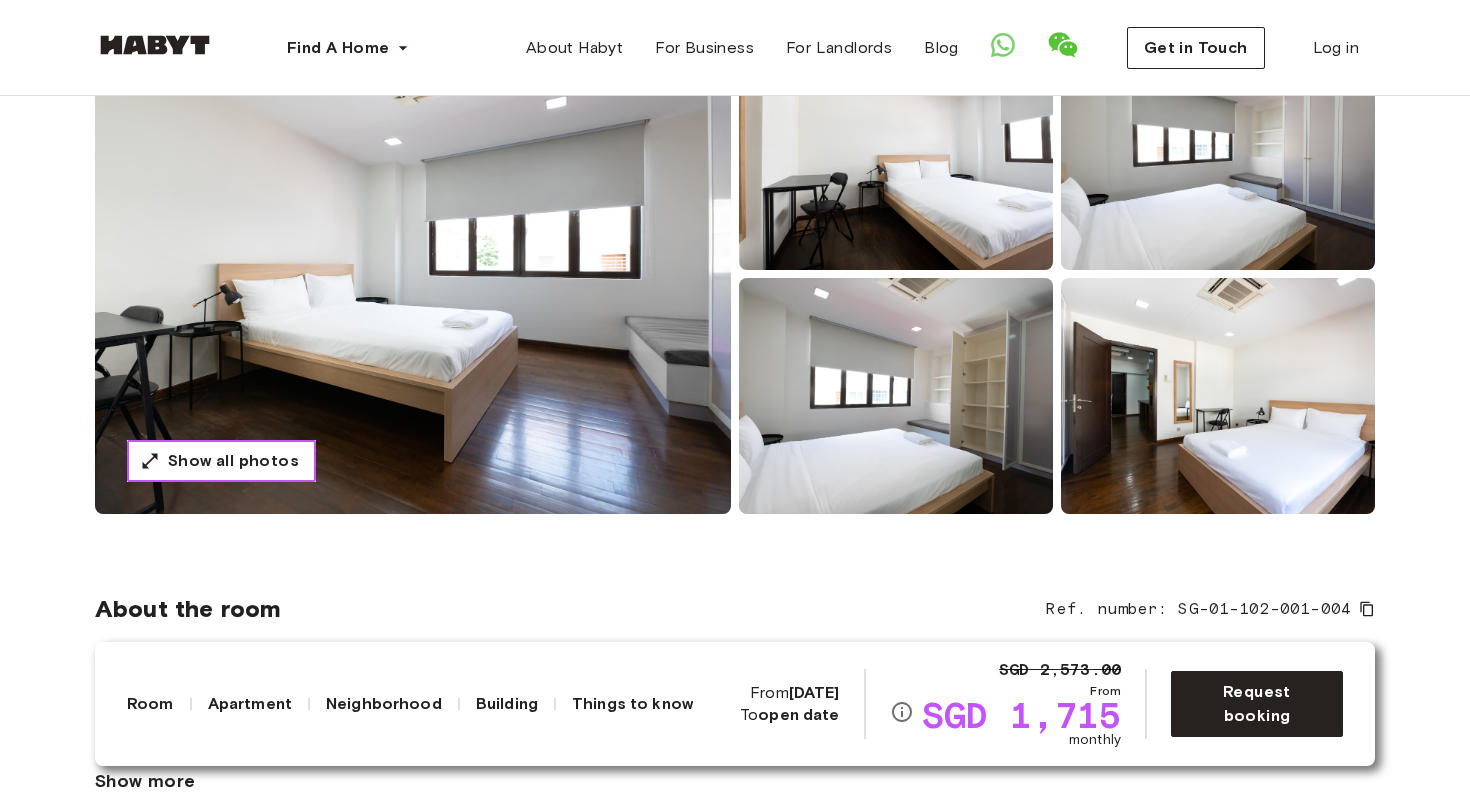click on "Show all photos" at bounding box center (221, 461) 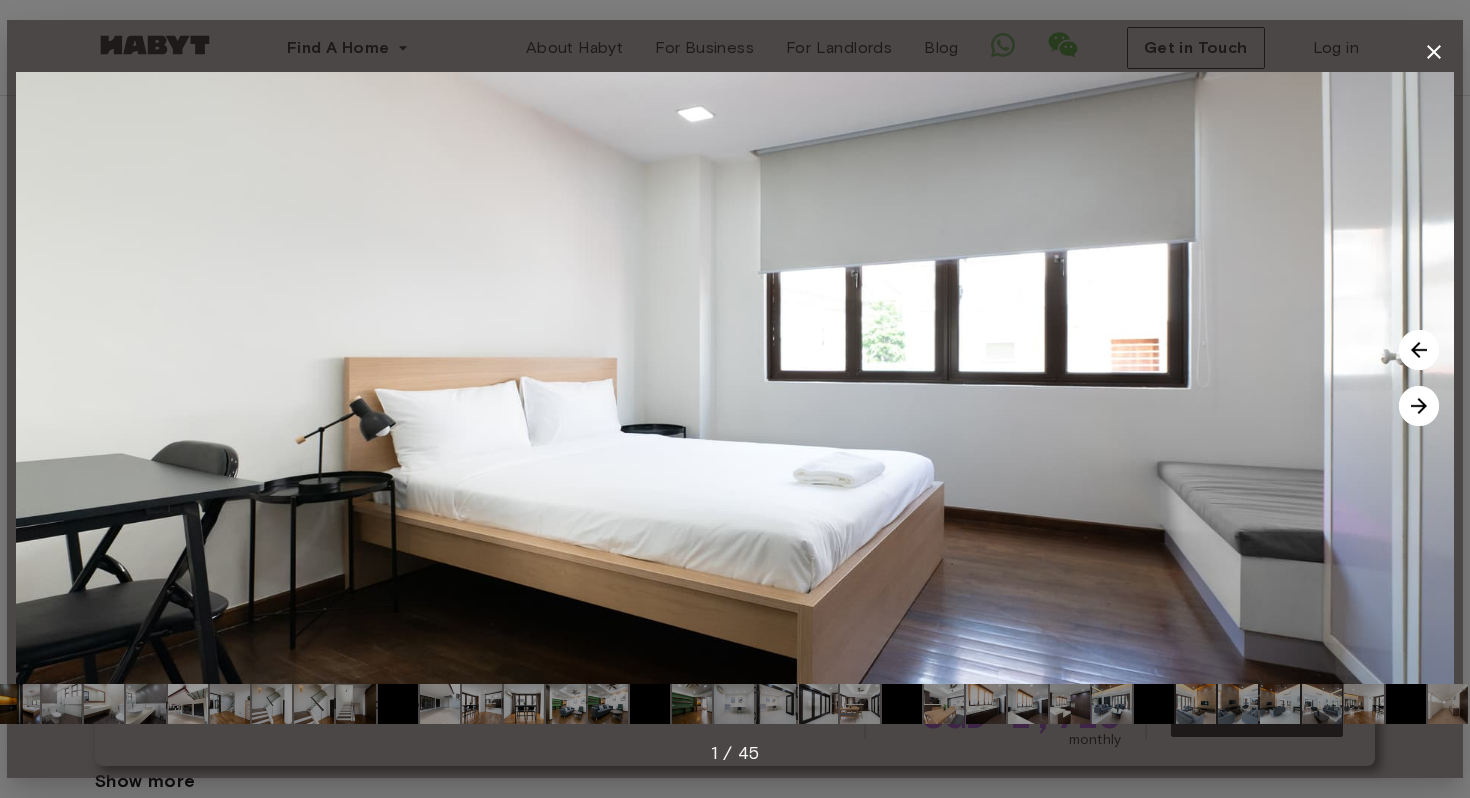 click at bounding box center [986, 704] 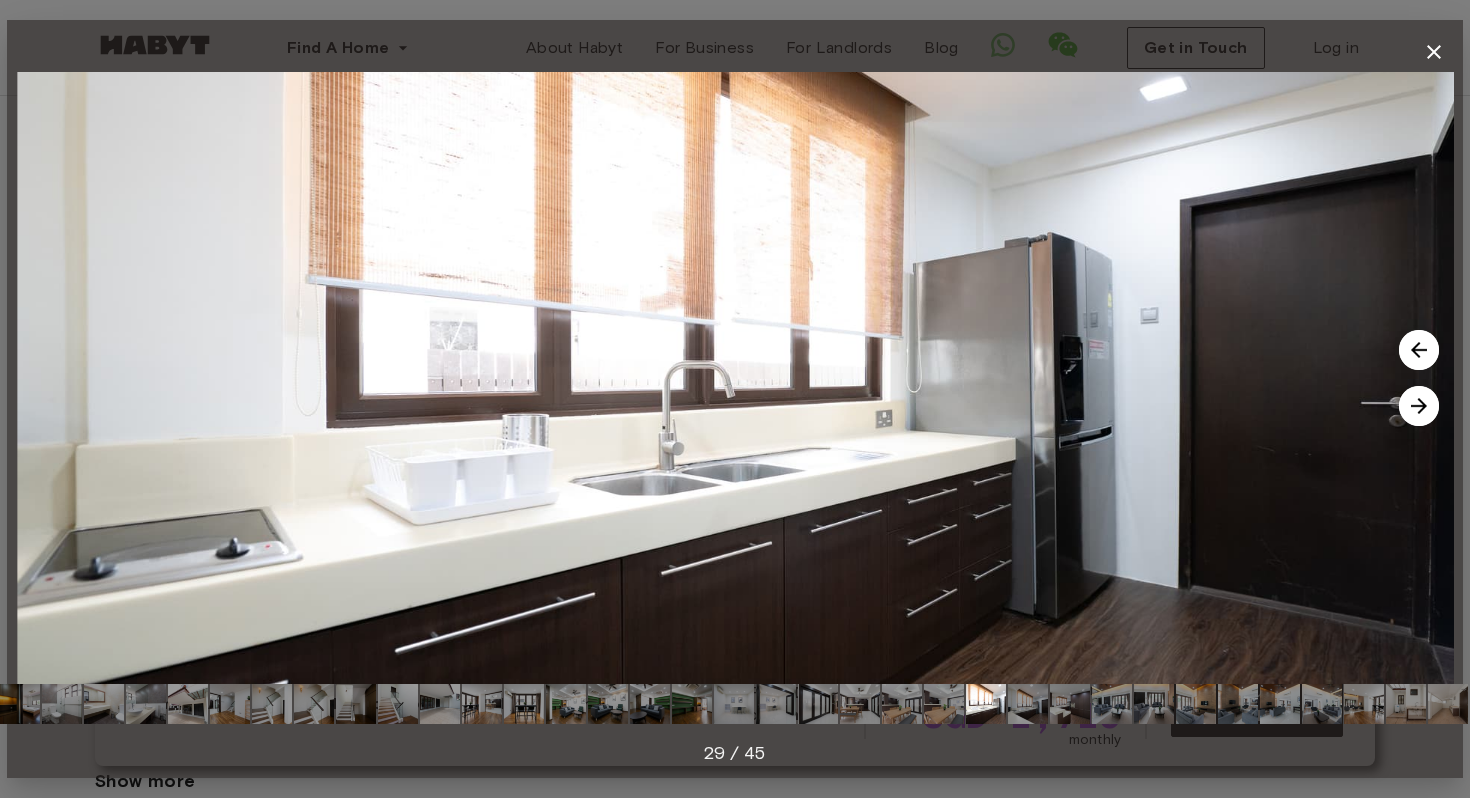 click at bounding box center (1419, 406) 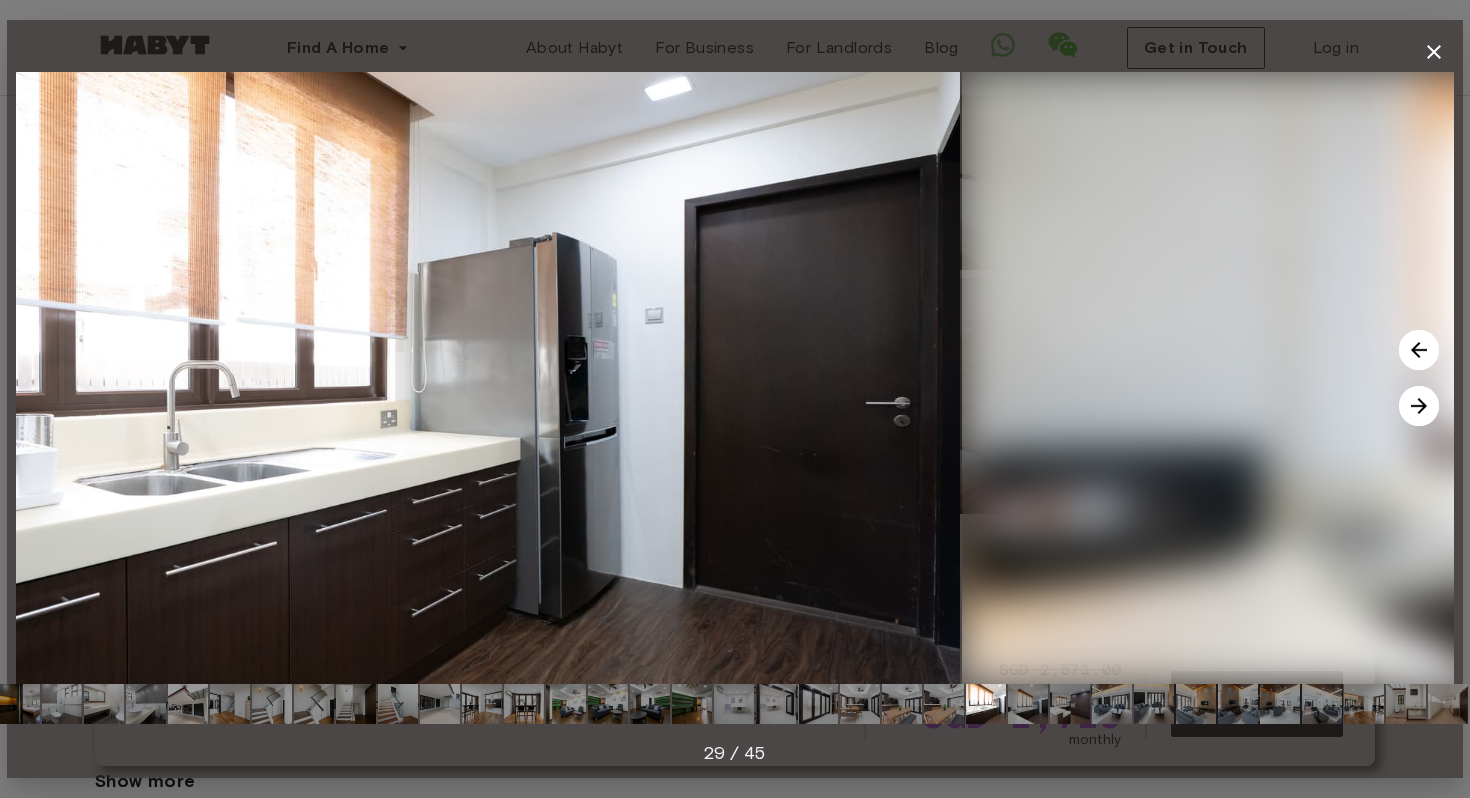 click at bounding box center (1419, 406) 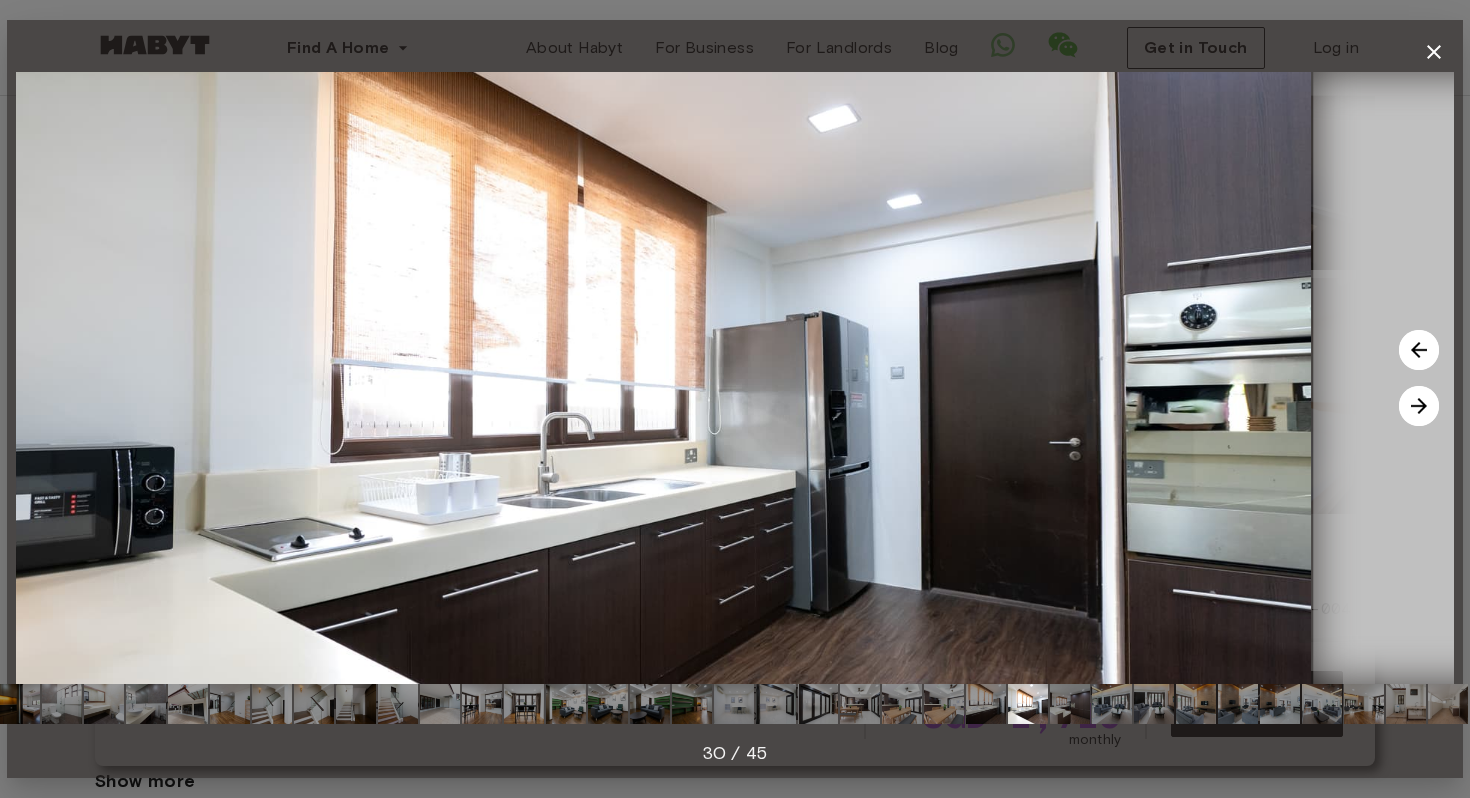 click at bounding box center (1419, 406) 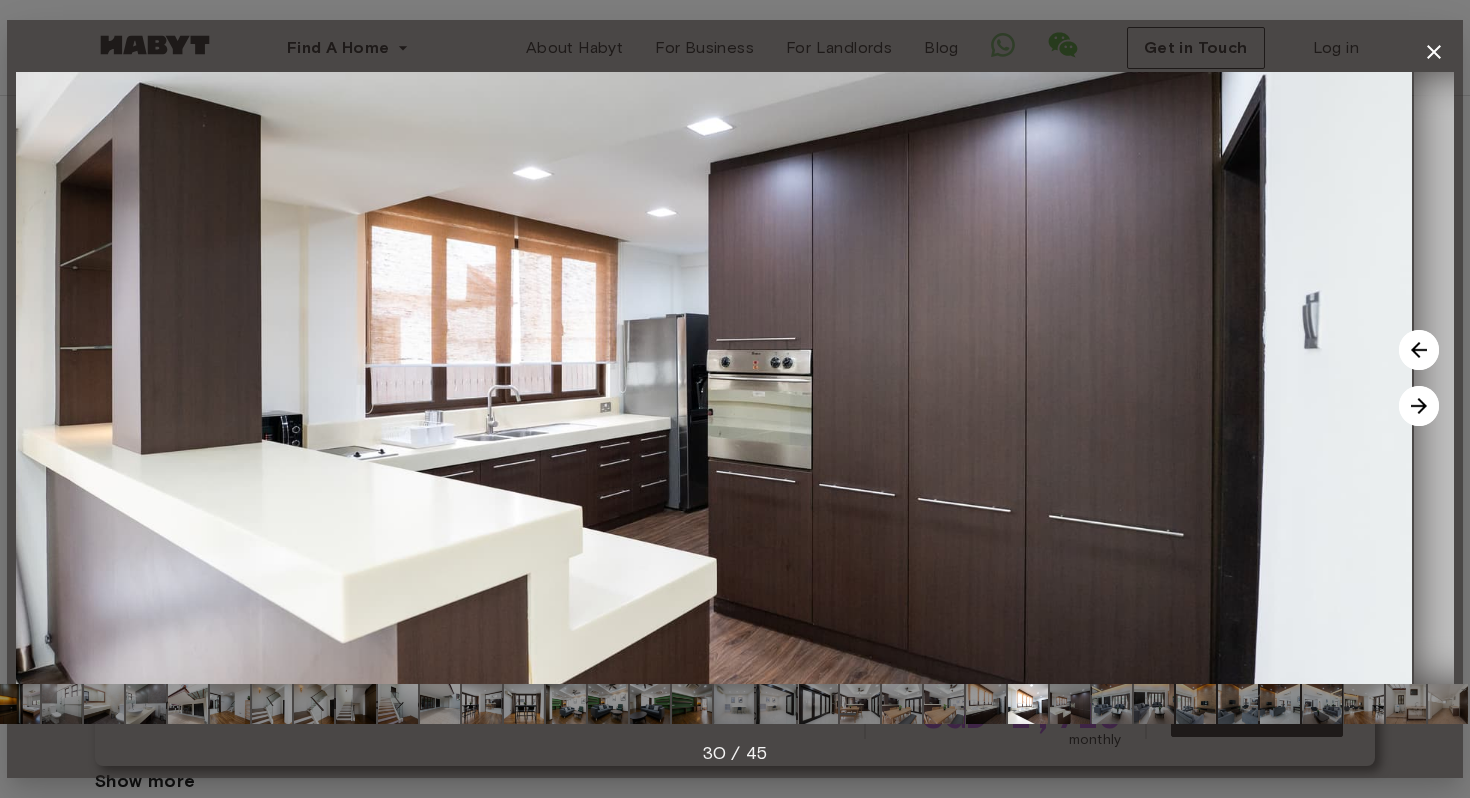 click at bounding box center (1419, 406) 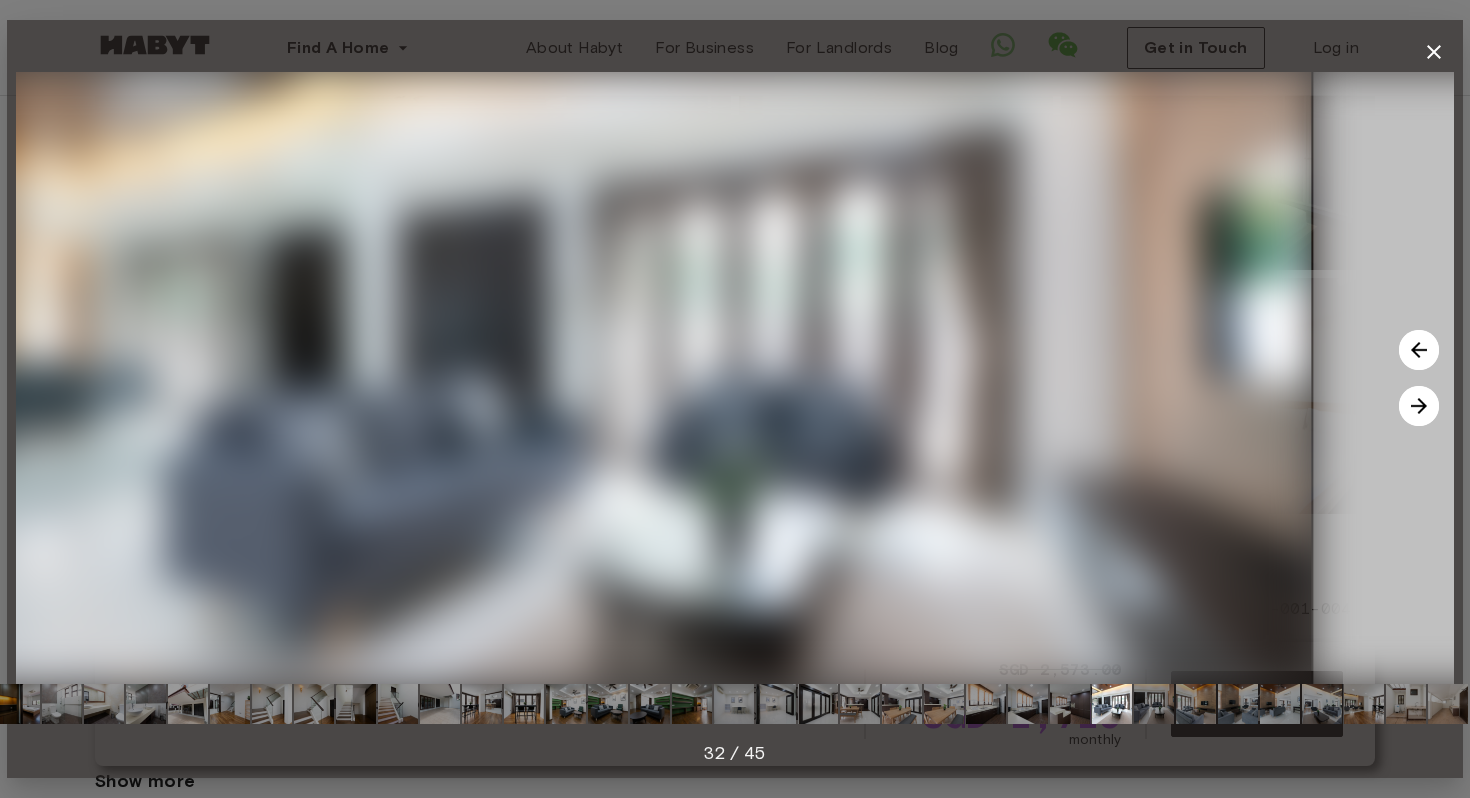 click at bounding box center (692, 704) 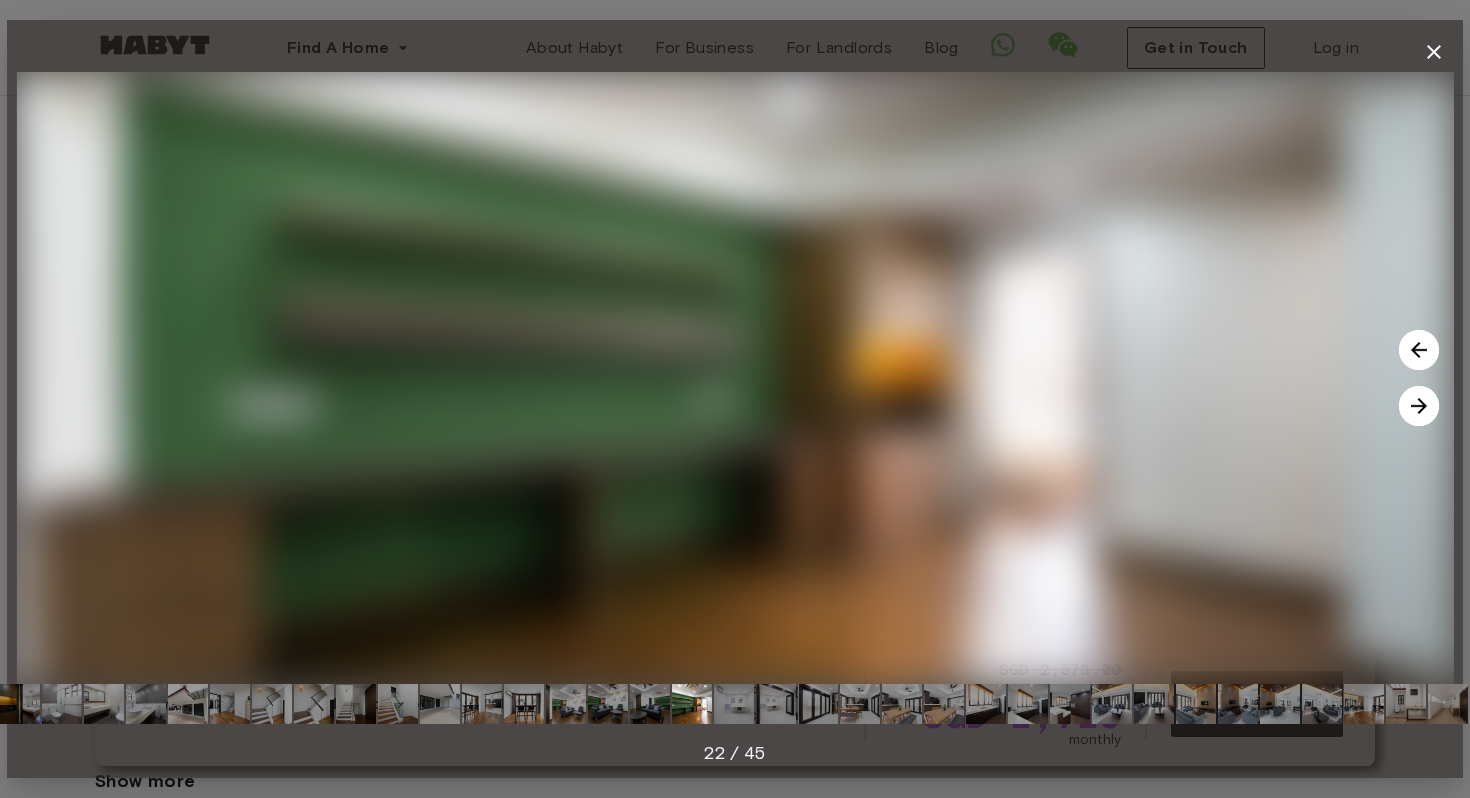 click at bounding box center (692, 704) 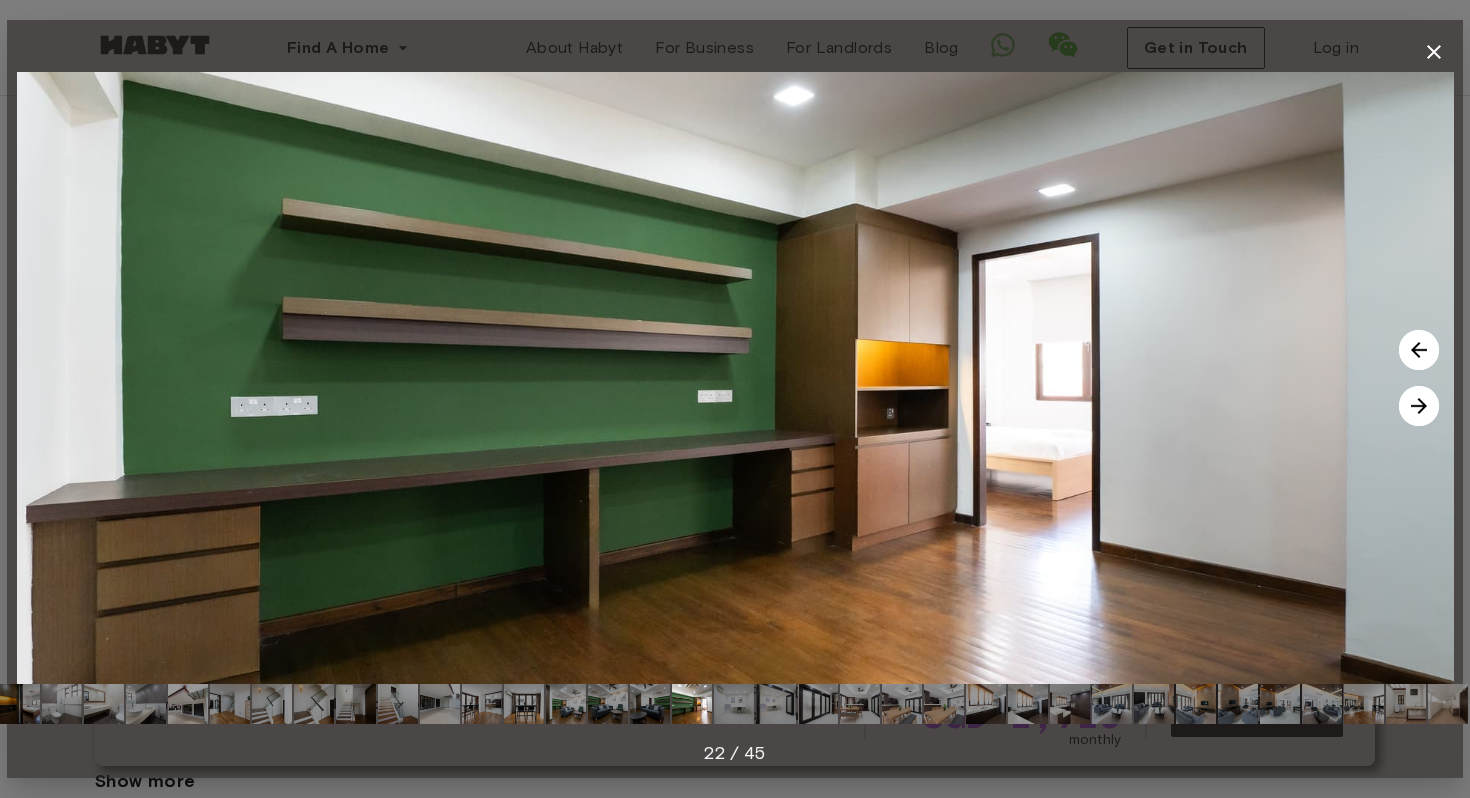click at bounding box center [734, 704] 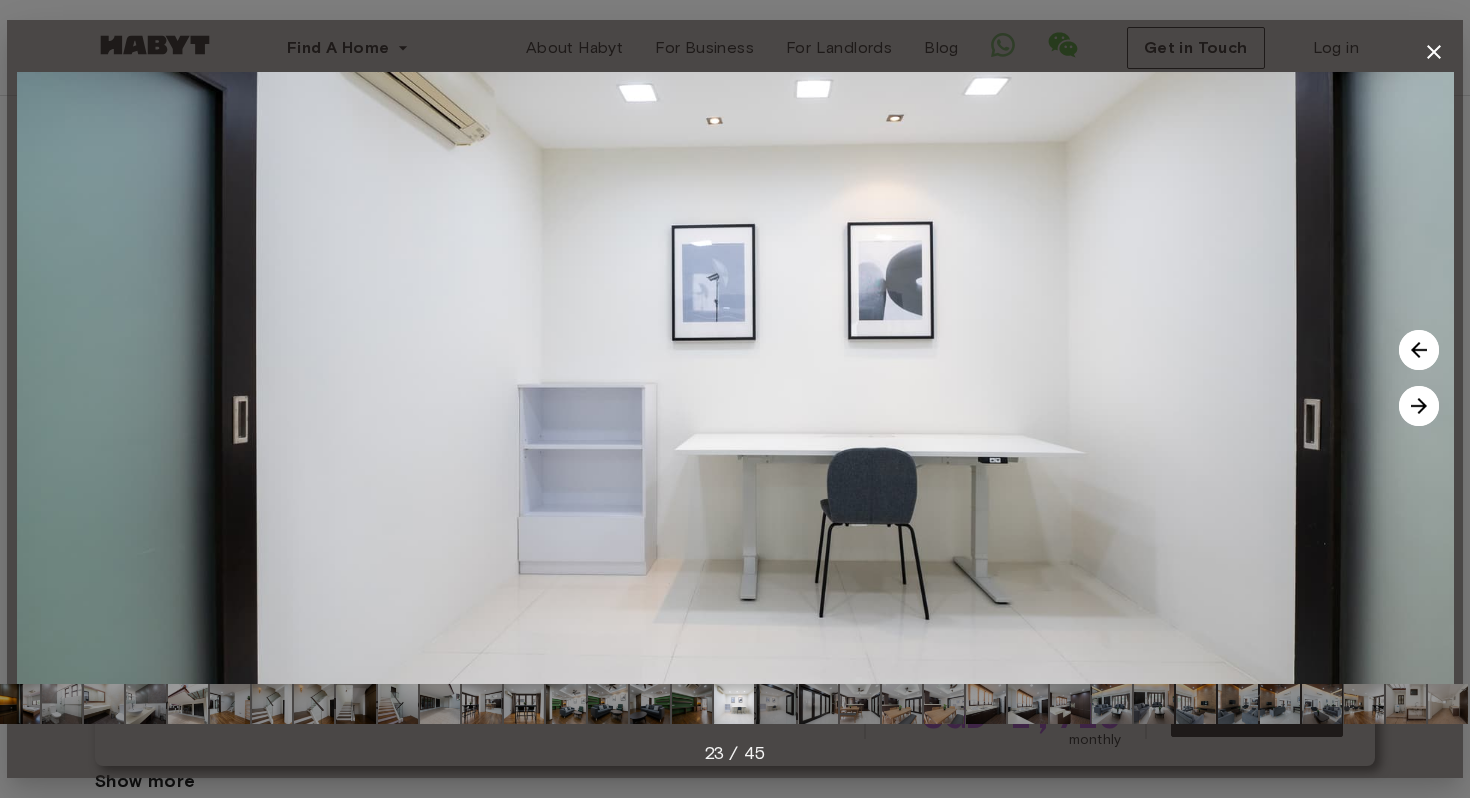 click at bounding box center (818, 704) 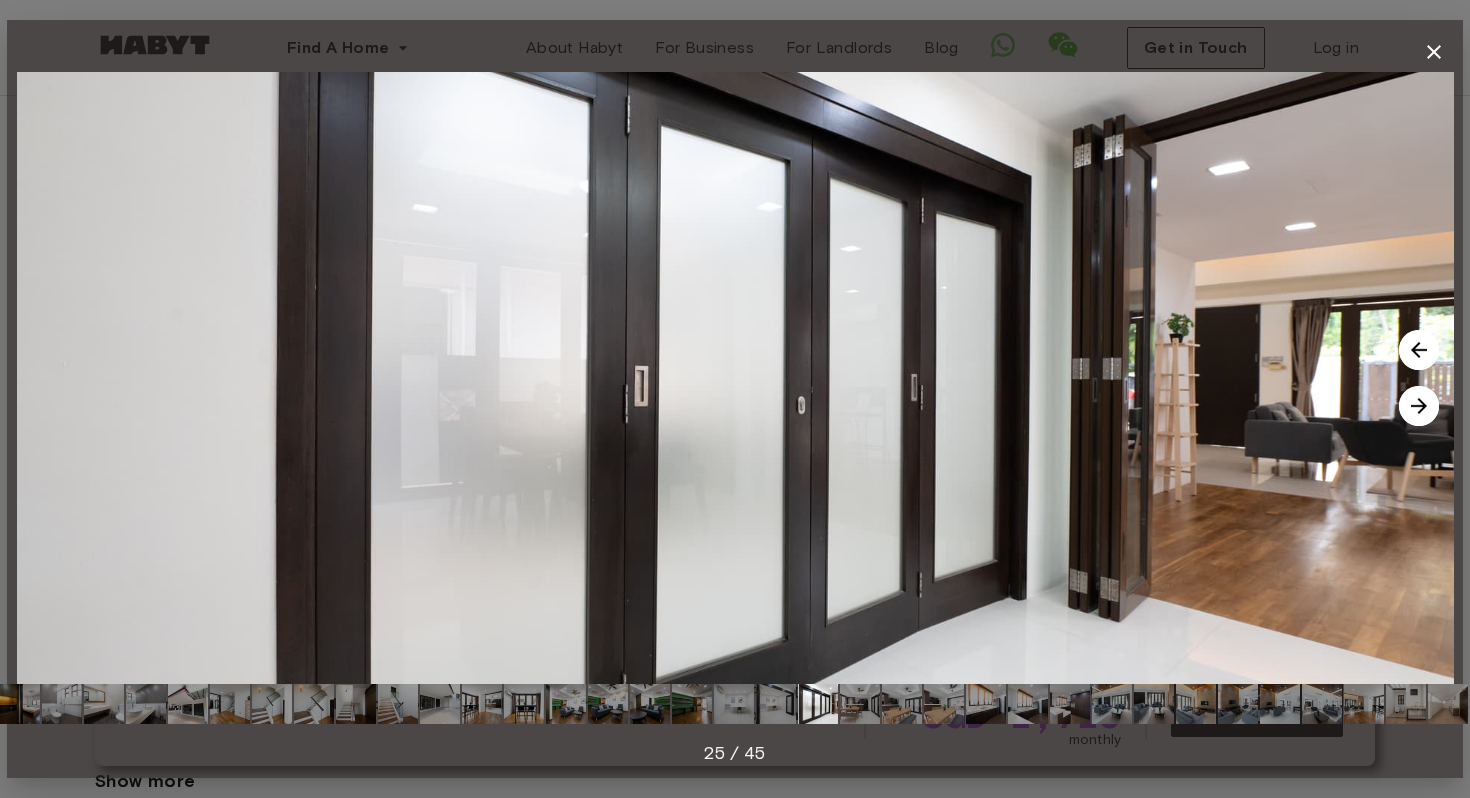 click at bounding box center (902, 704) 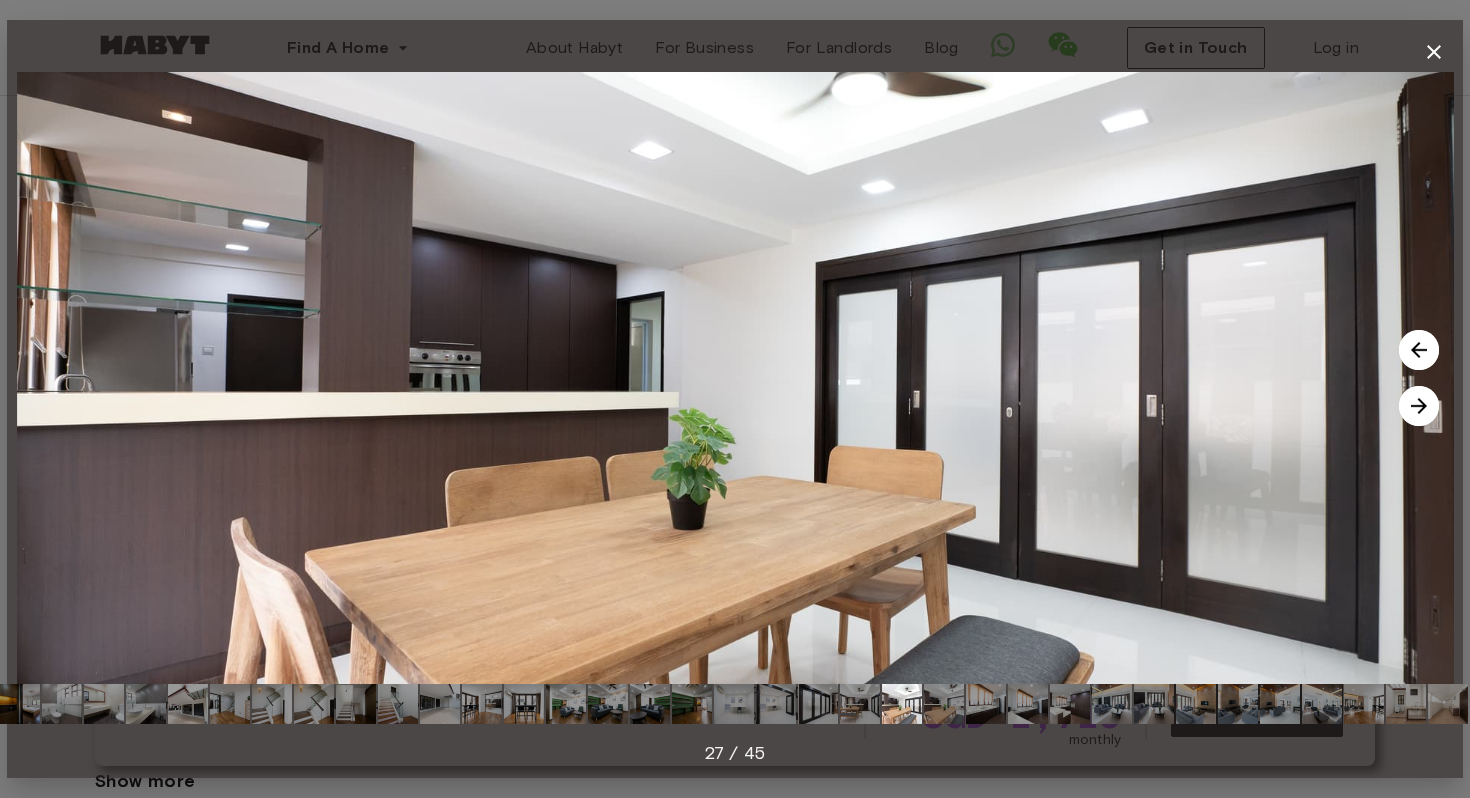 click at bounding box center [1028, 704] 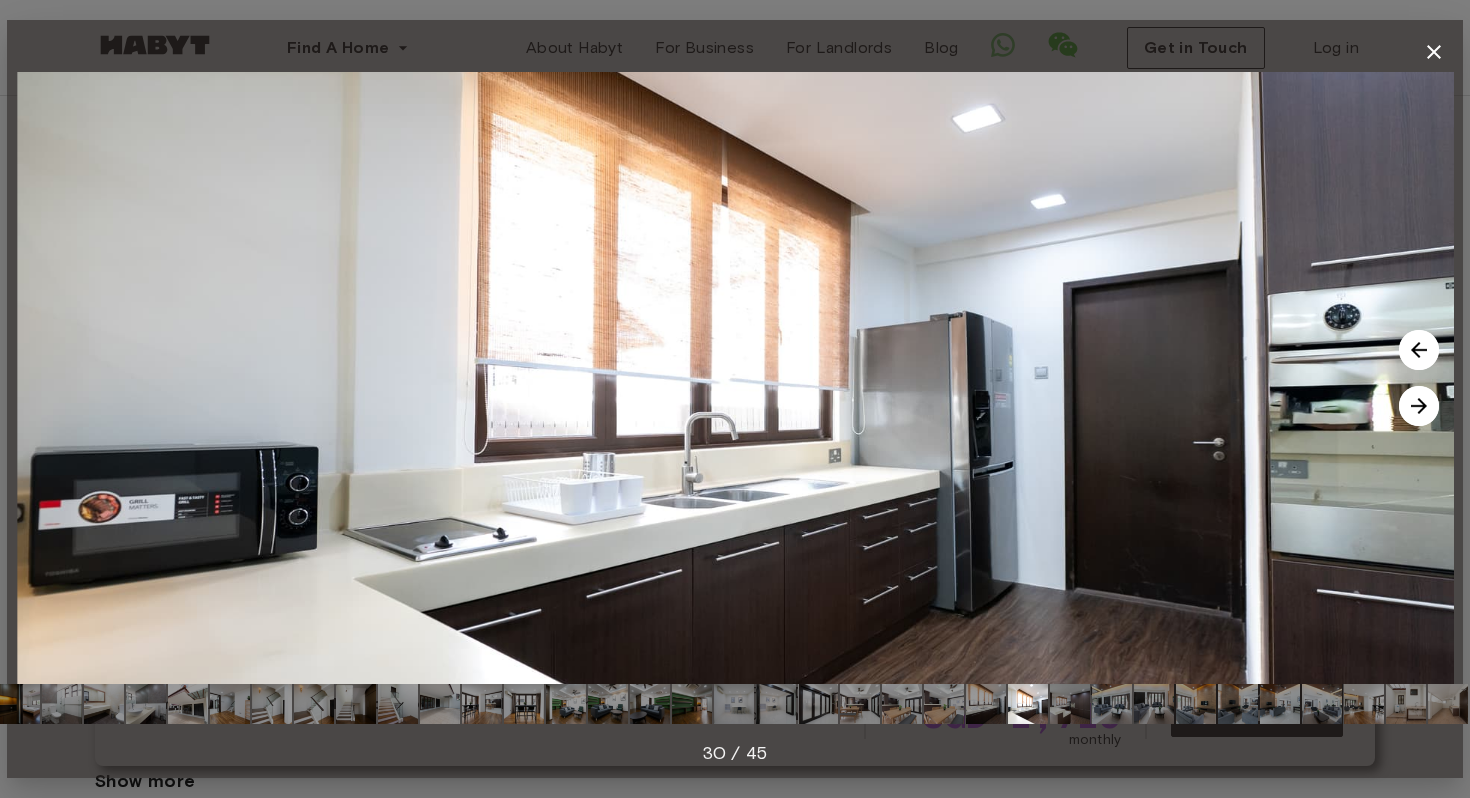 click at bounding box center [1112, 704] 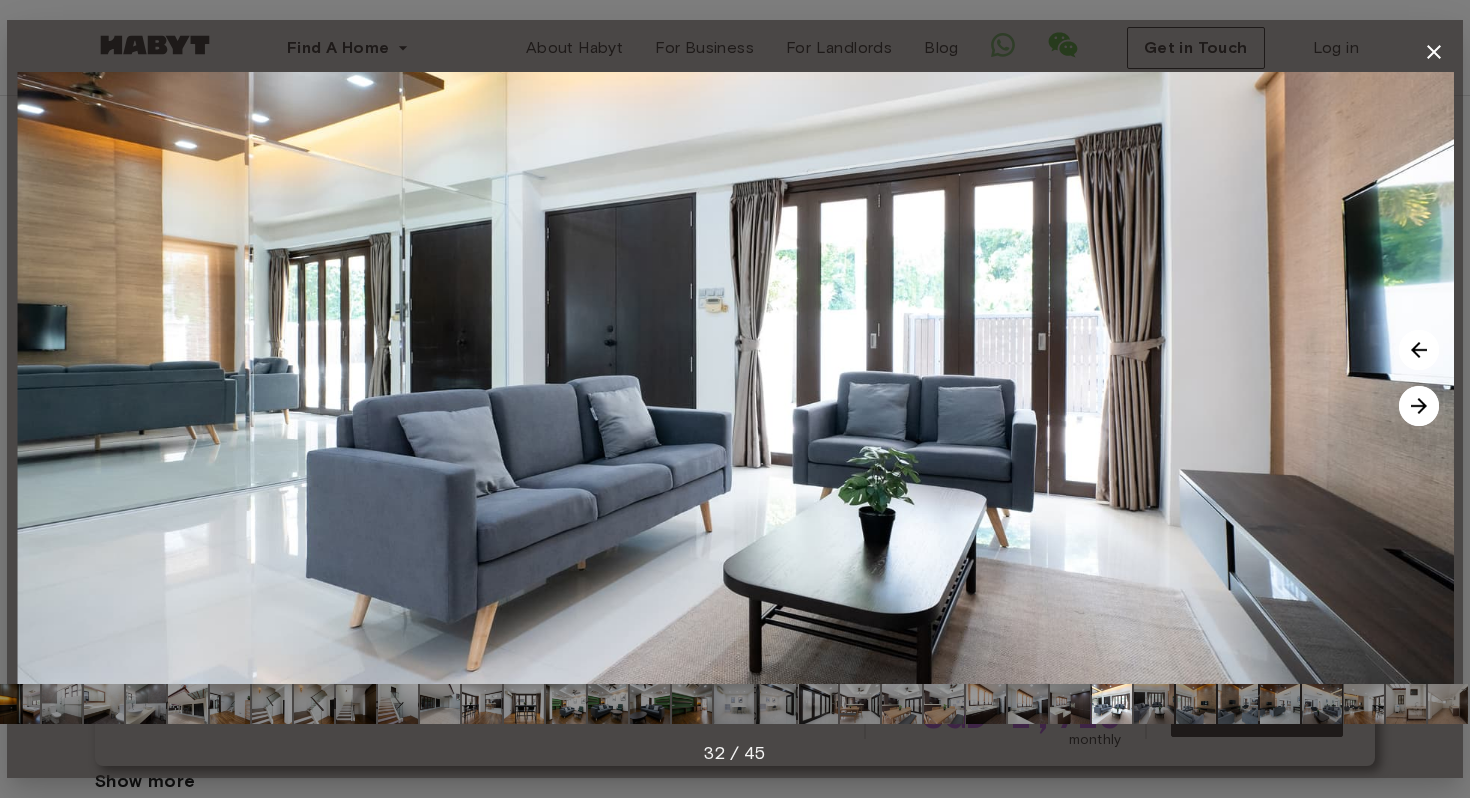 click at bounding box center (1238, 704) 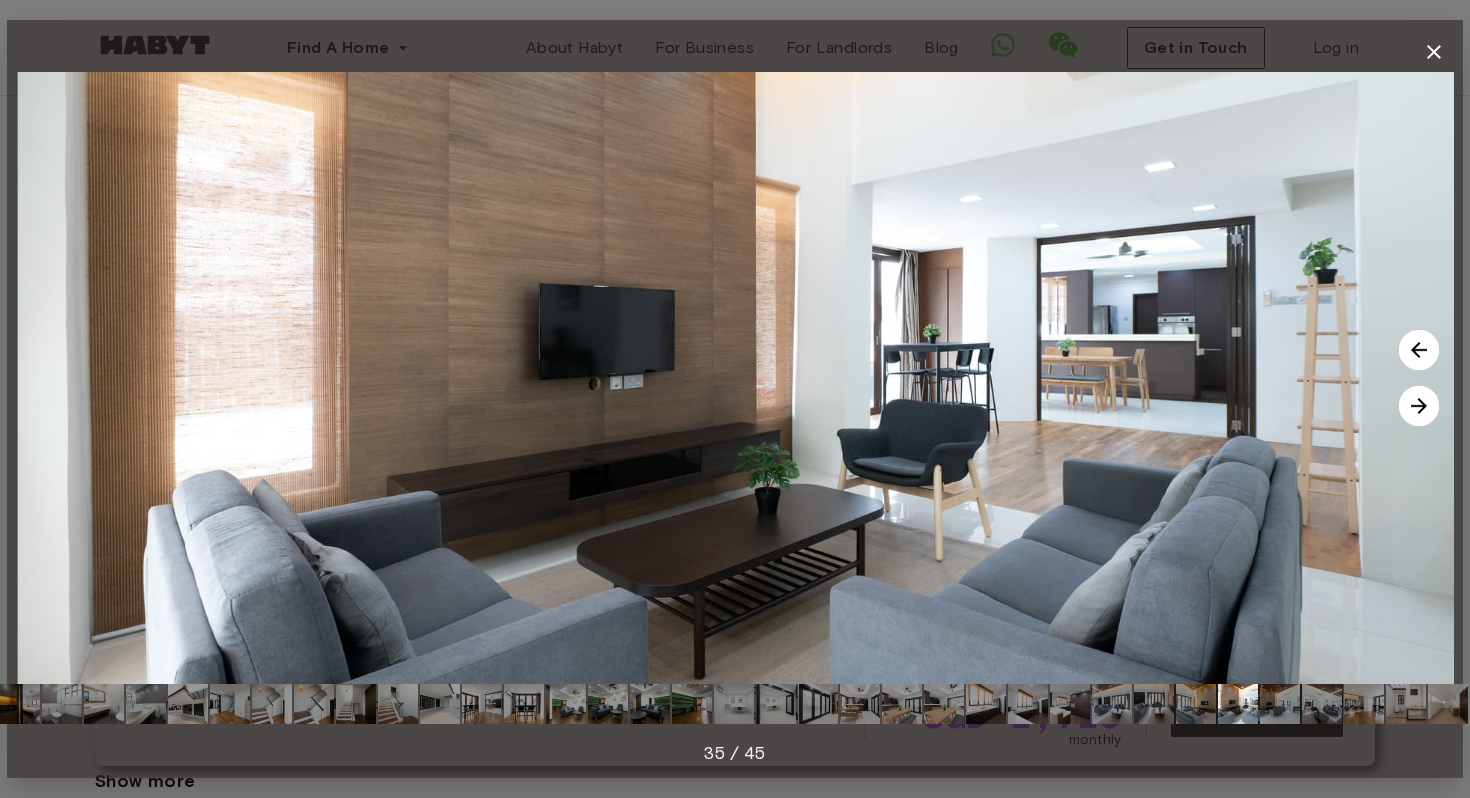 click at bounding box center (1322, 704) 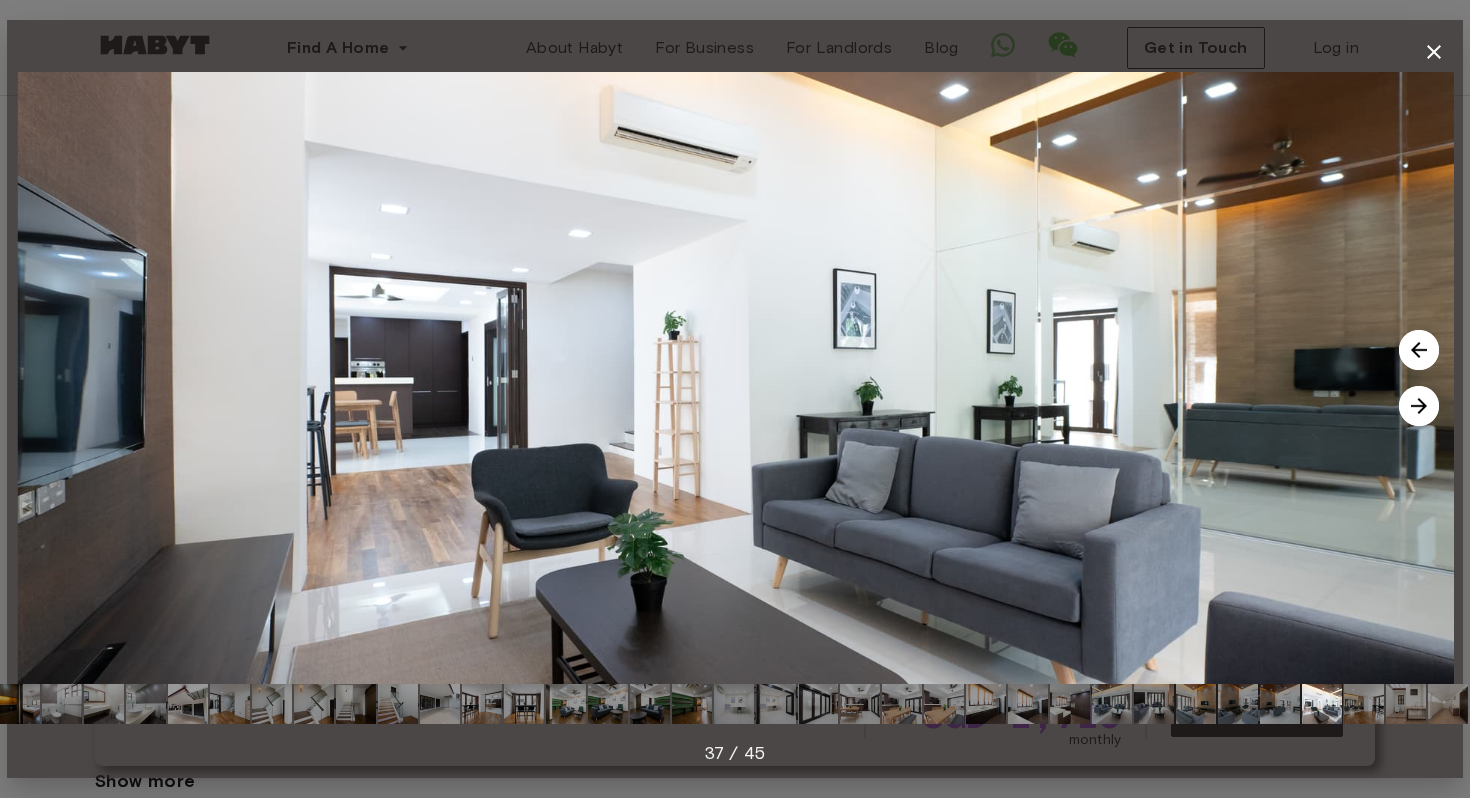 click at bounding box center [1406, 704] 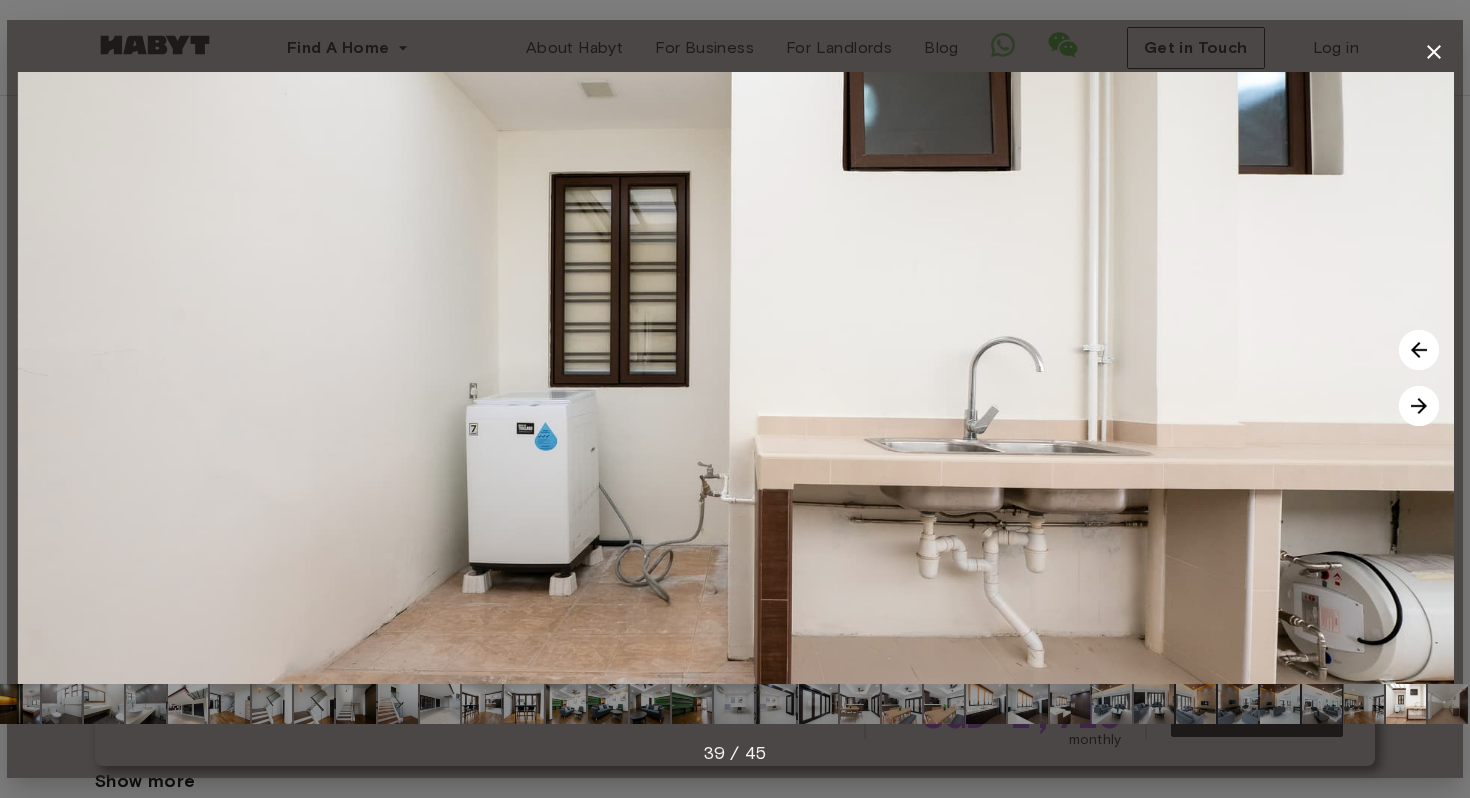 click at bounding box center [1448, 704] 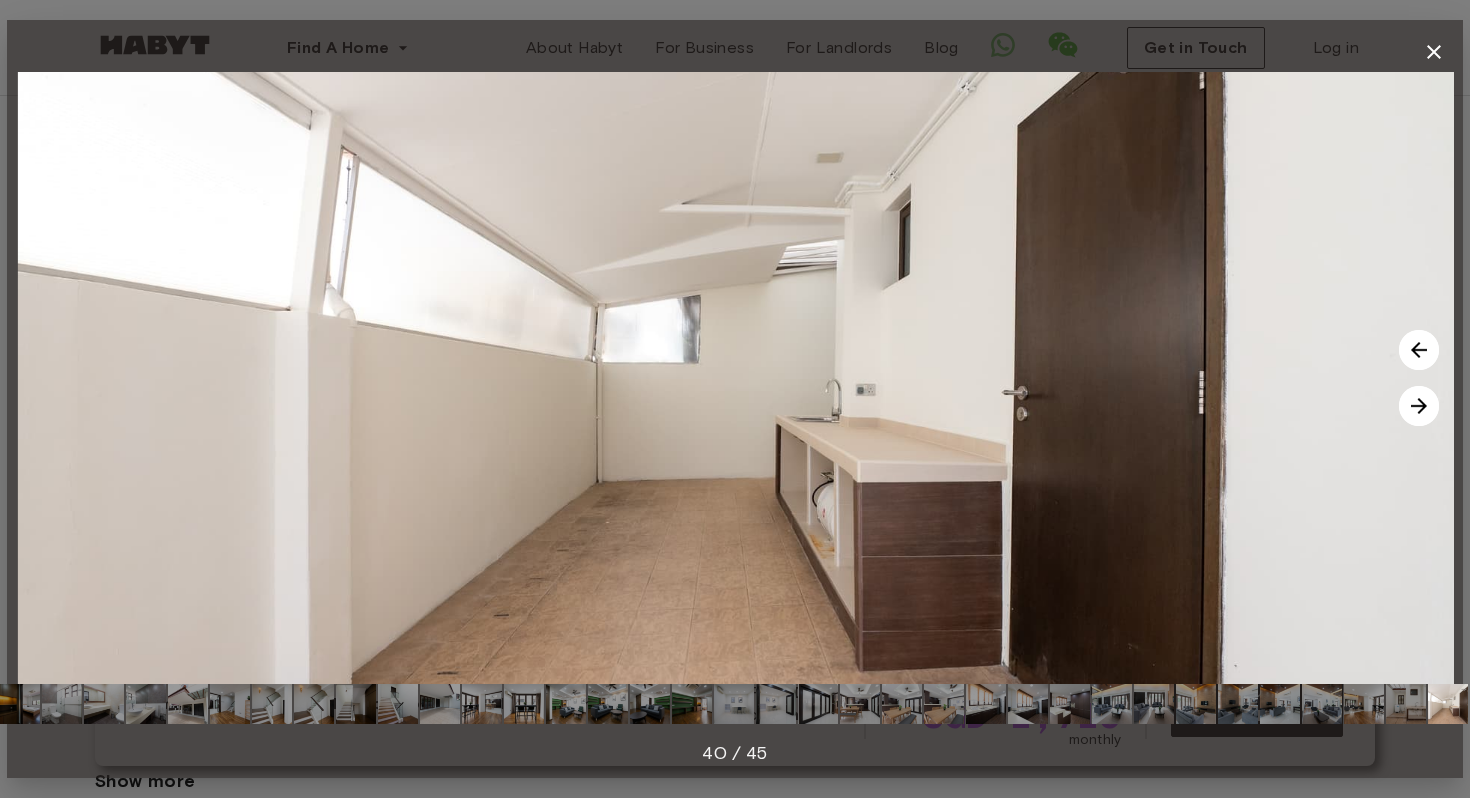 click at bounding box center [62, 704] 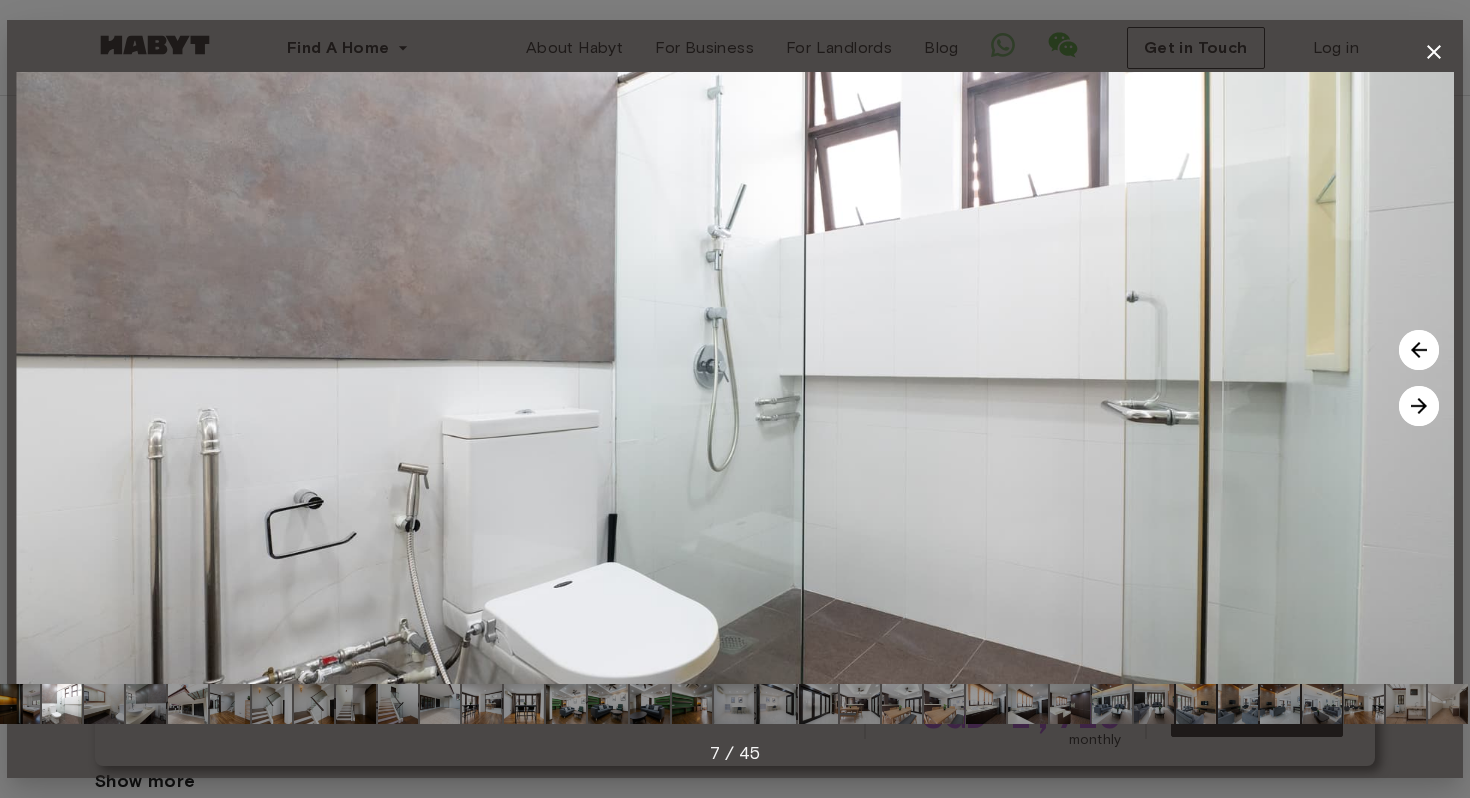 click at bounding box center [62, 704] 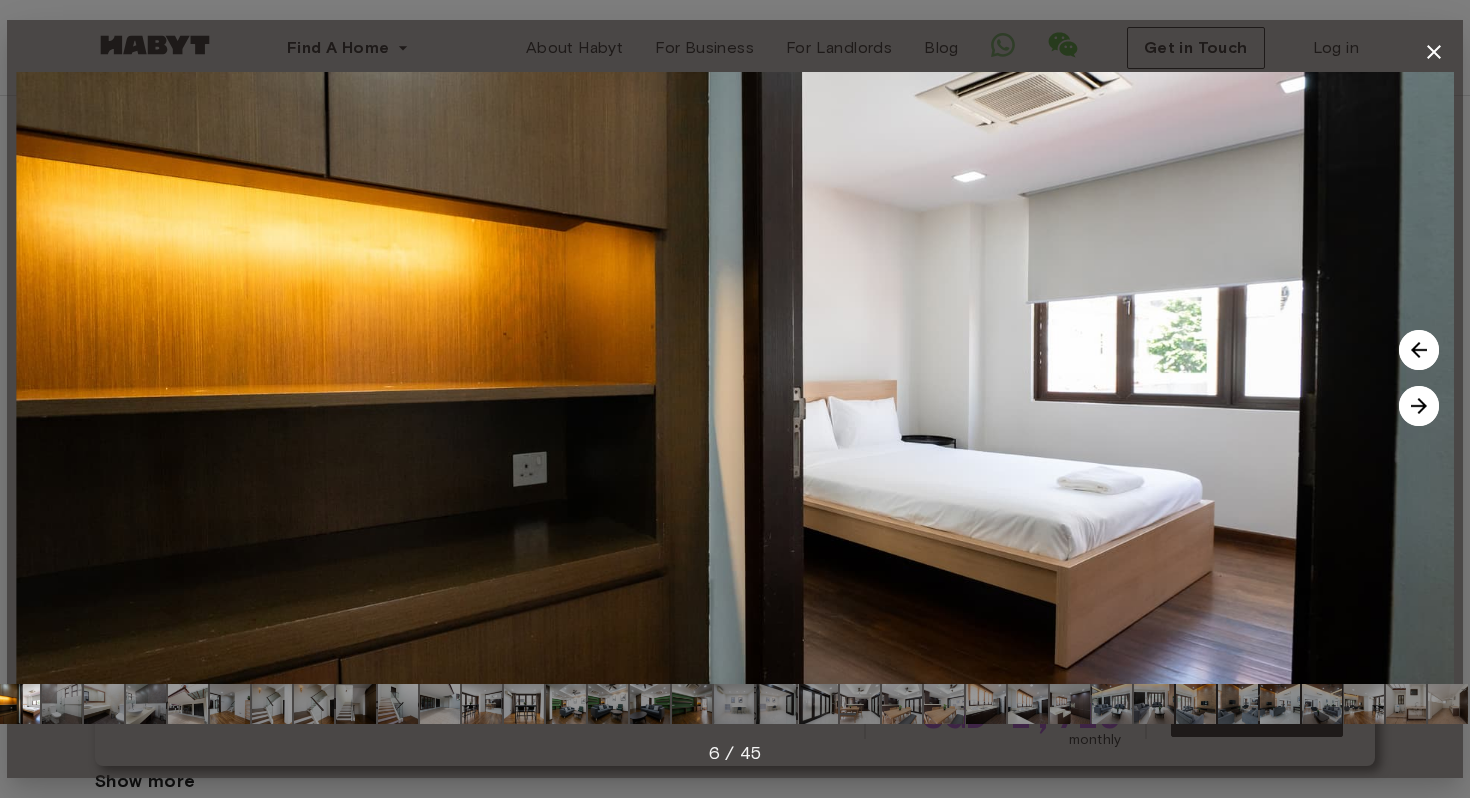 click on "6 / 45" at bounding box center (735, 399) 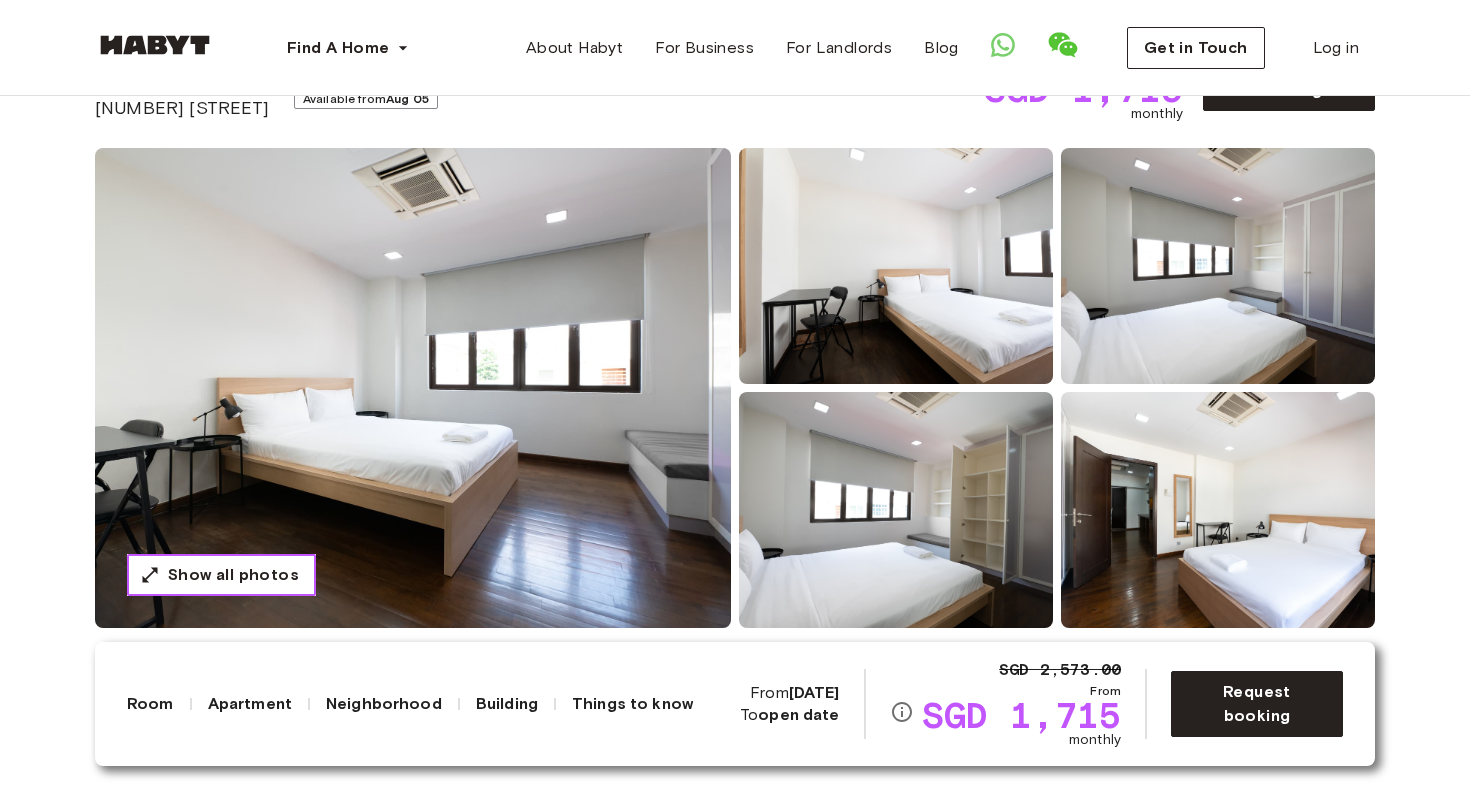 scroll, scrollTop: 121, scrollLeft: 0, axis: vertical 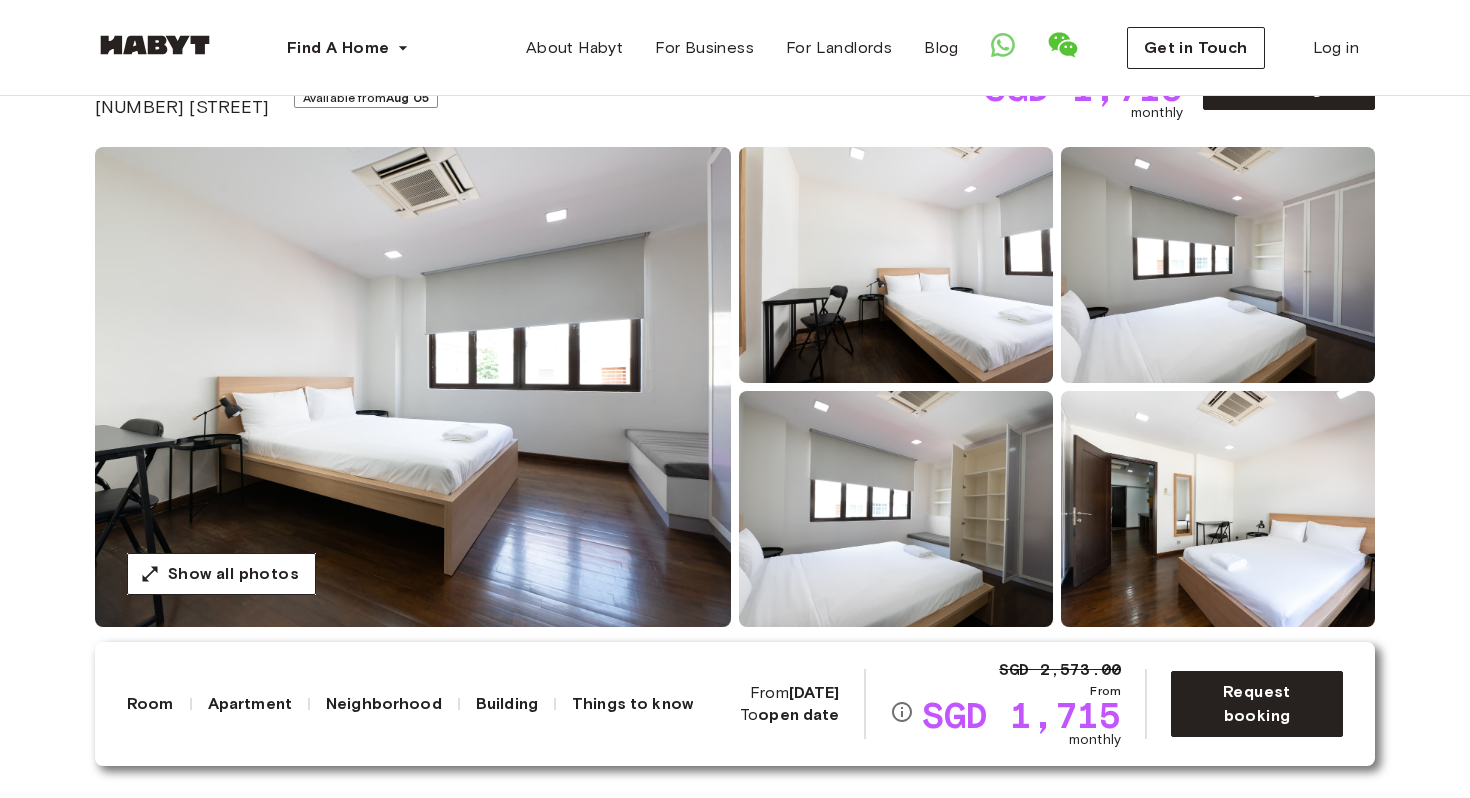click at bounding box center (413, 387) 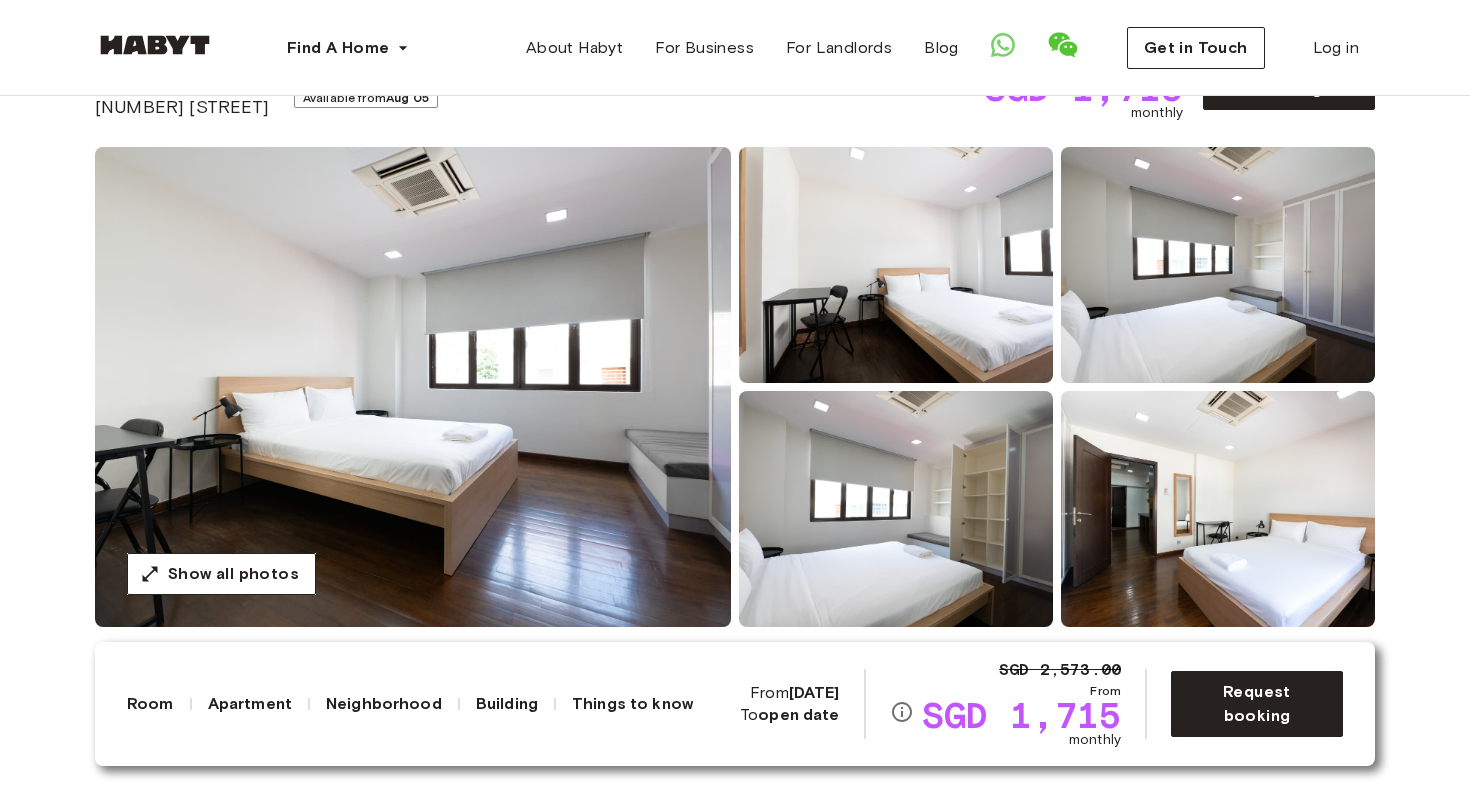 click at bounding box center [413, 387] 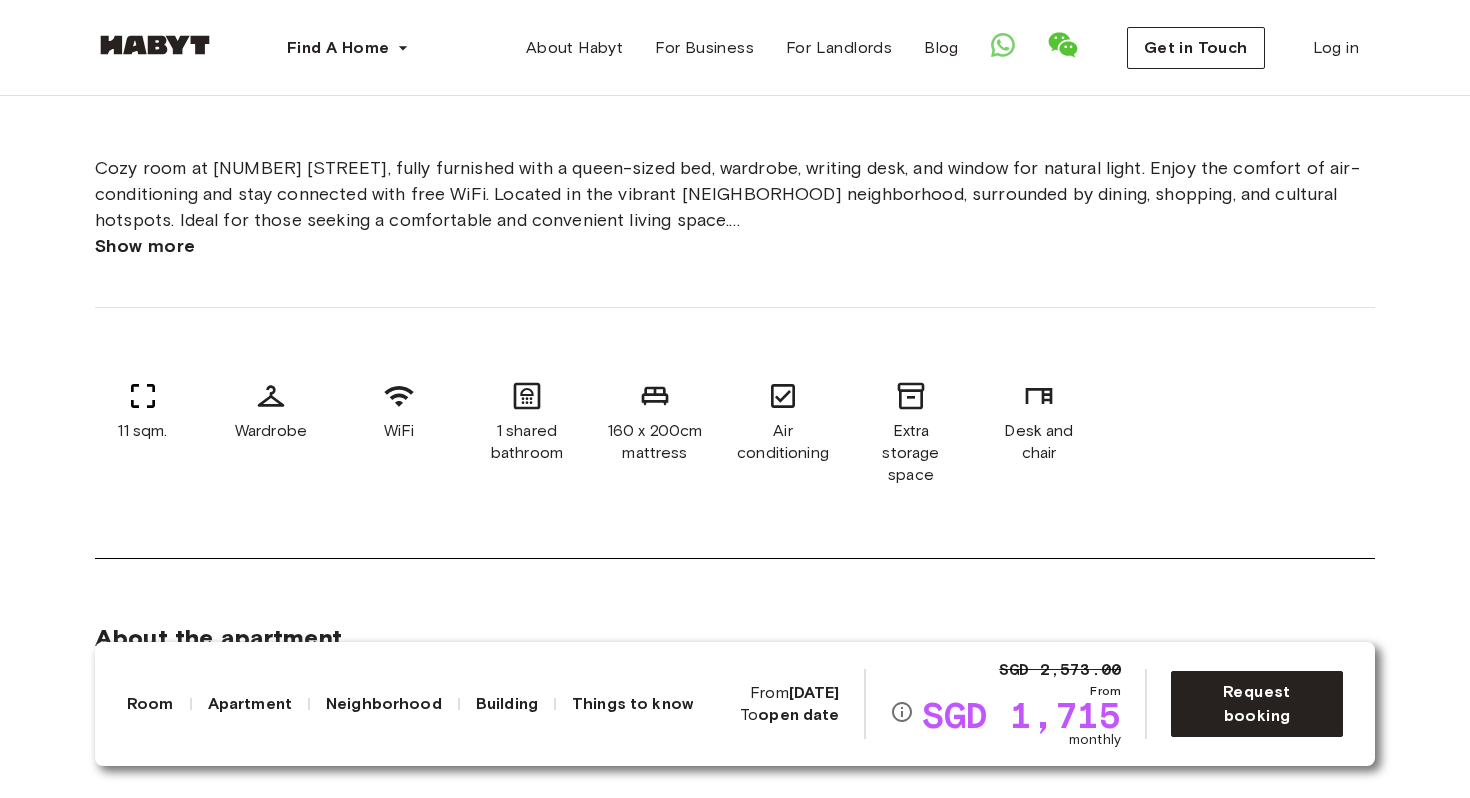 scroll, scrollTop: 0, scrollLeft: 0, axis: both 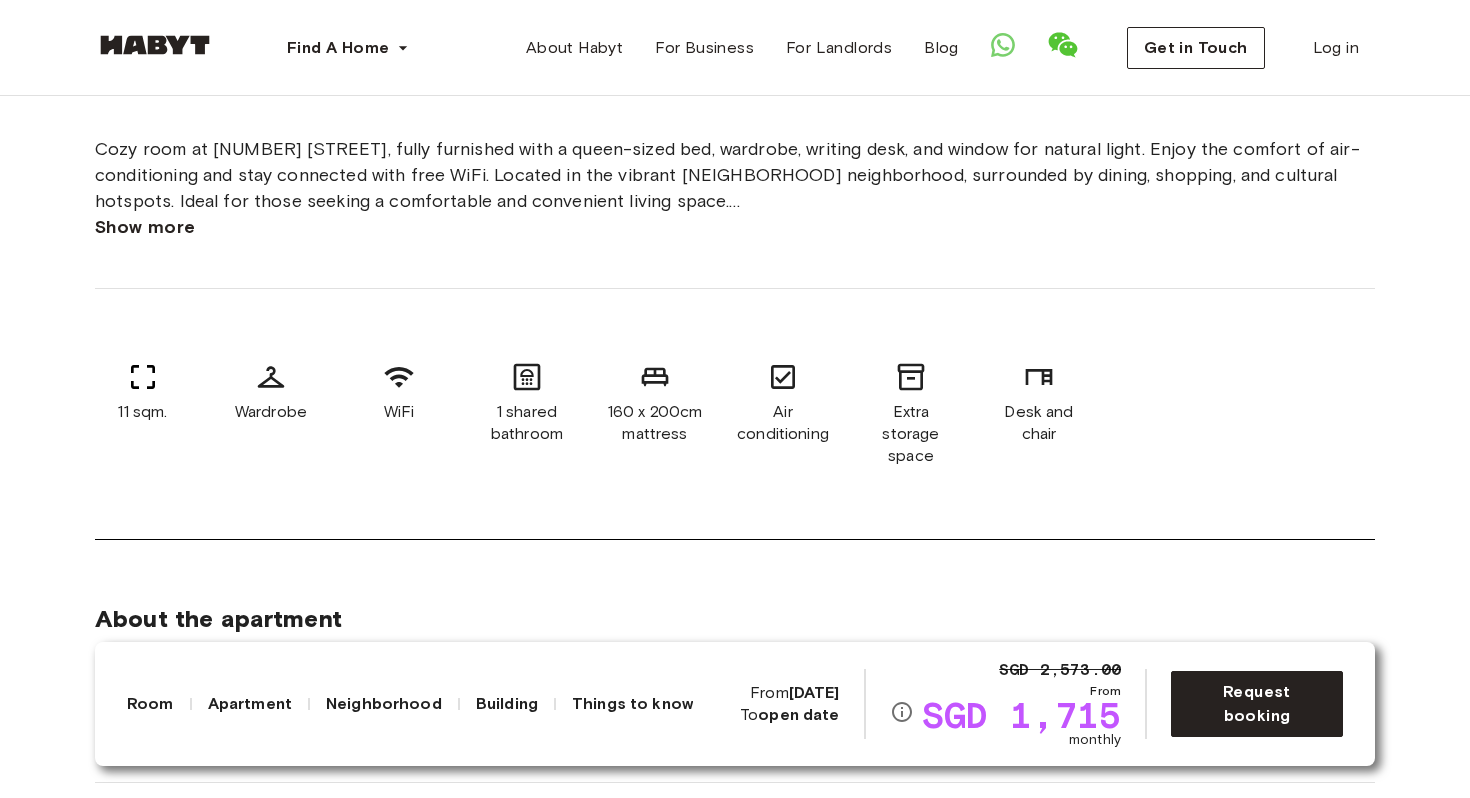 click on "Show more" at bounding box center (735, 227) 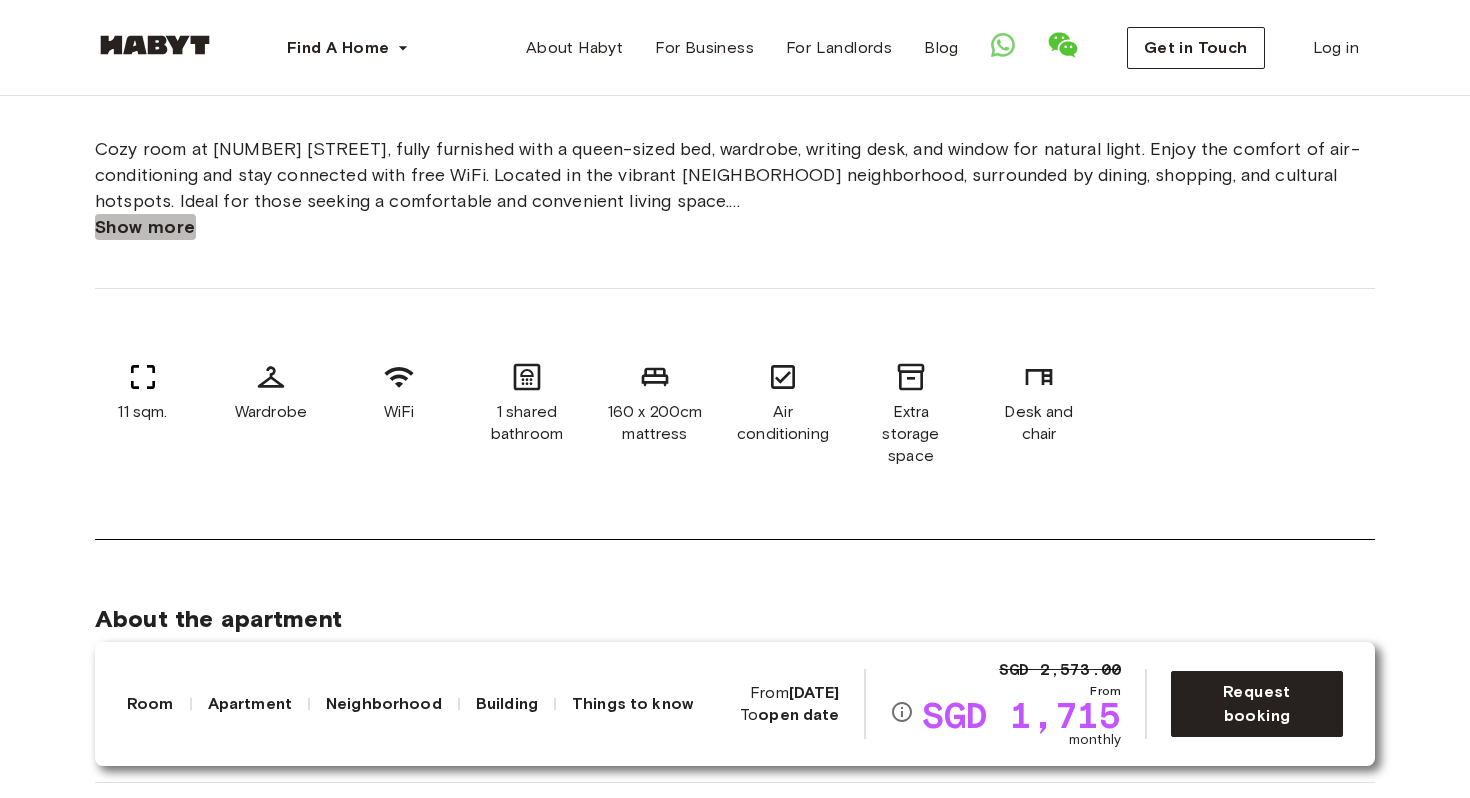 click on "Show more" at bounding box center [145, 227] 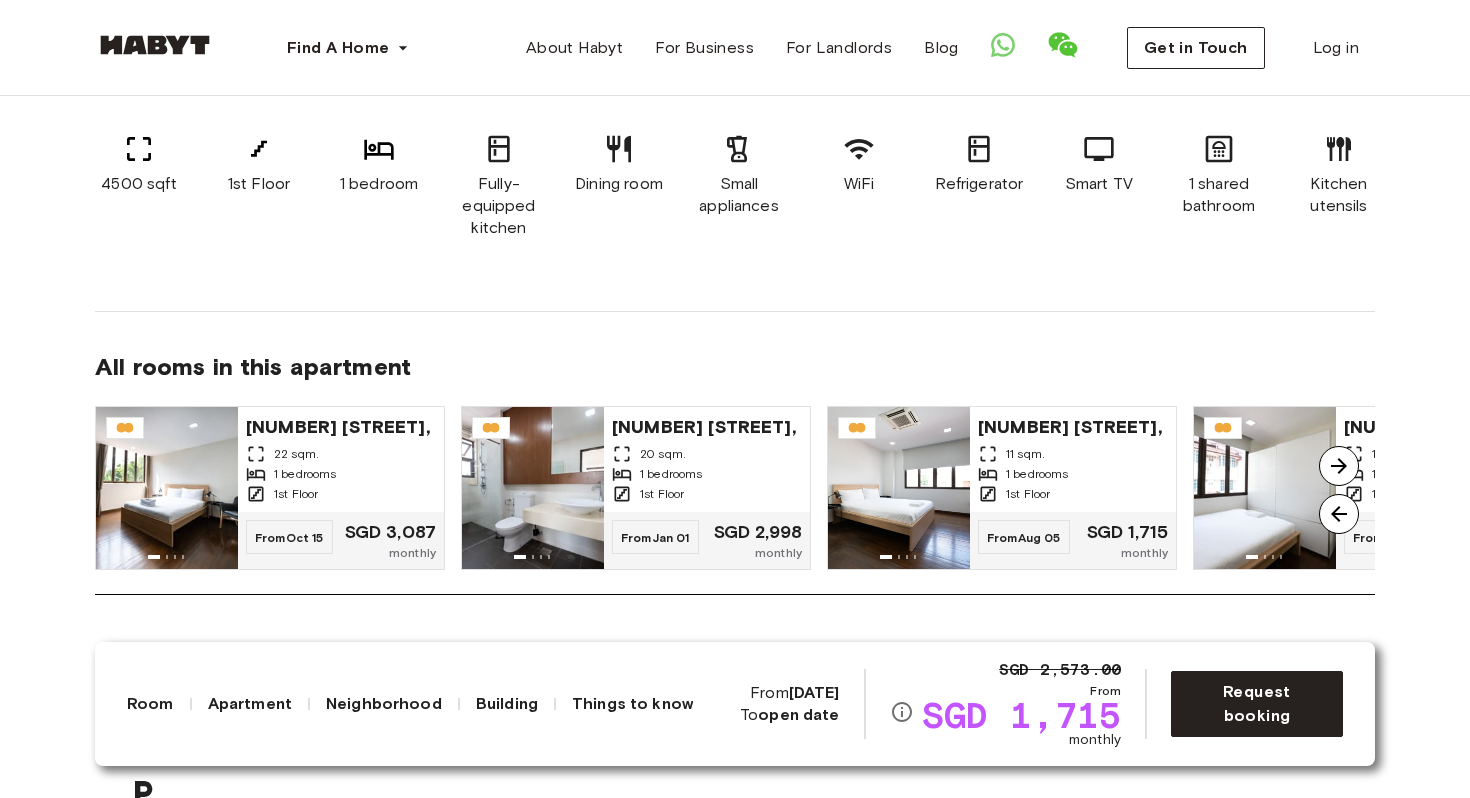 scroll, scrollTop: 1576, scrollLeft: 0, axis: vertical 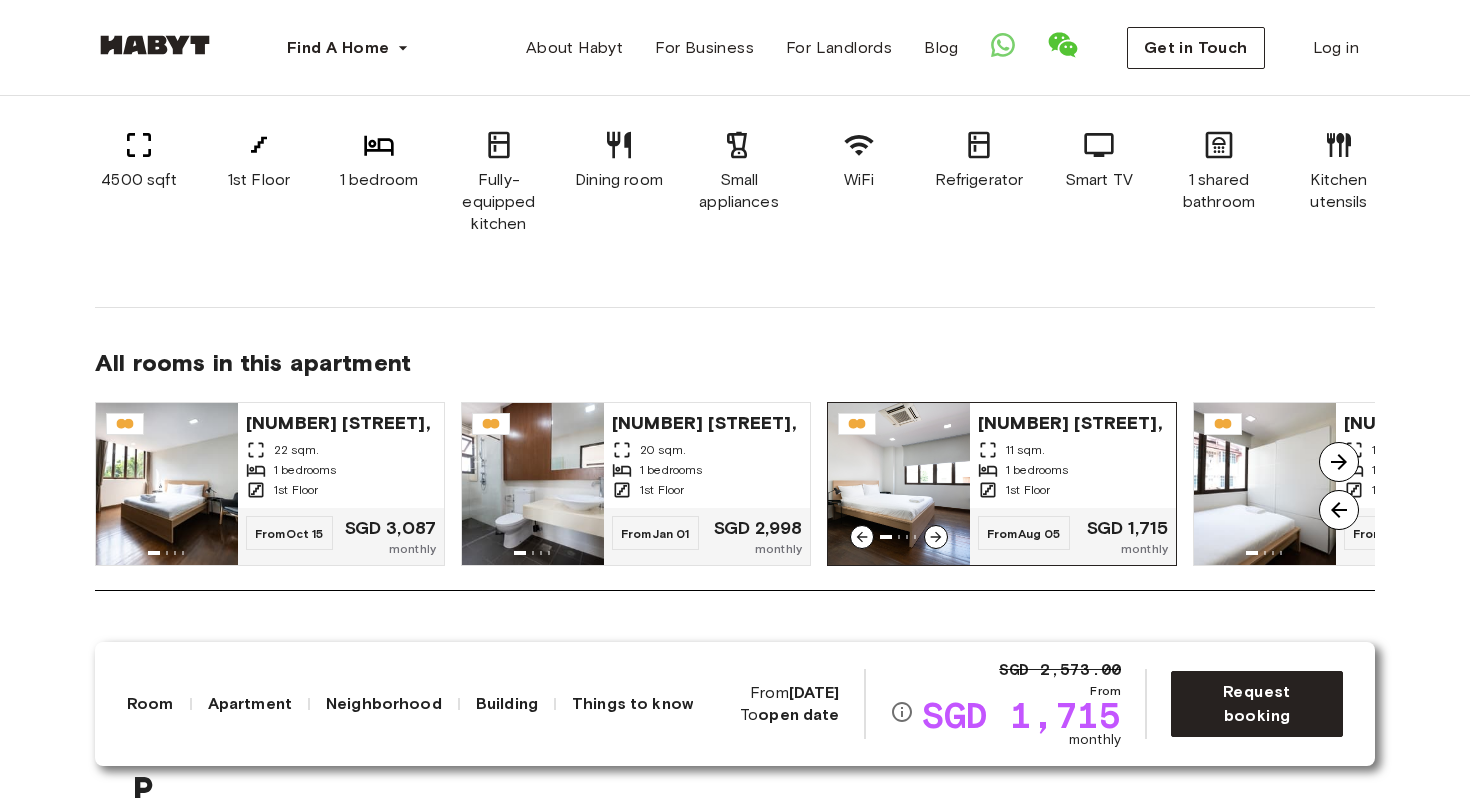 type 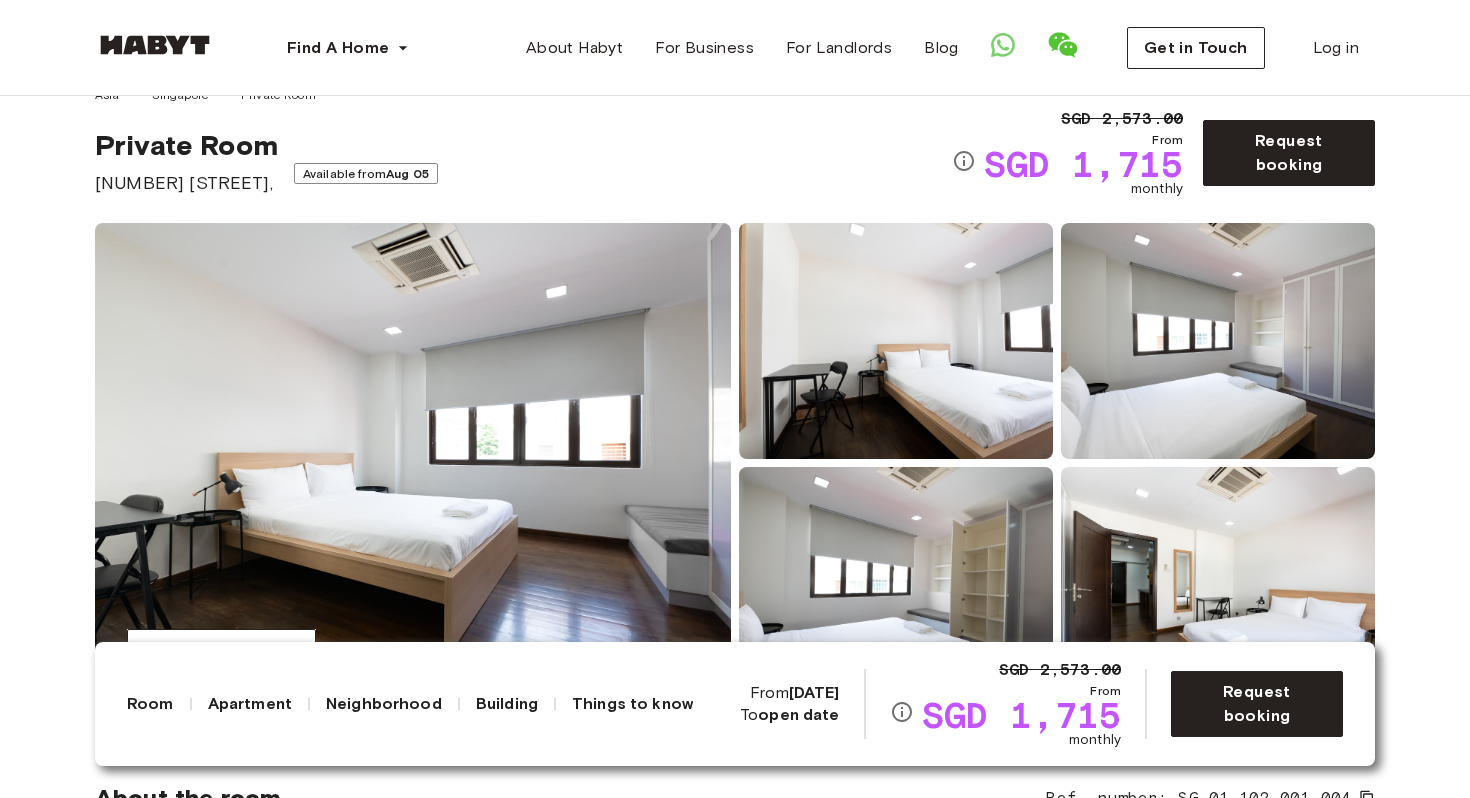 scroll, scrollTop: 48, scrollLeft: 0, axis: vertical 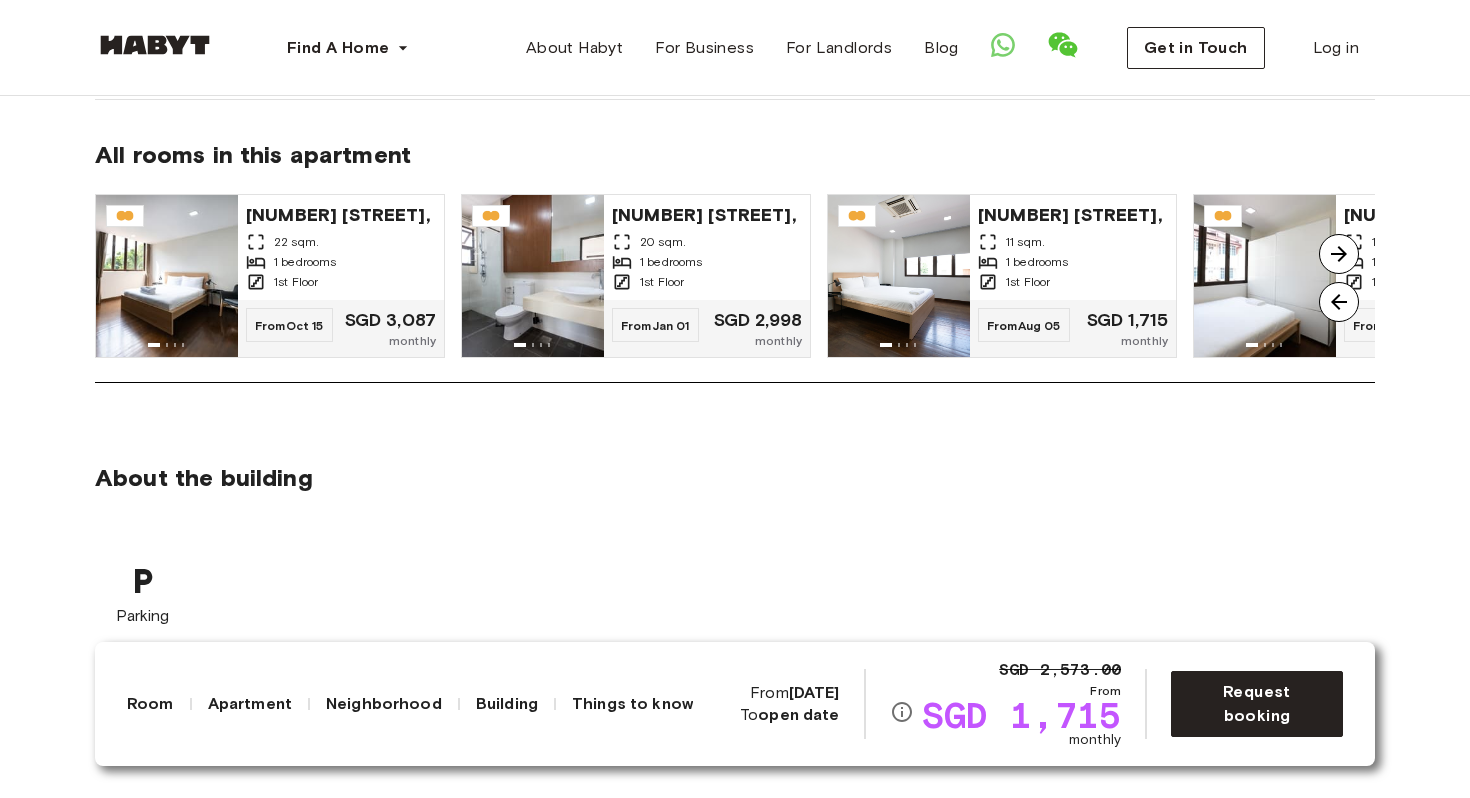 click at bounding box center (1339, 302) 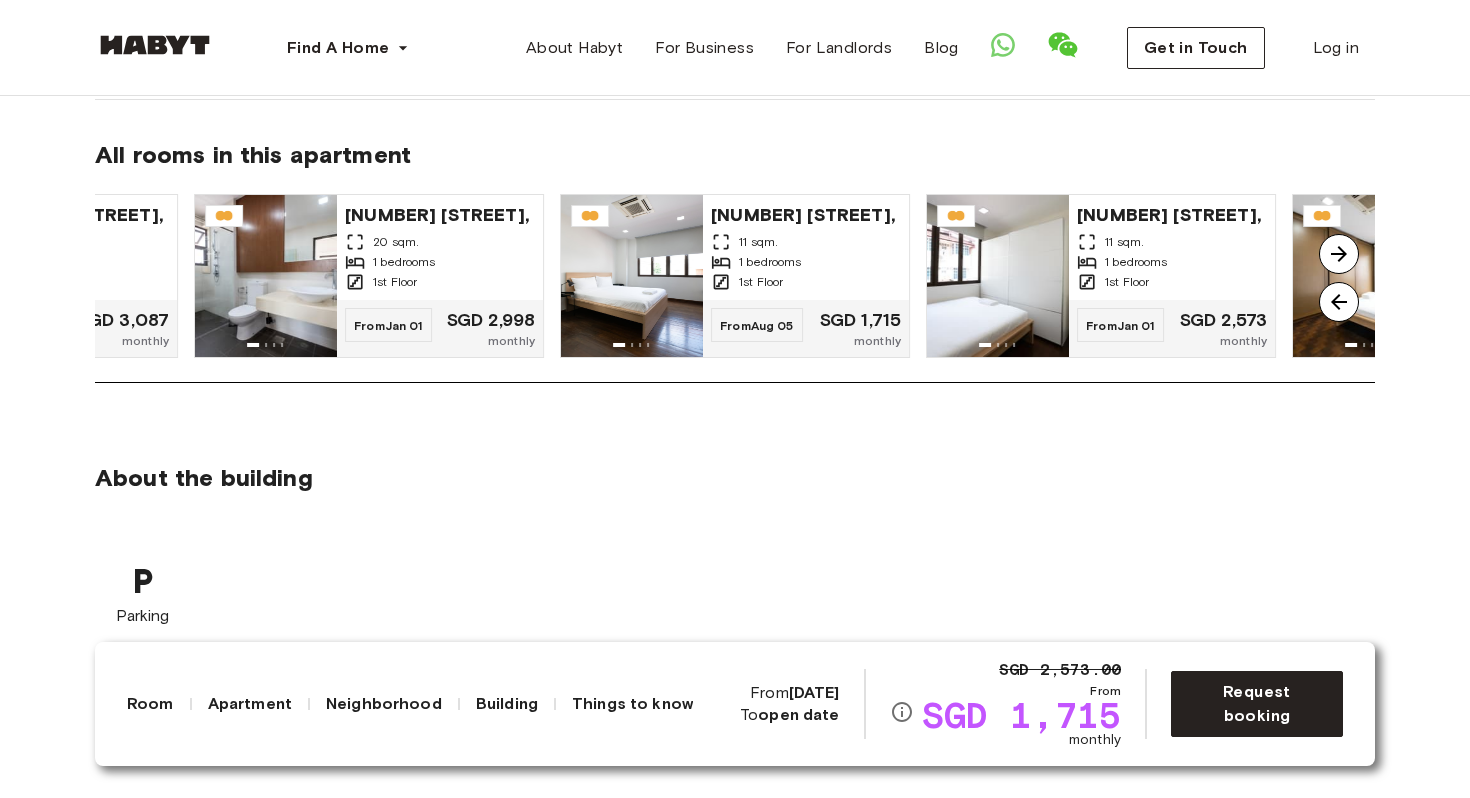 click at bounding box center [1339, 254] 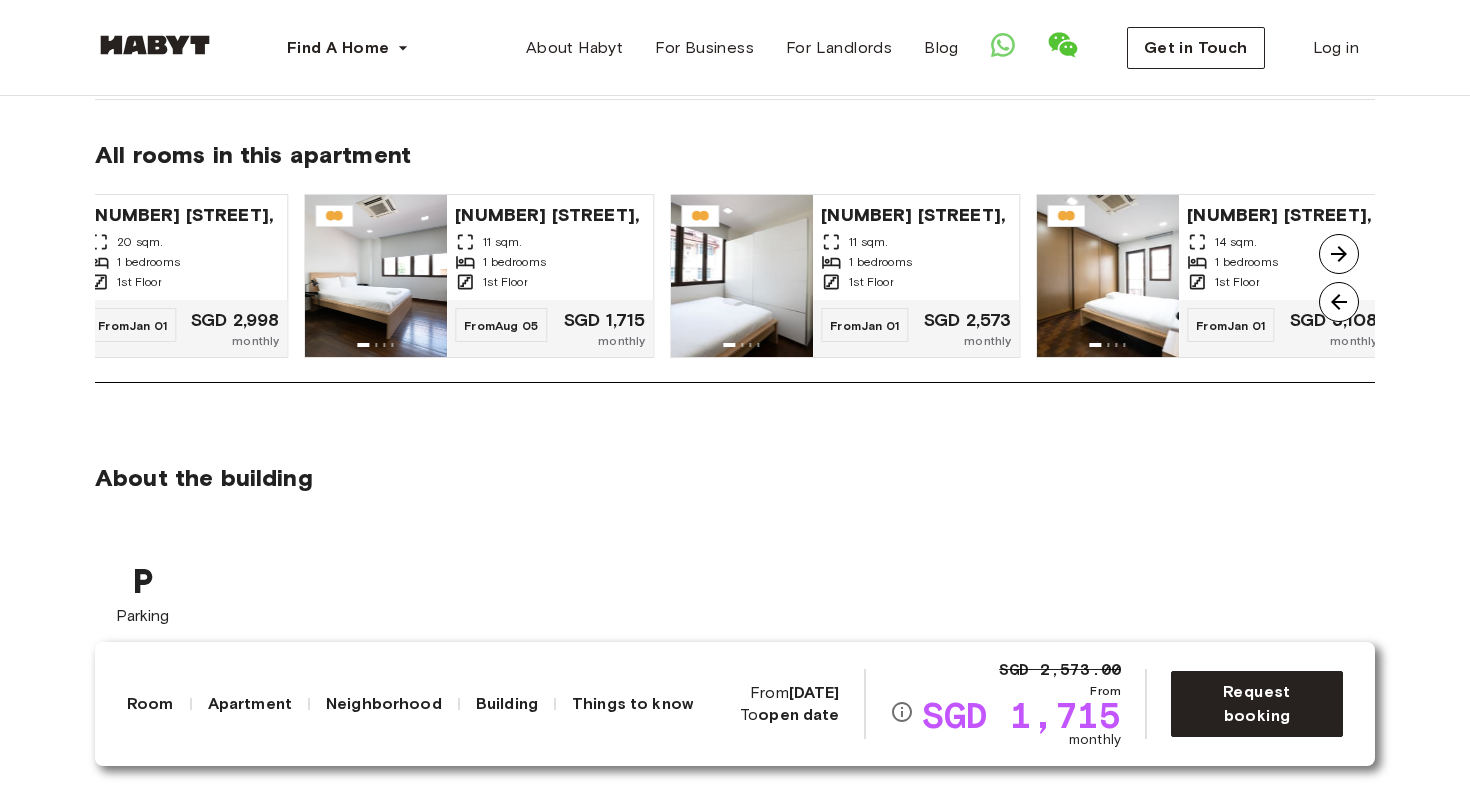 click at bounding box center (1339, 254) 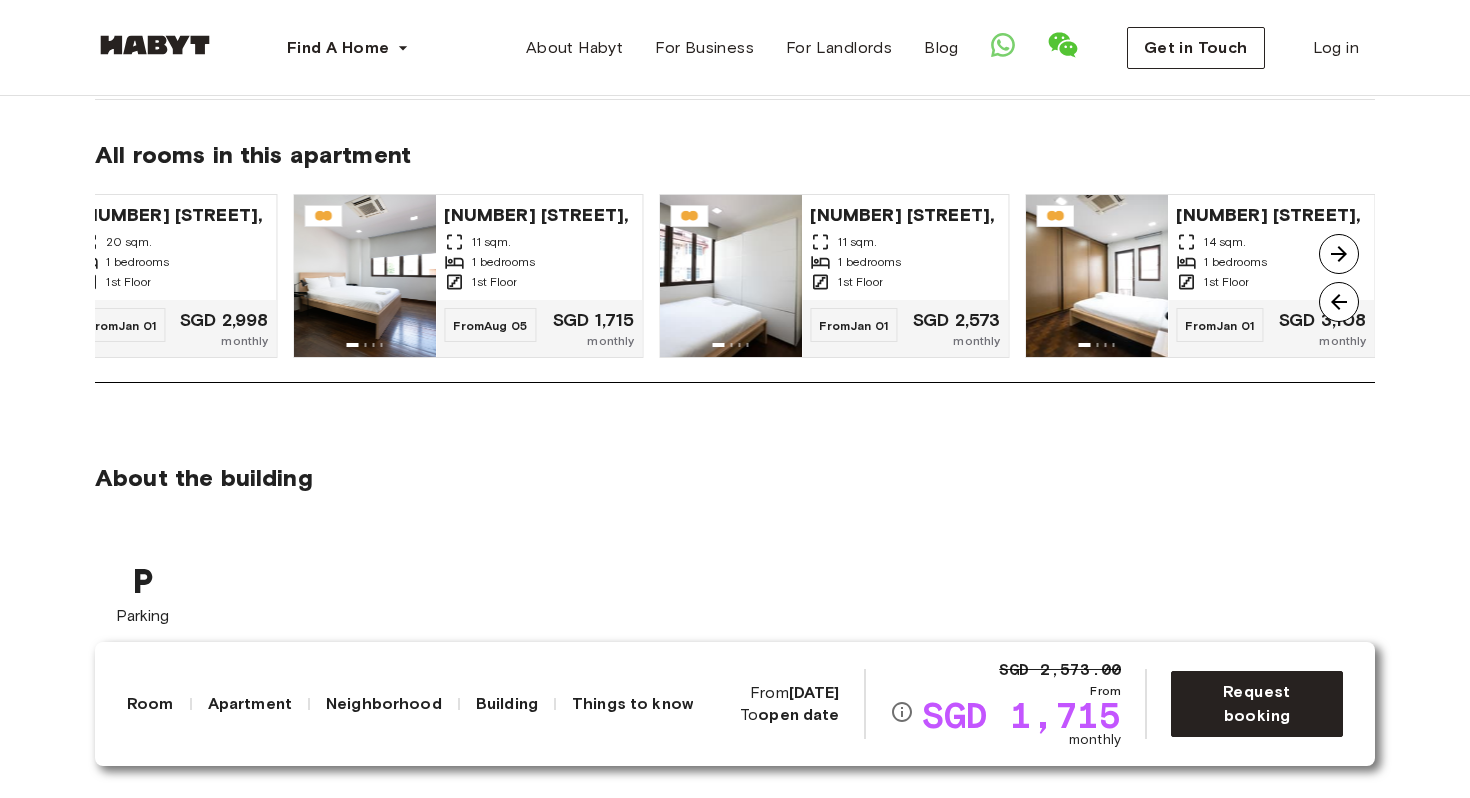 click at bounding box center (1339, 254) 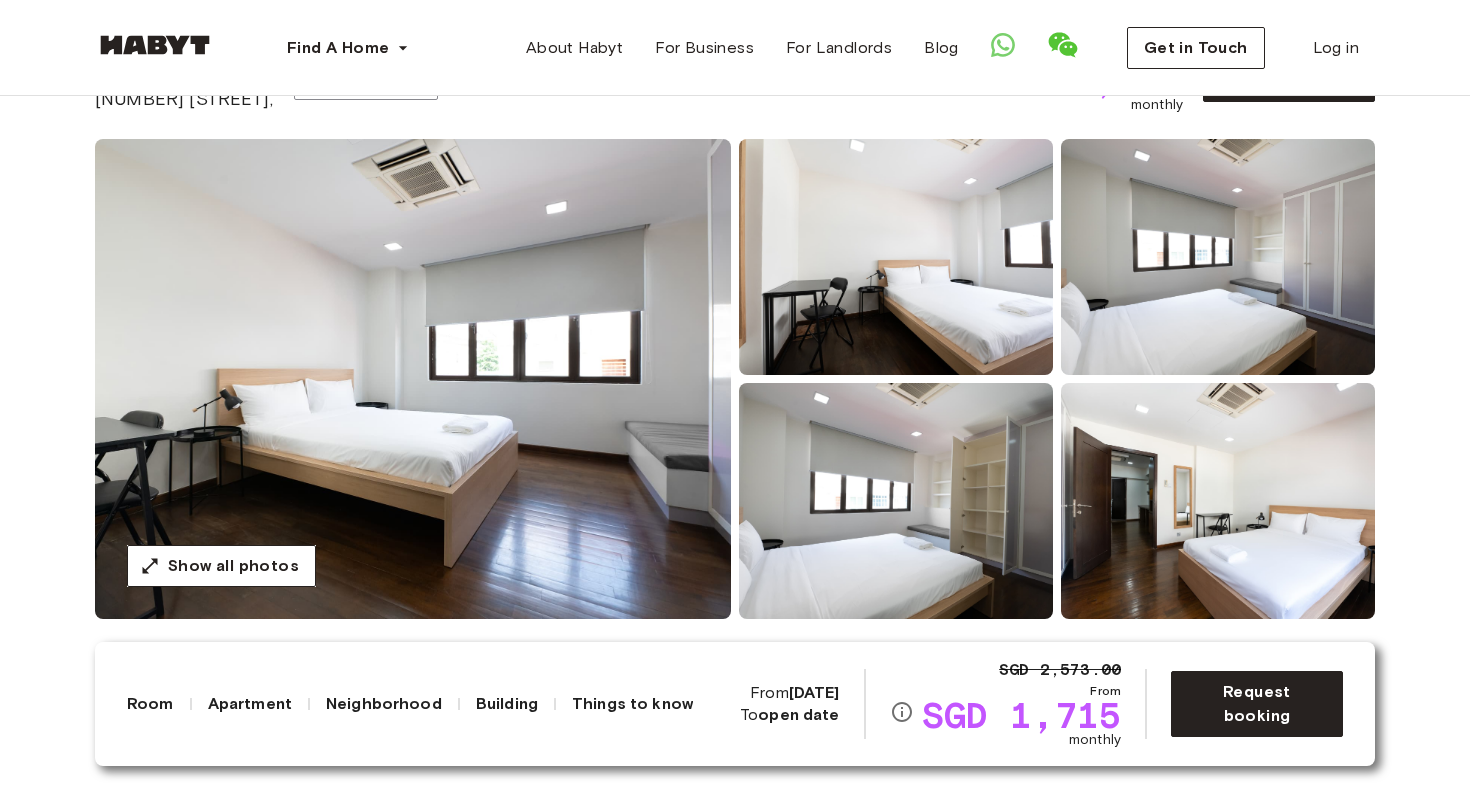 scroll, scrollTop: 0, scrollLeft: 0, axis: both 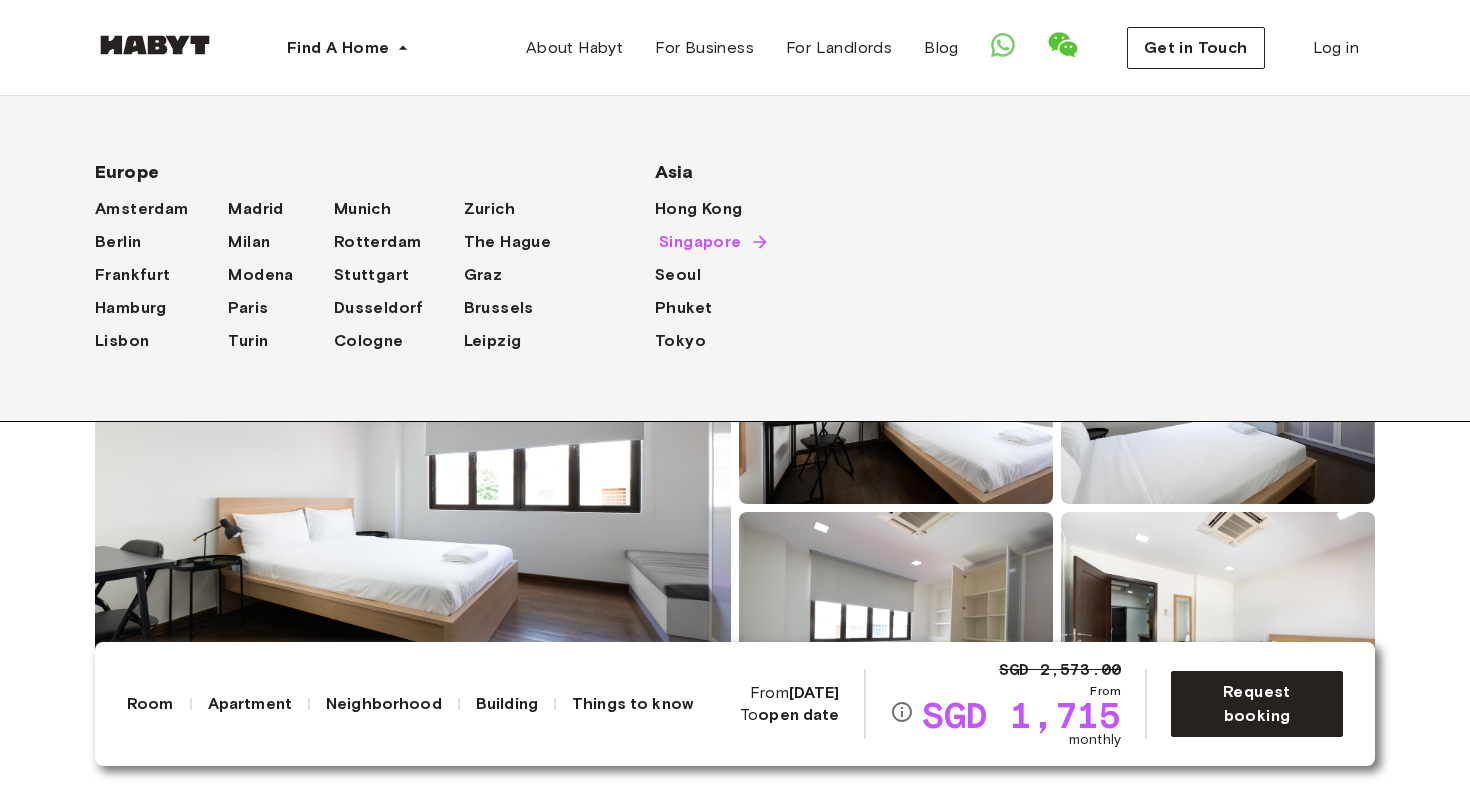 click on "Singapore" at bounding box center (700, 242) 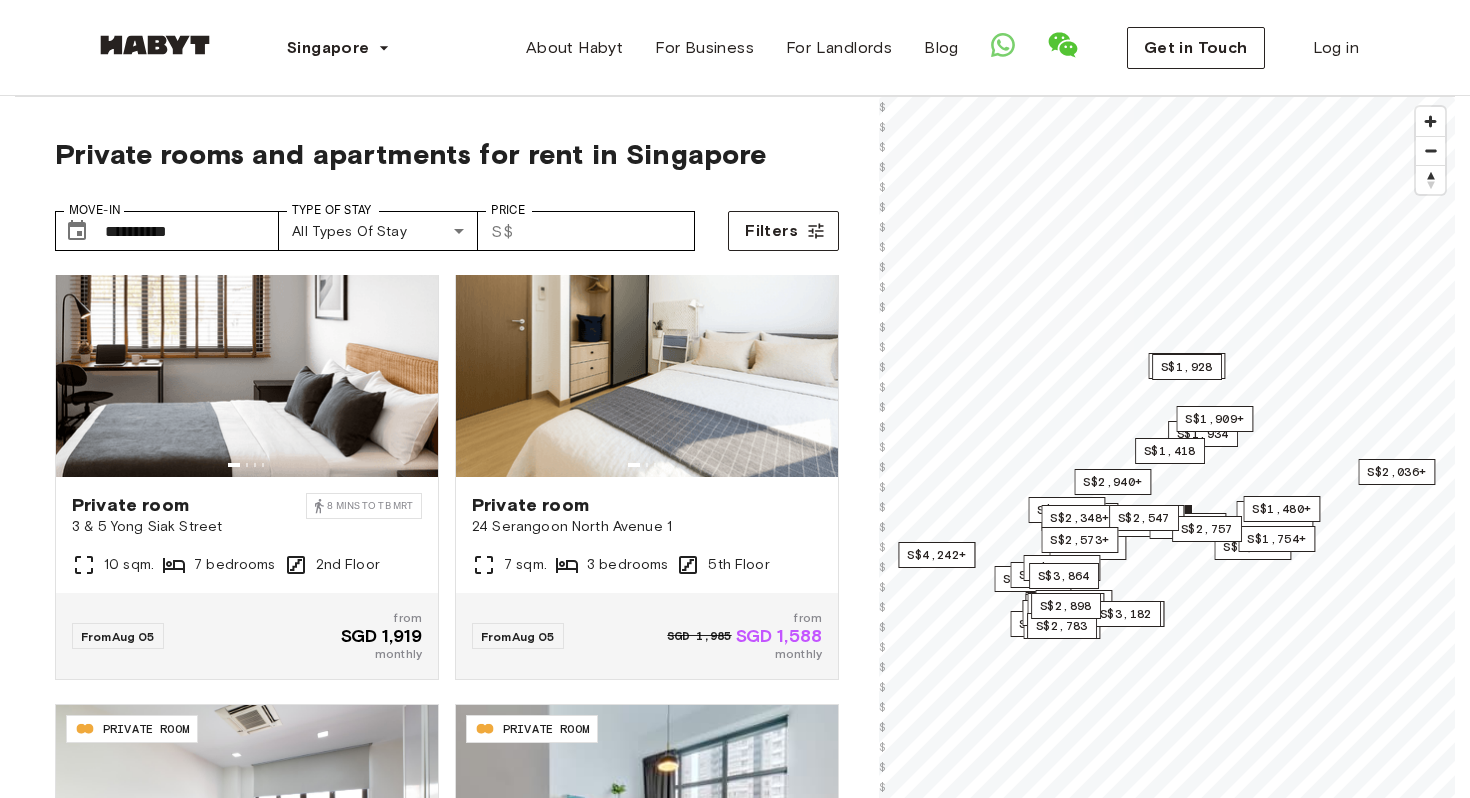 scroll, scrollTop: 957, scrollLeft: 0, axis: vertical 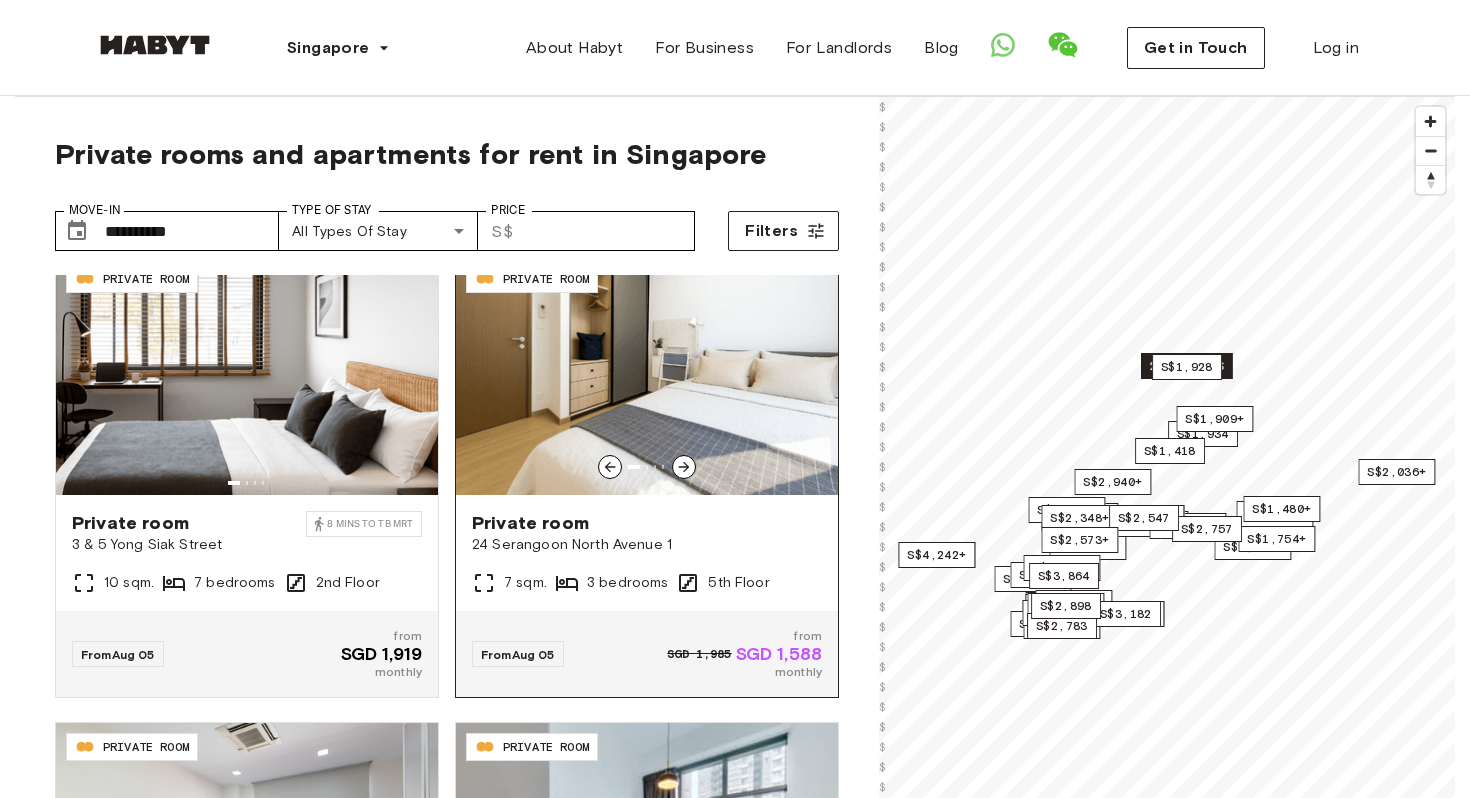 click at bounding box center [647, 375] 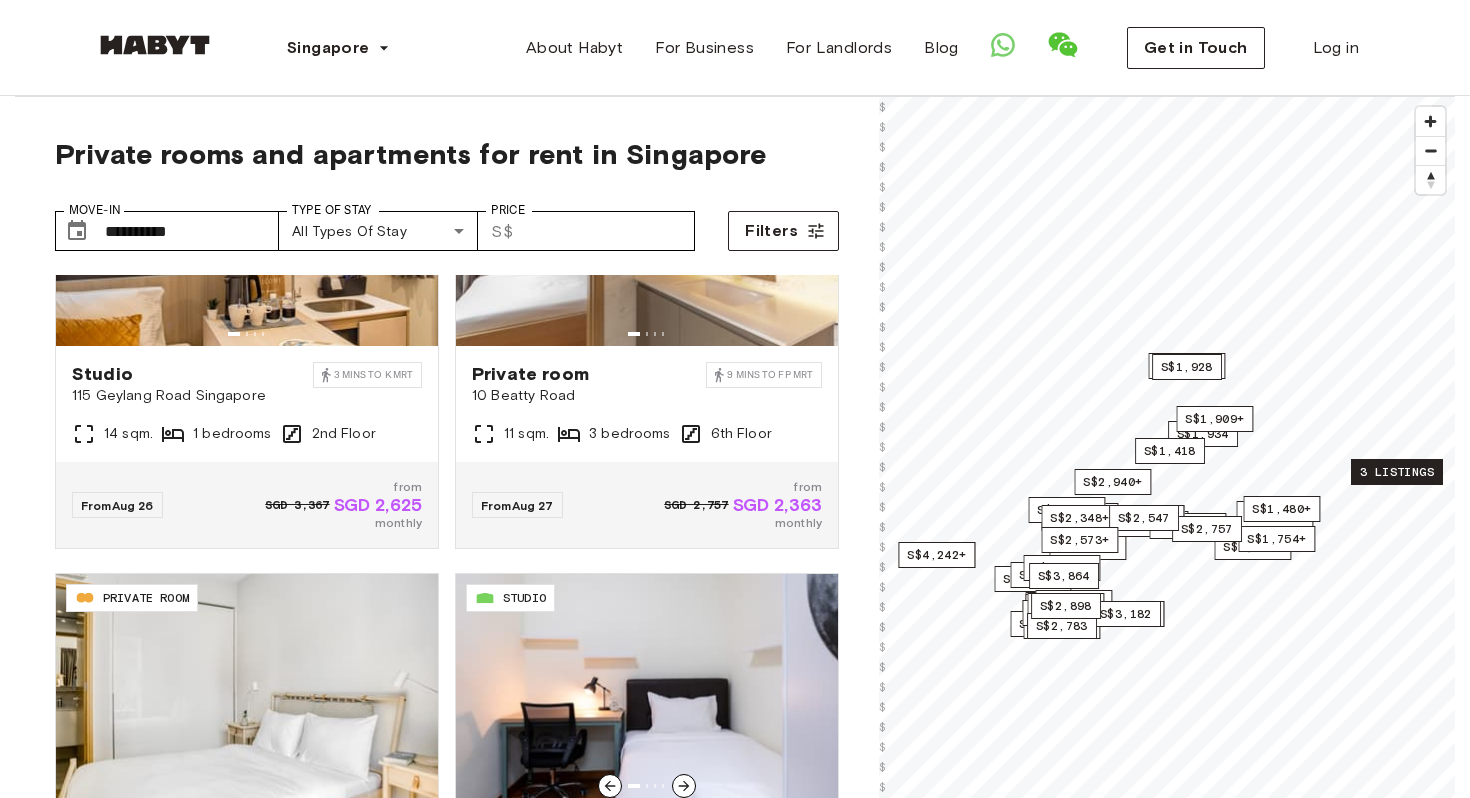 scroll, scrollTop: 3972, scrollLeft: 0, axis: vertical 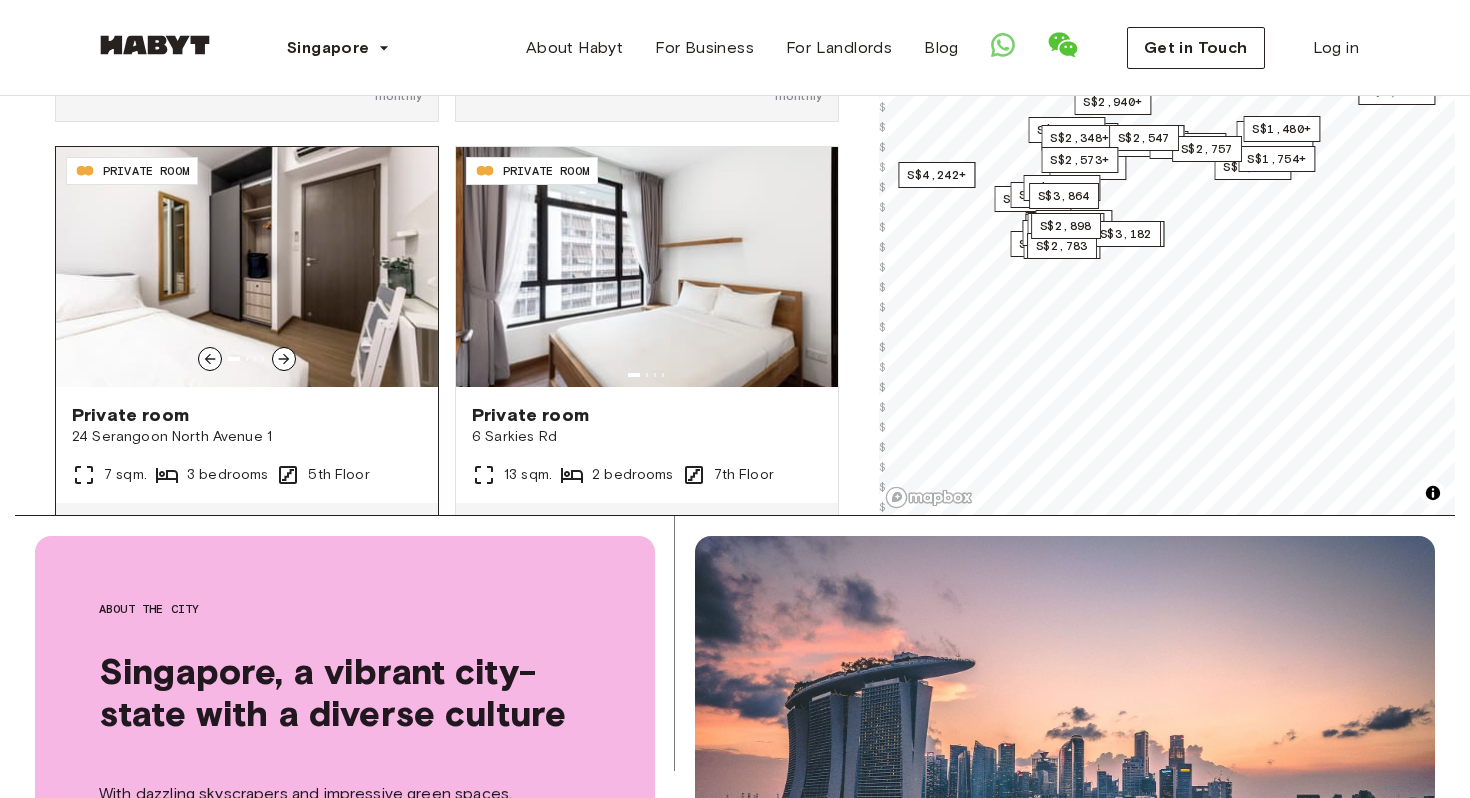 click at bounding box center [247, 267] 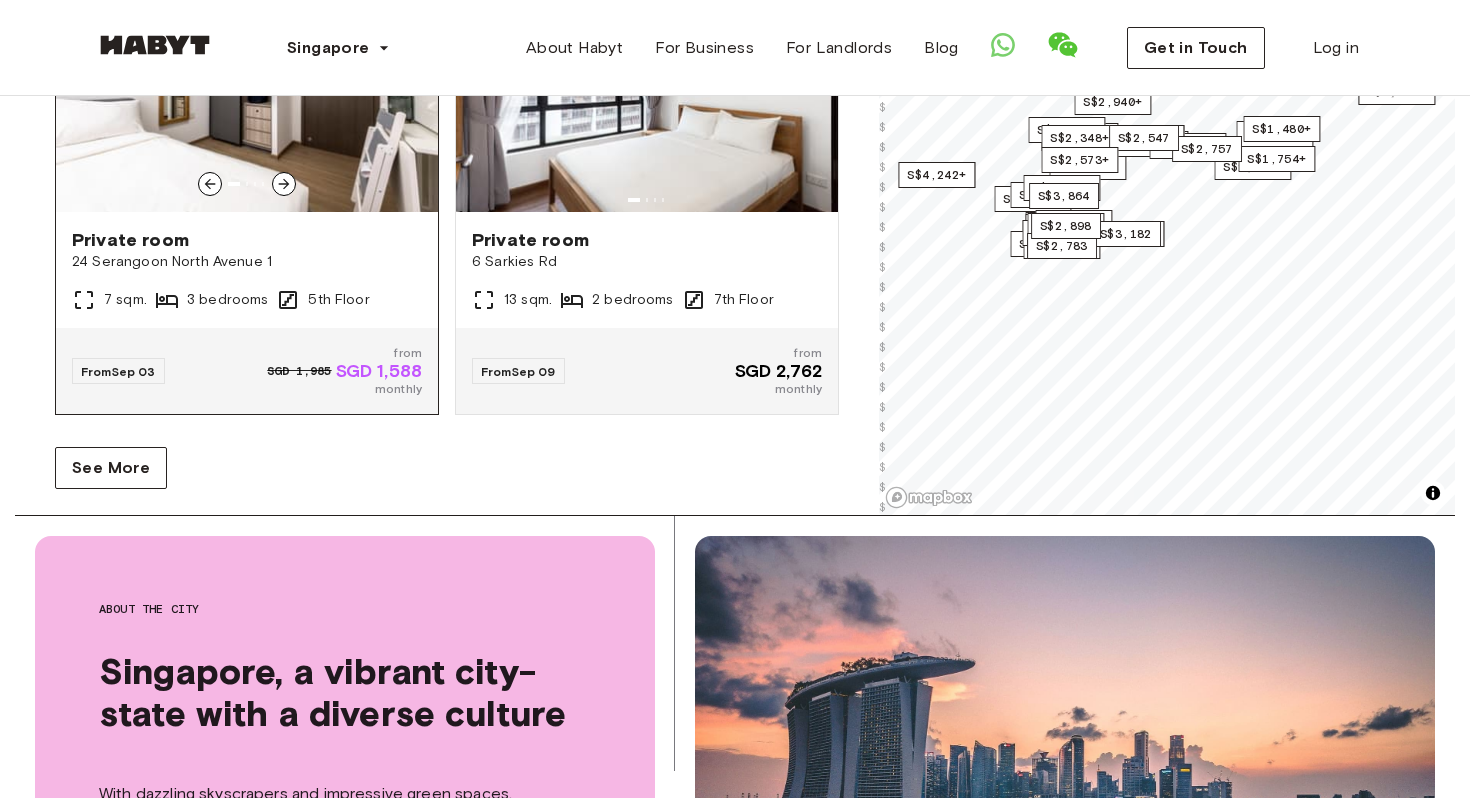 scroll, scrollTop: 3972, scrollLeft: 0, axis: vertical 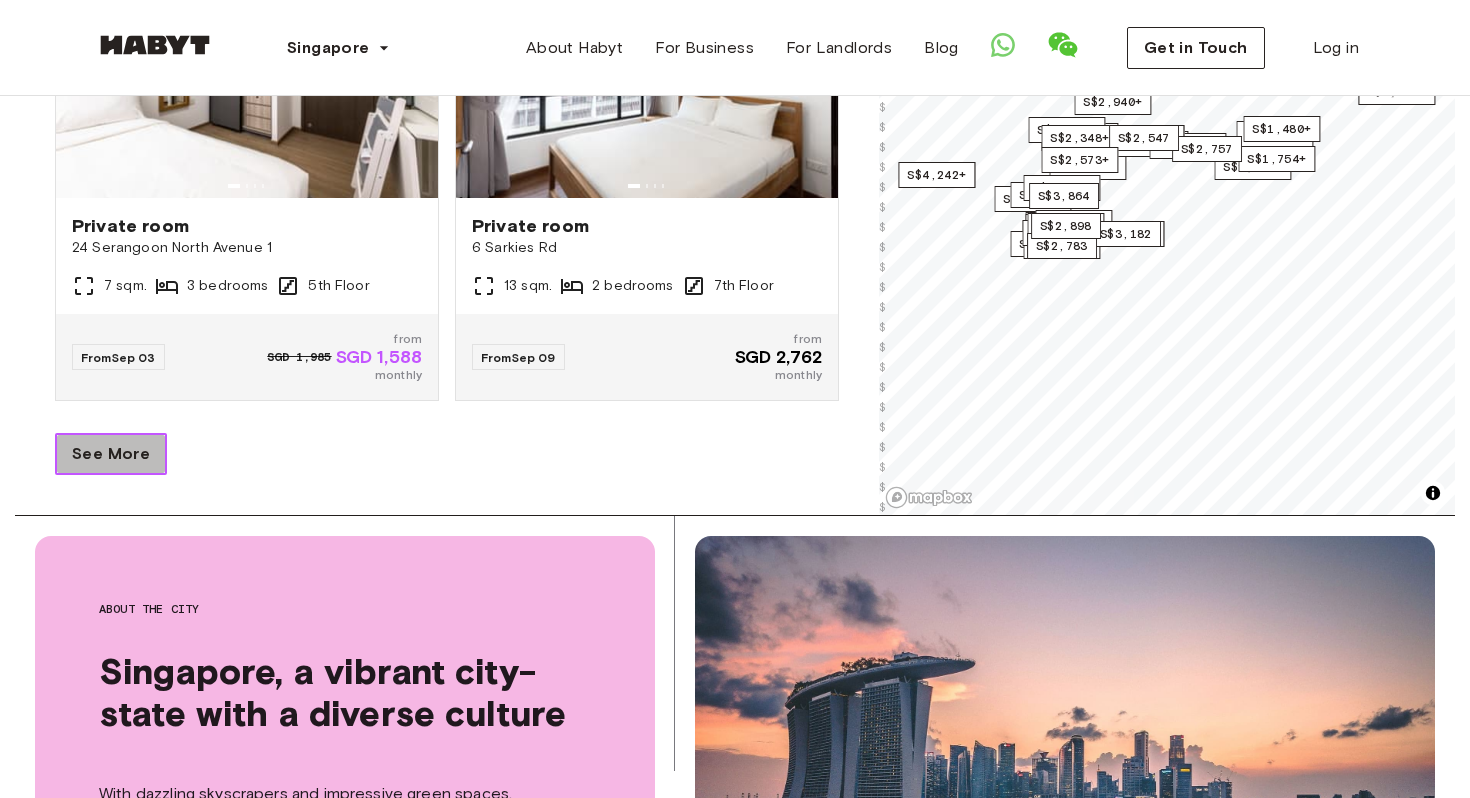 click on "See More" at bounding box center (111, 454) 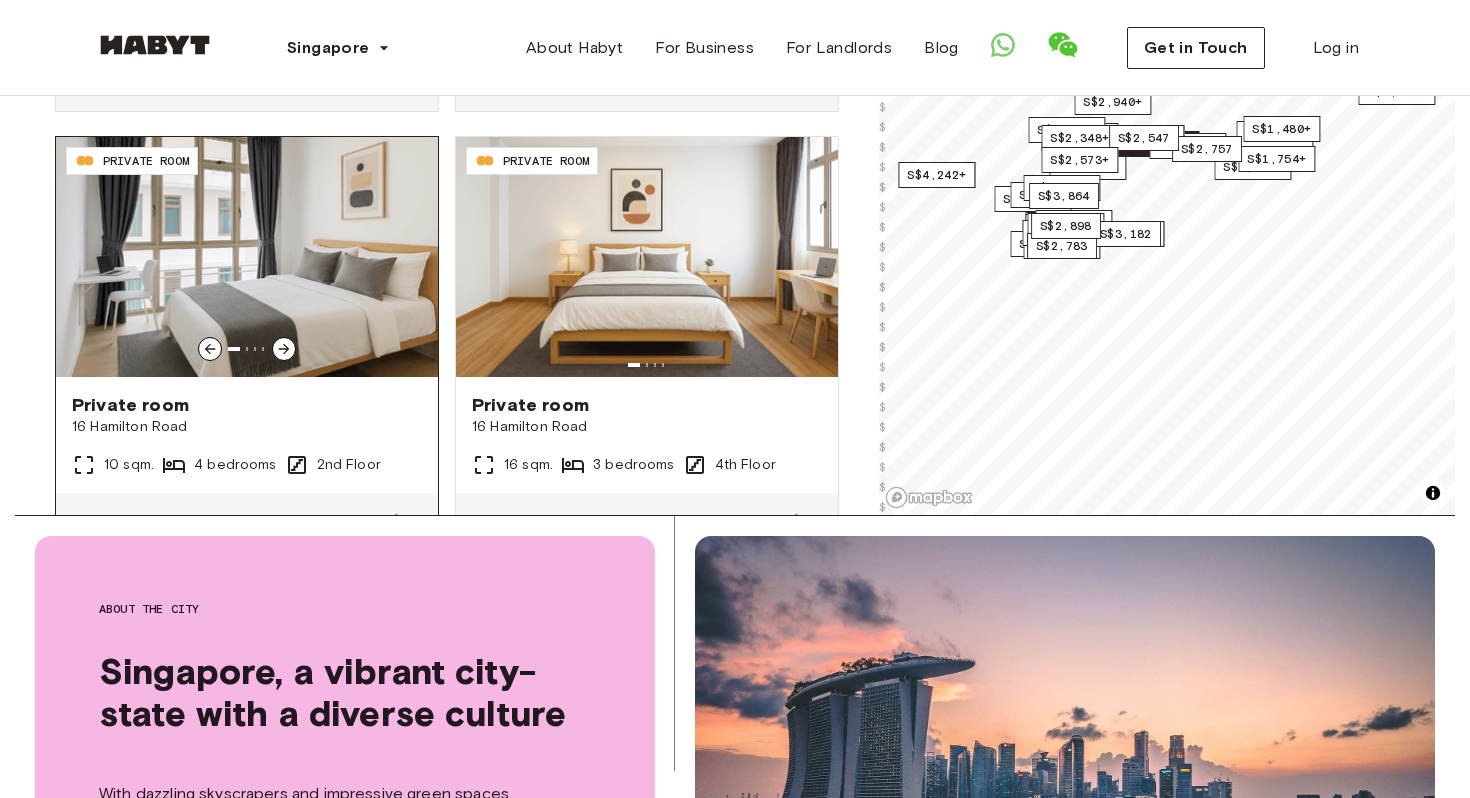 type 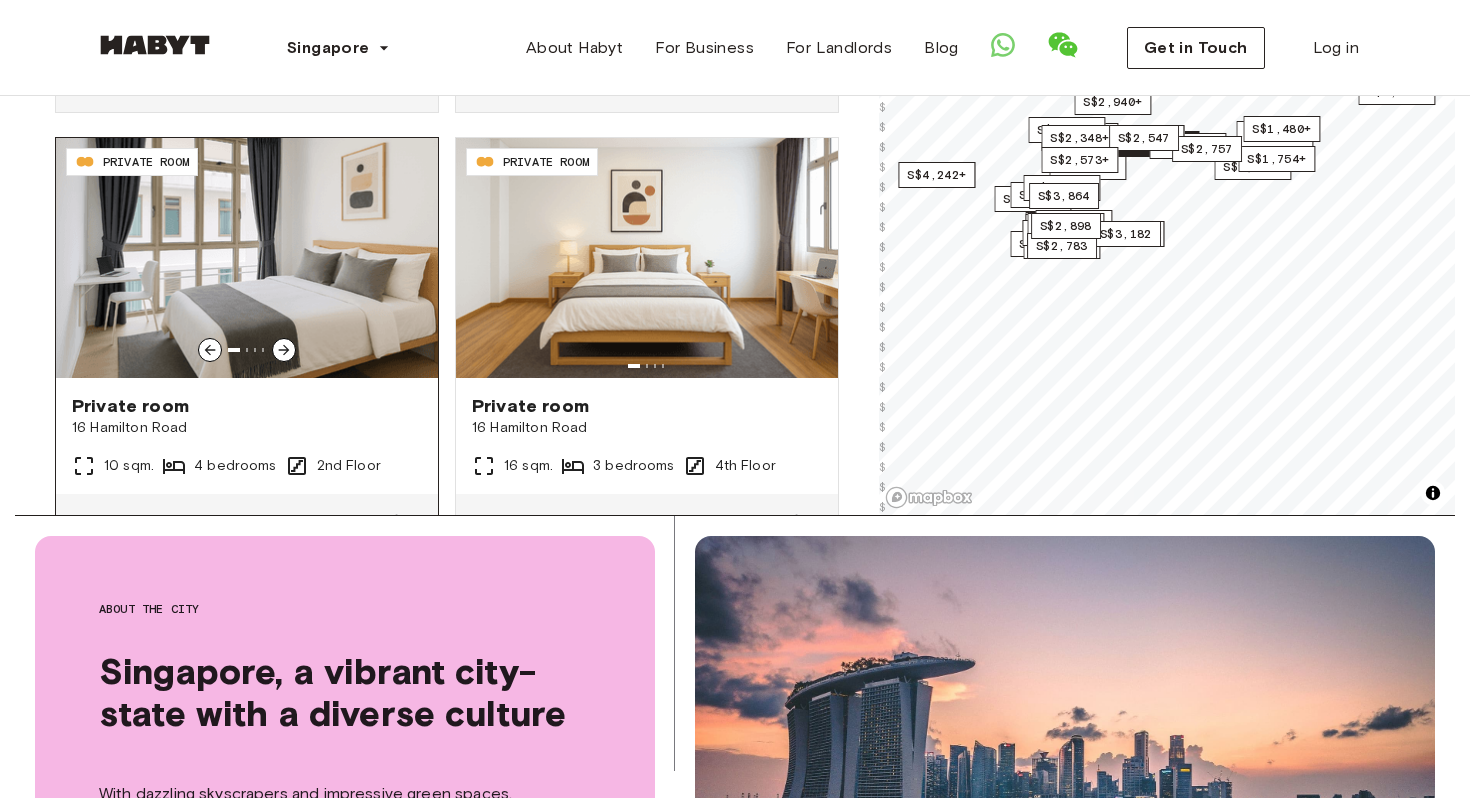 click at bounding box center (247, 258) 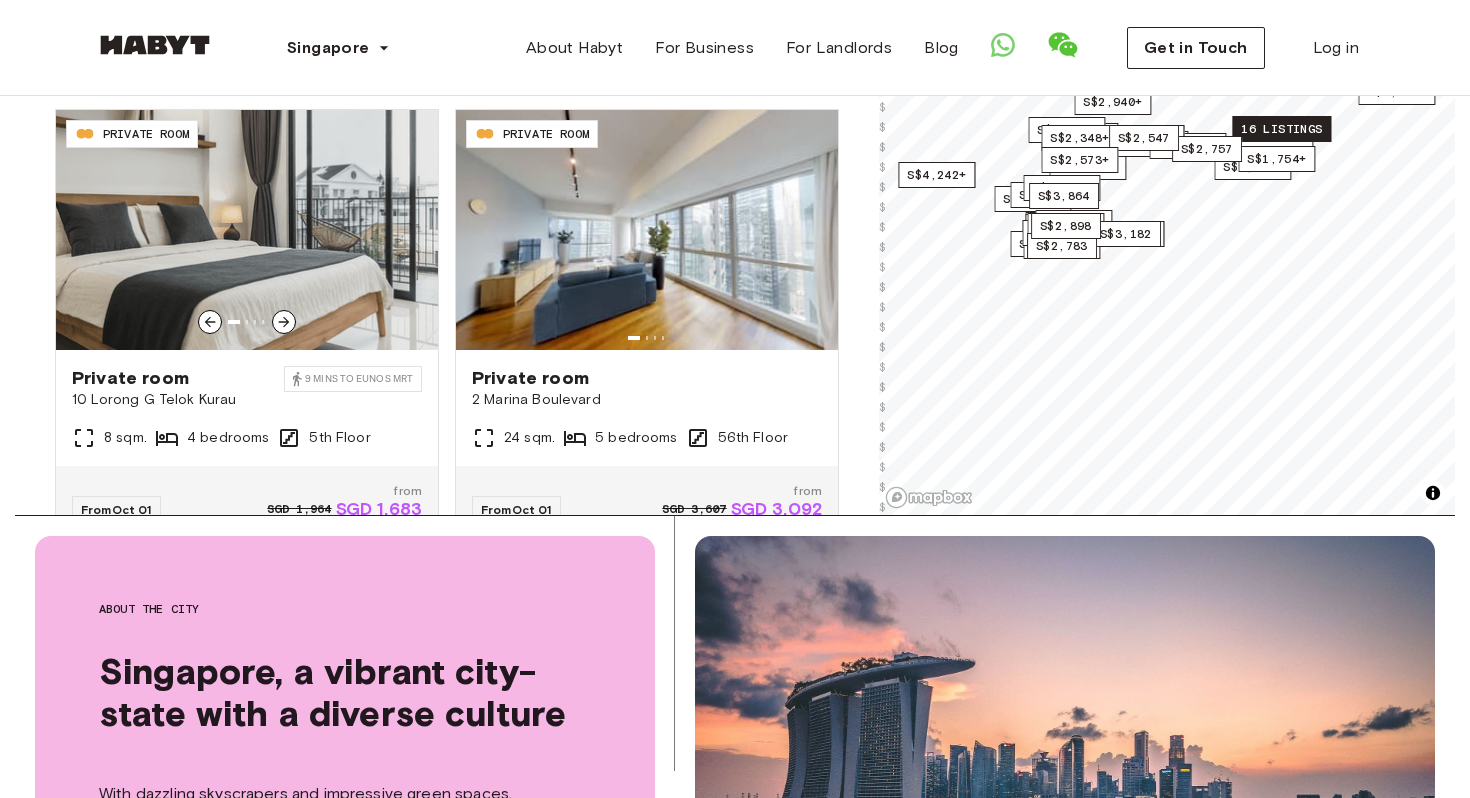 scroll, scrollTop: 8045, scrollLeft: 0, axis: vertical 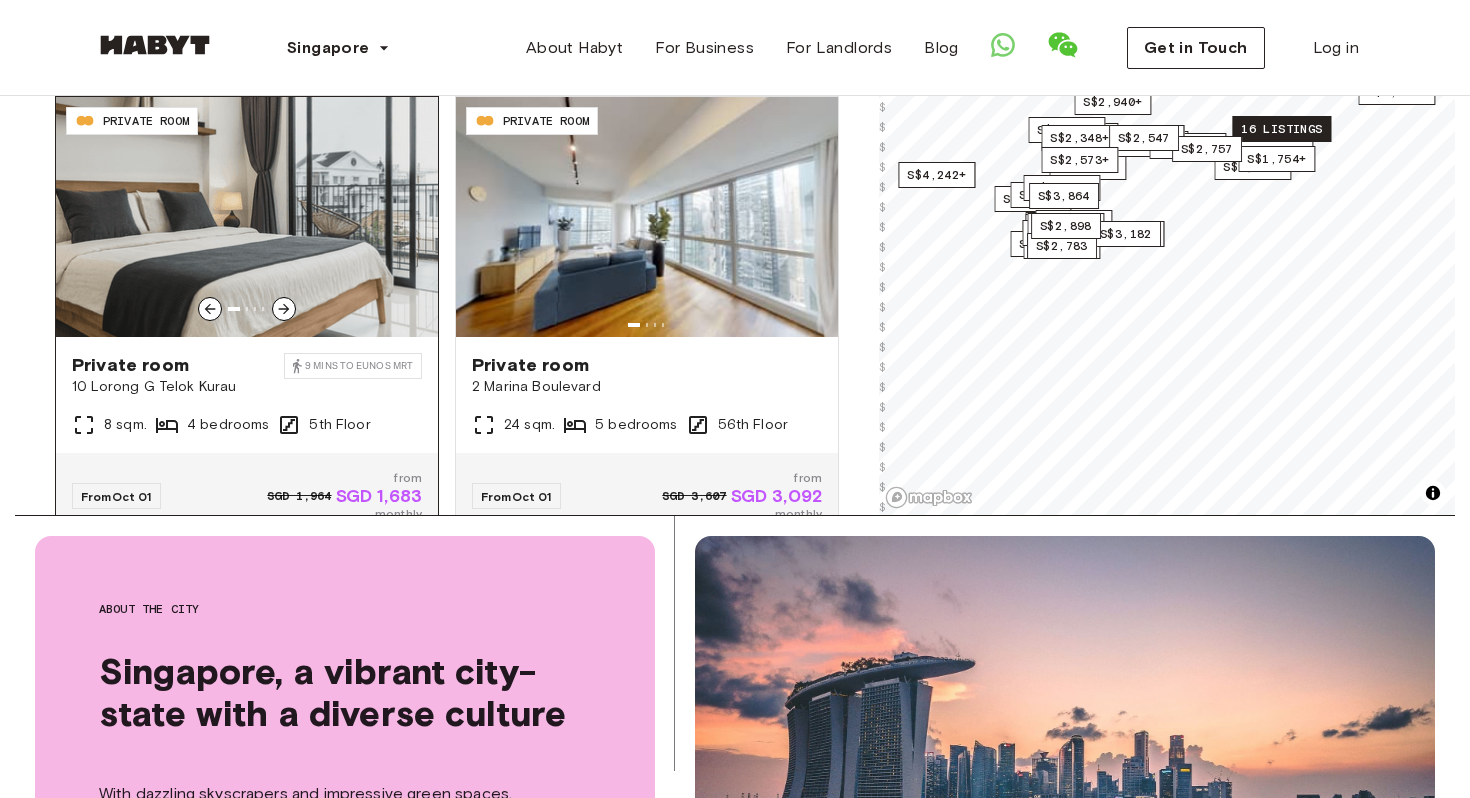 click at bounding box center (247, 217) 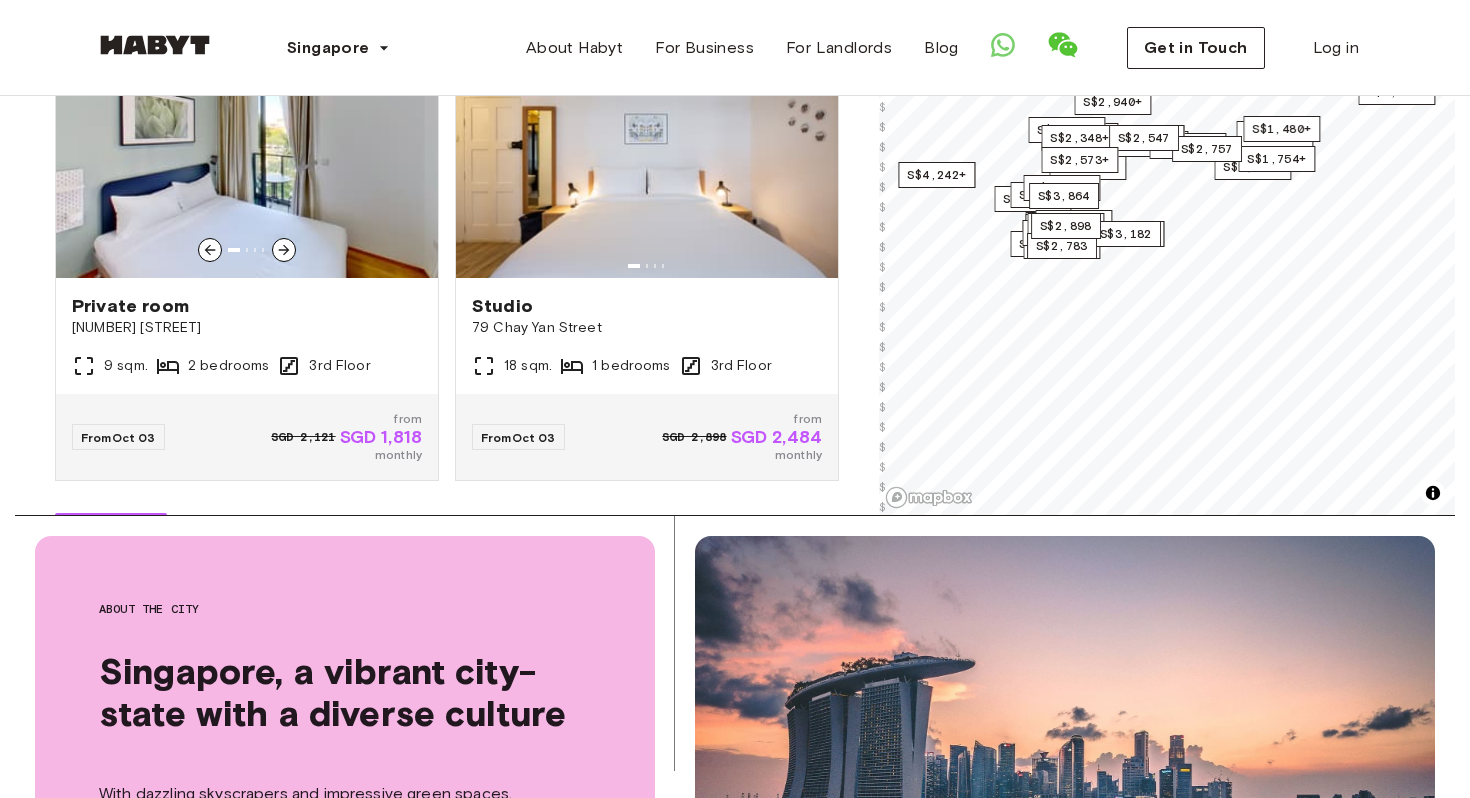 scroll, scrollTop: 8652, scrollLeft: 0, axis: vertical 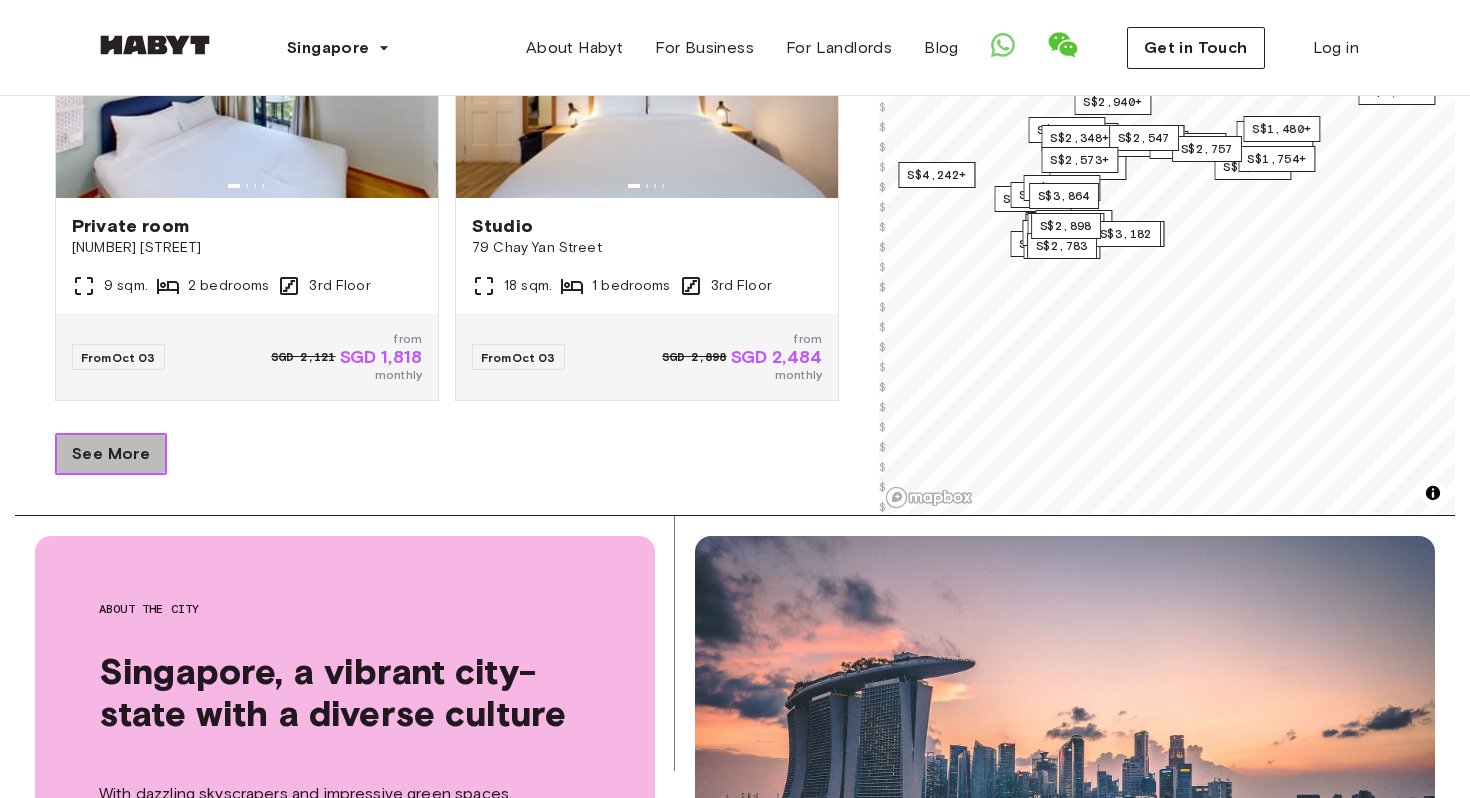click on "See More" at bounding box center (111, 454) 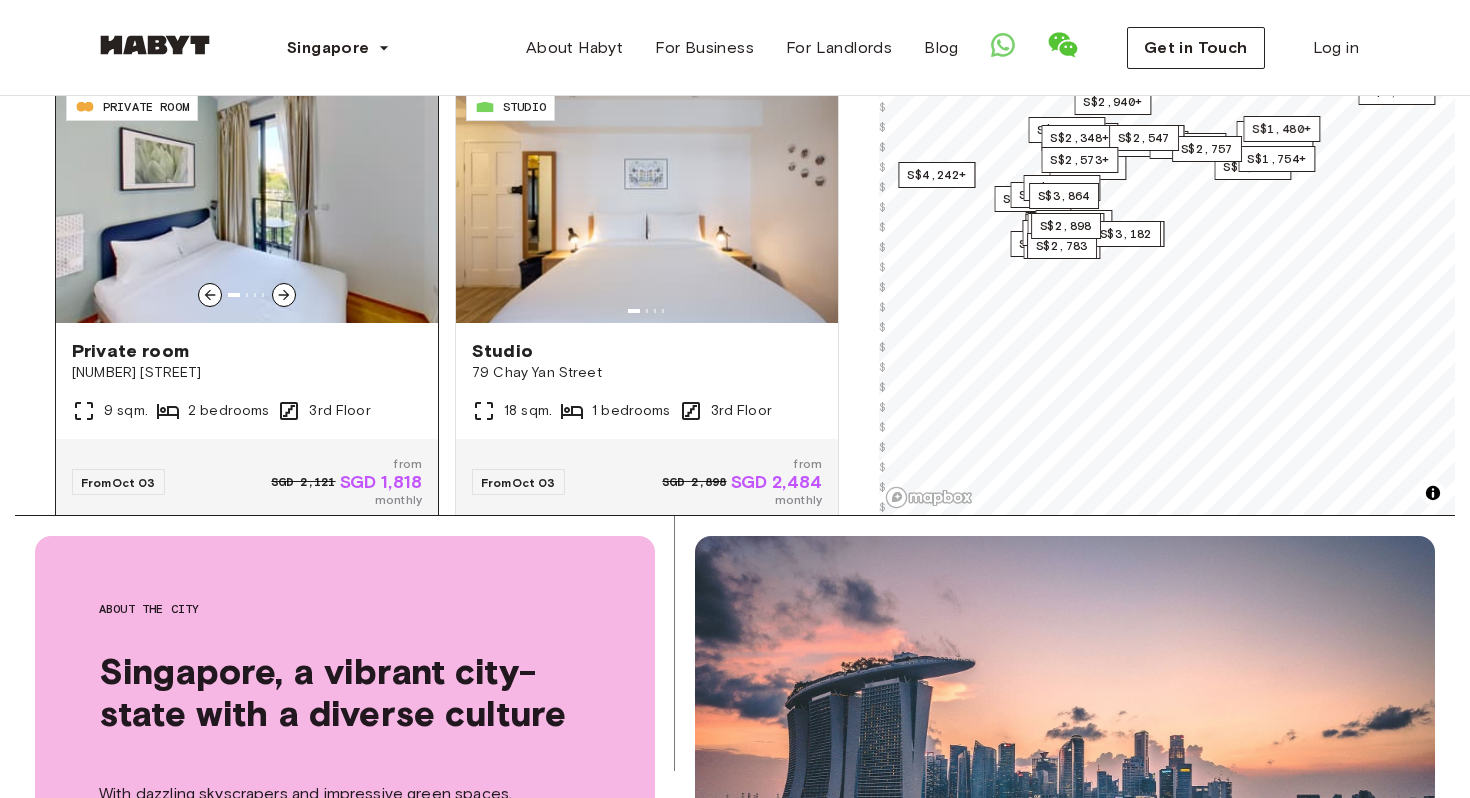 scroll, scrollTop: 8525, scrollLeft: 0, axis: vertical 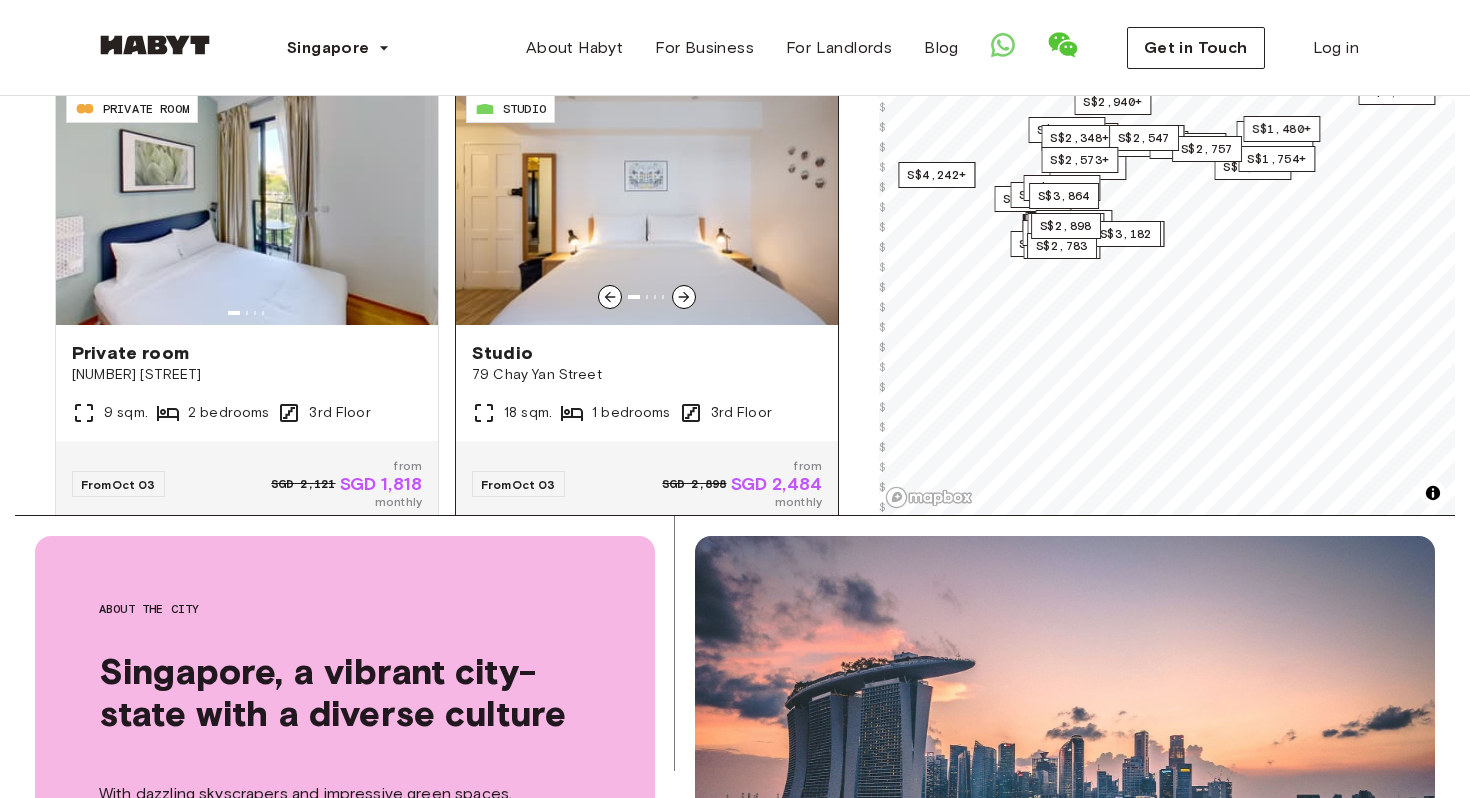 click at bounding box center (647, 205) 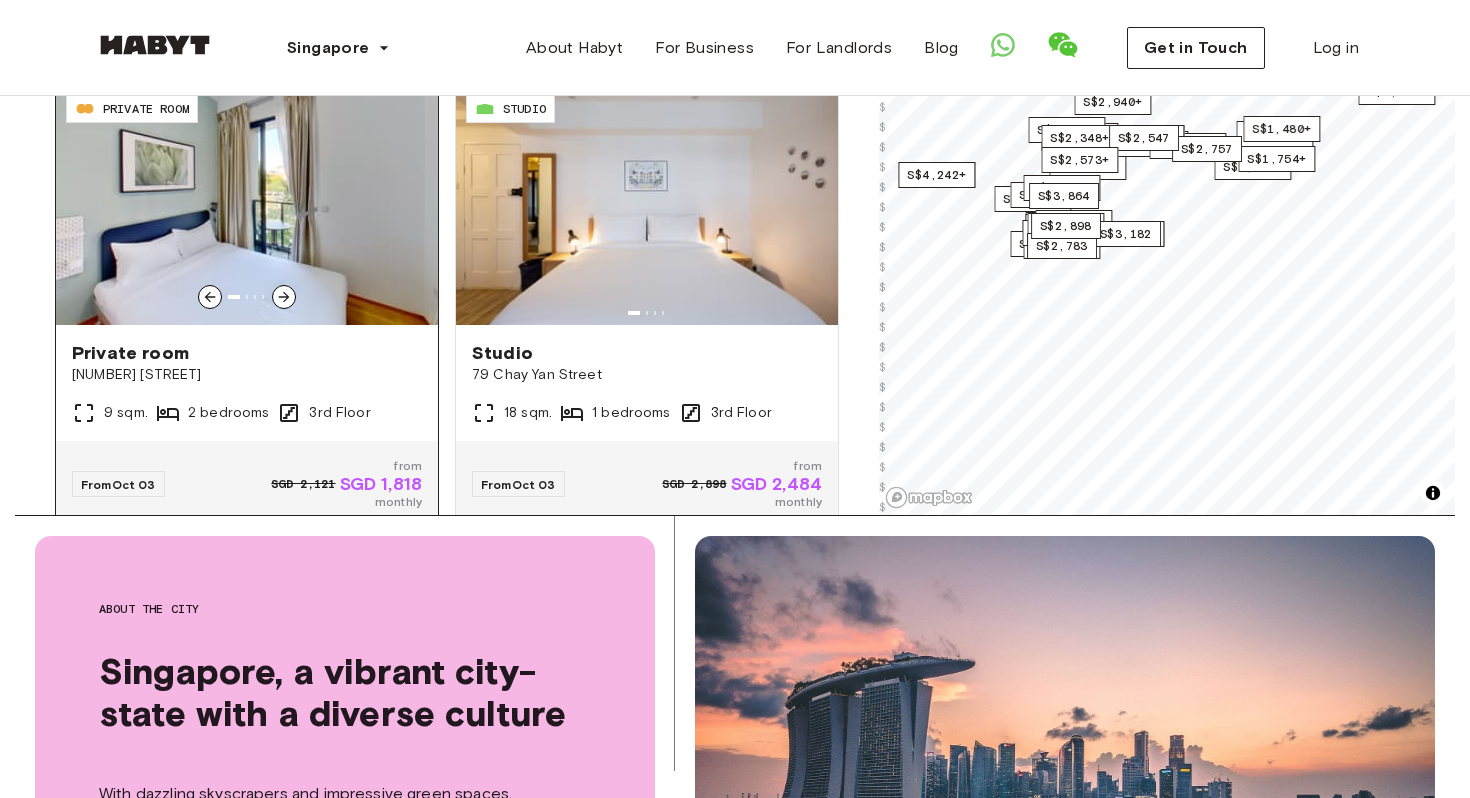 click at bounding box center [247, 205] 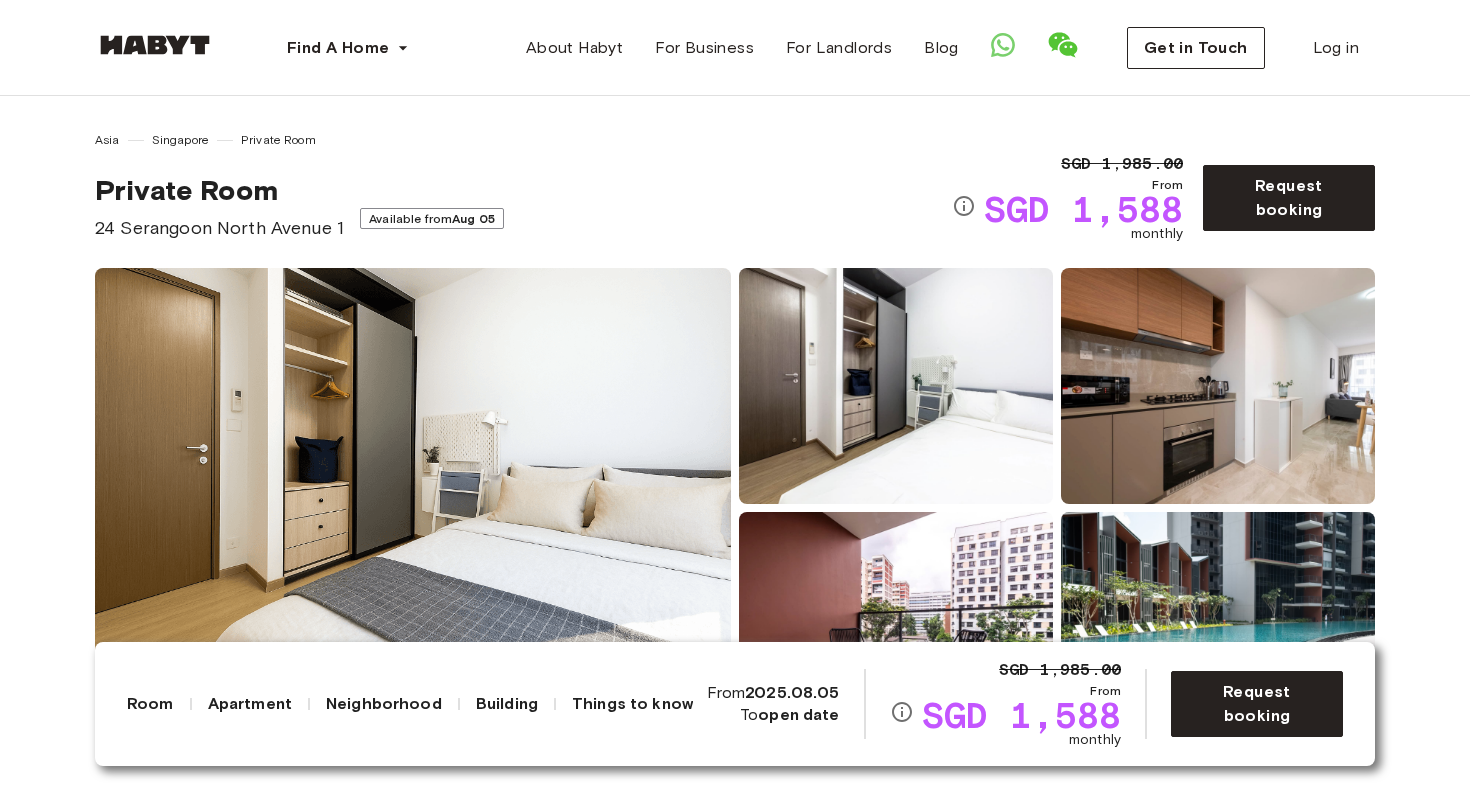 scroll, scrollTop: 0, scrollLeft: 0, axis: both 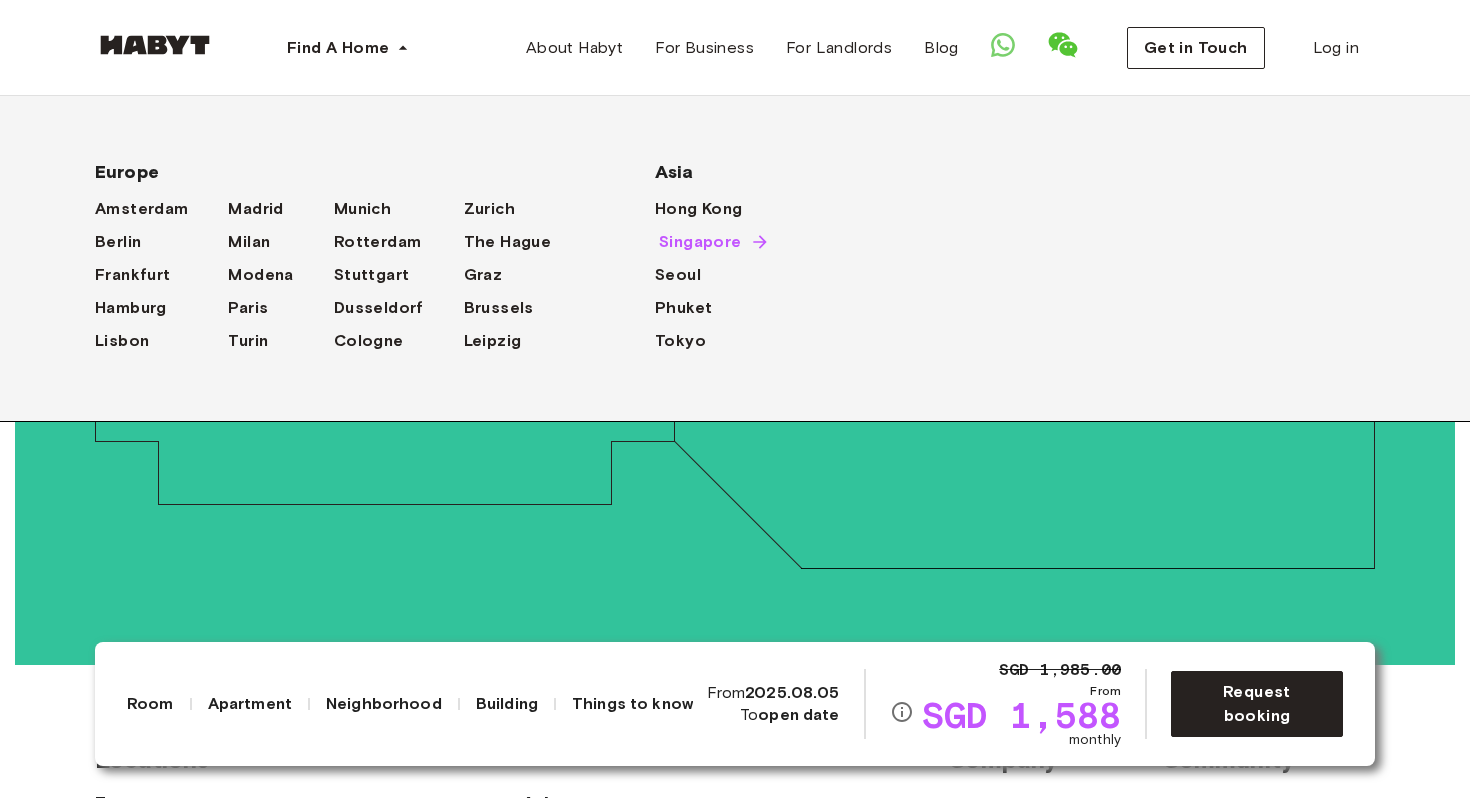 click on "Singapore" at bounding box center [700, 242] 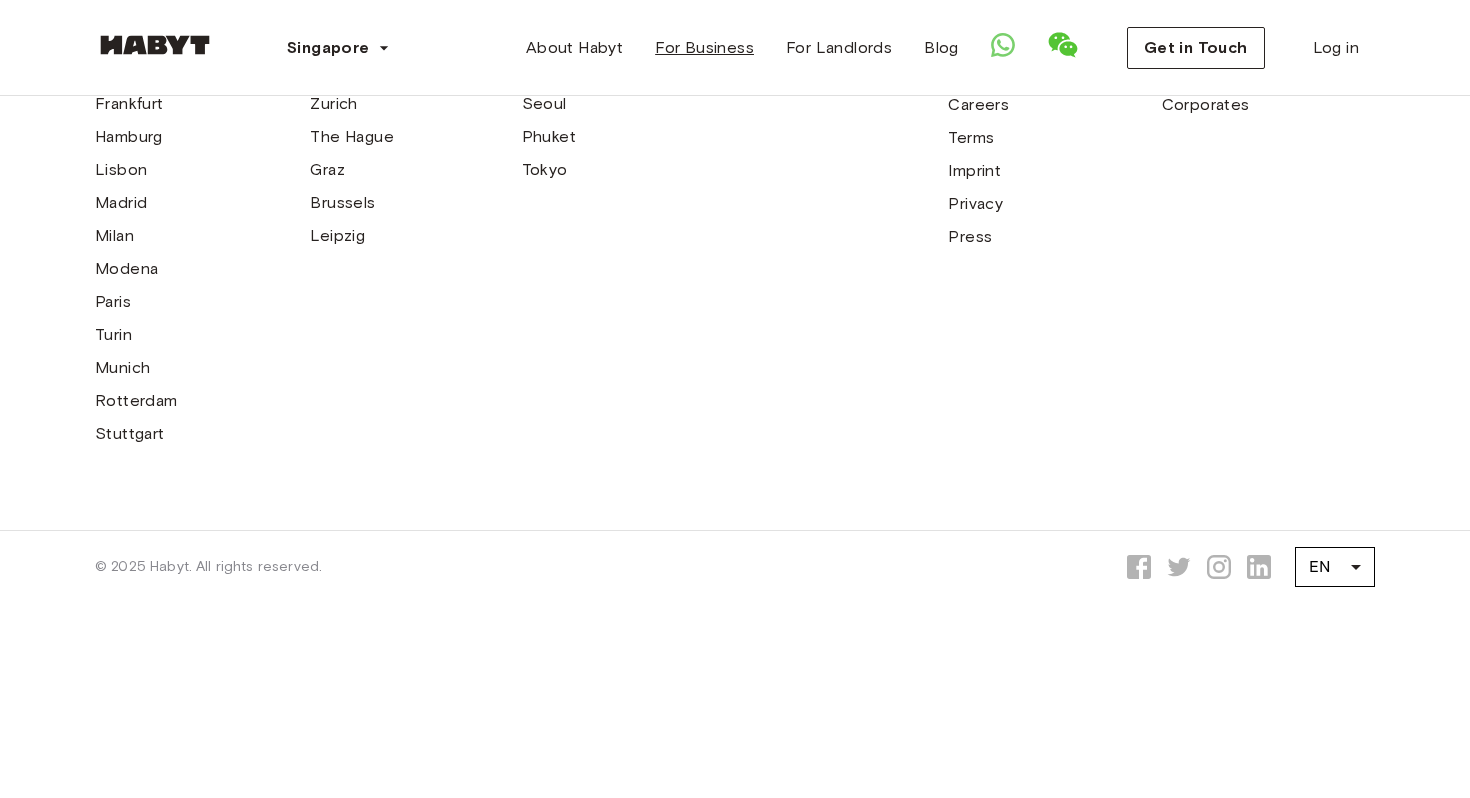 scroll, scrollTop: 0, scrollLeft: 0, axis: both 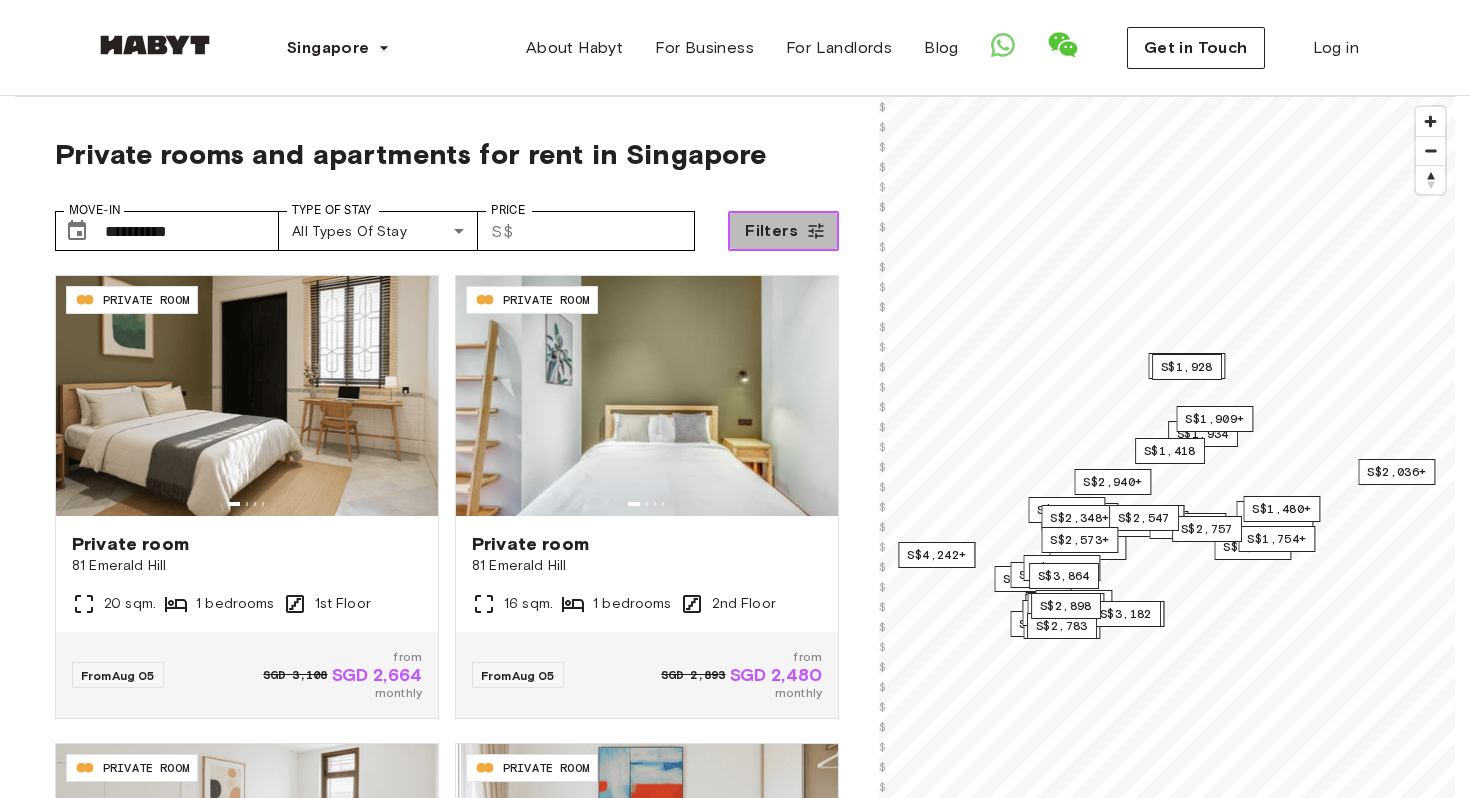 click on "Filters" at bounding box center (771, 231) 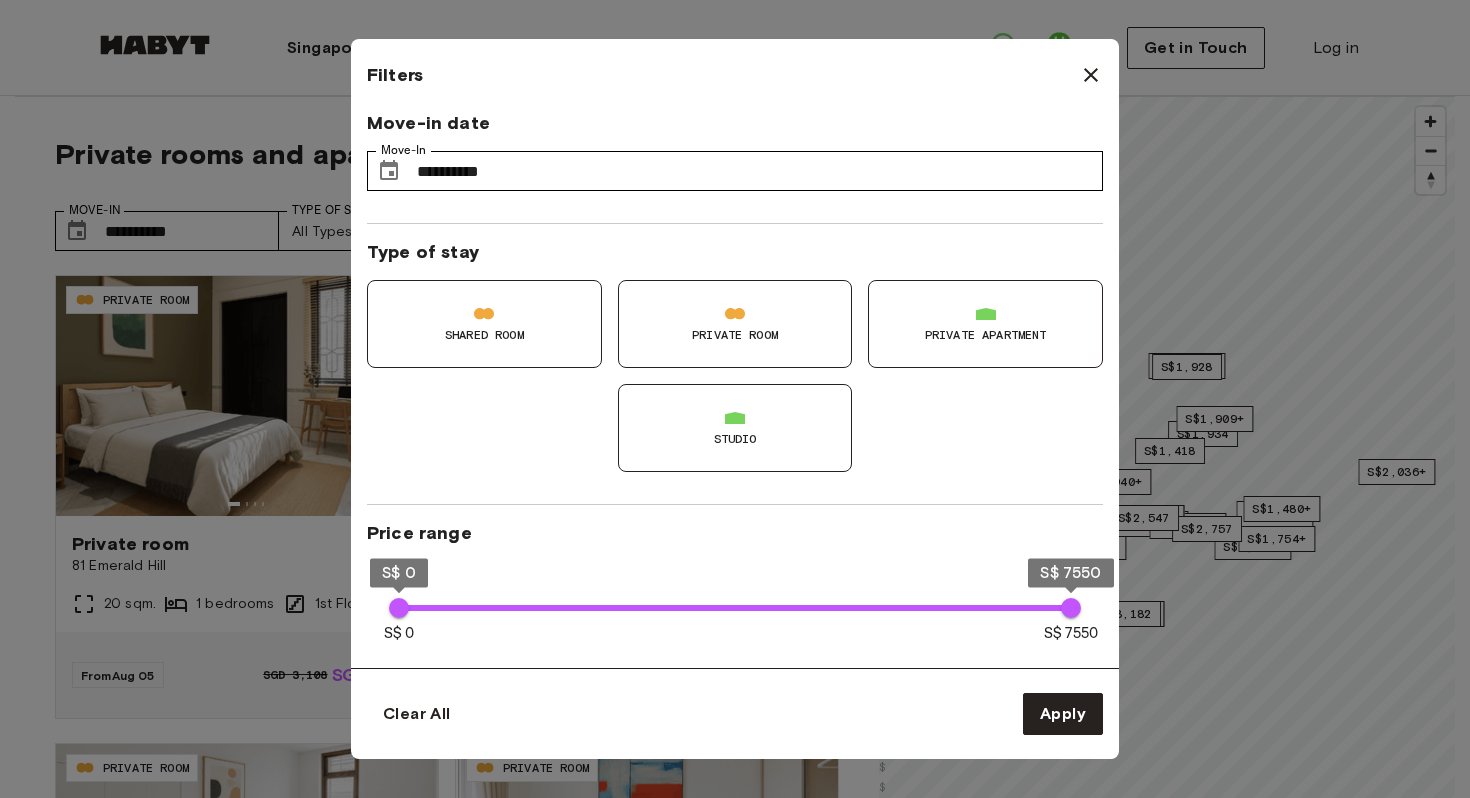 click on "Private Room" at bounding box center (735, 324) 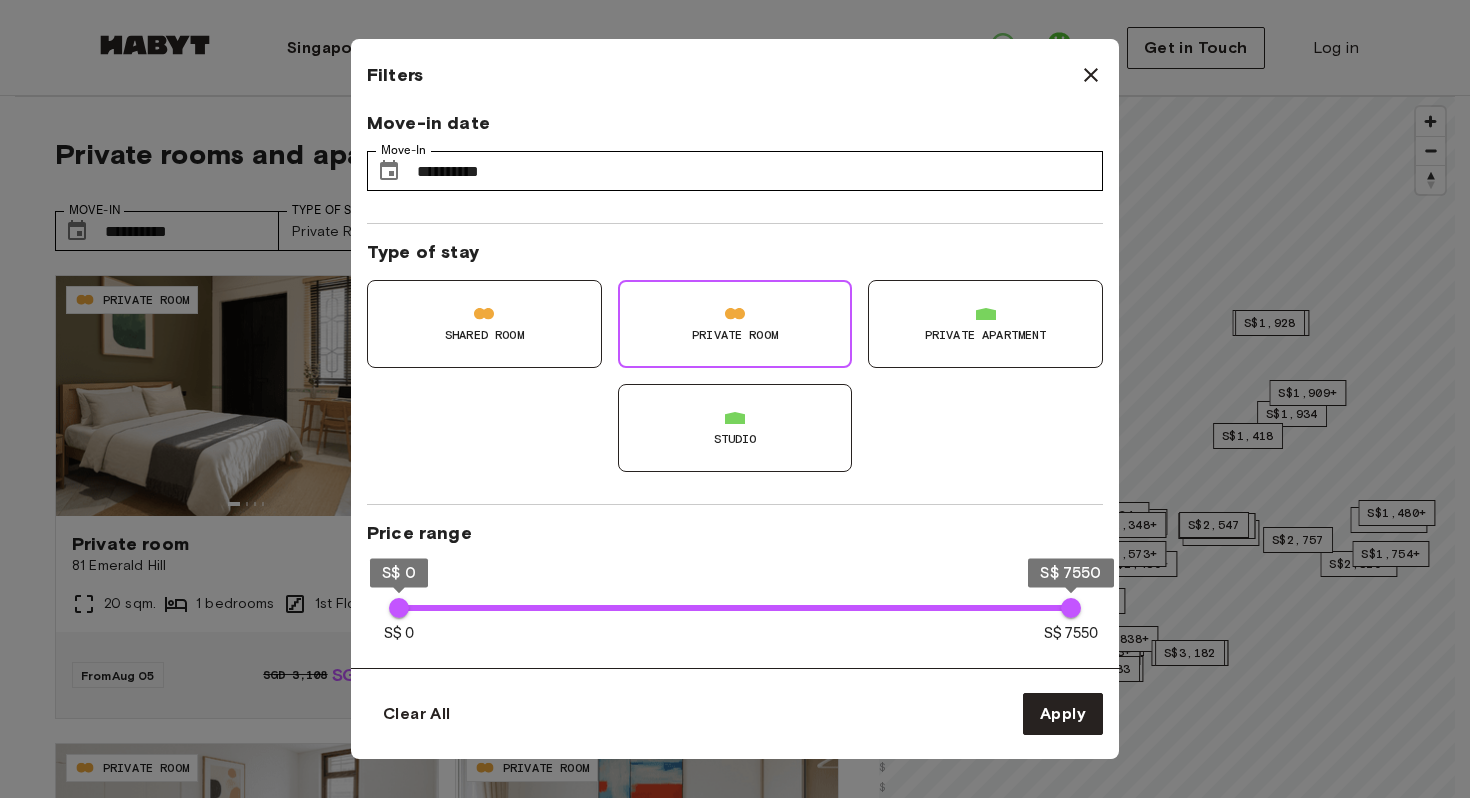 click on "Studio" at bounding box center (735, 428) 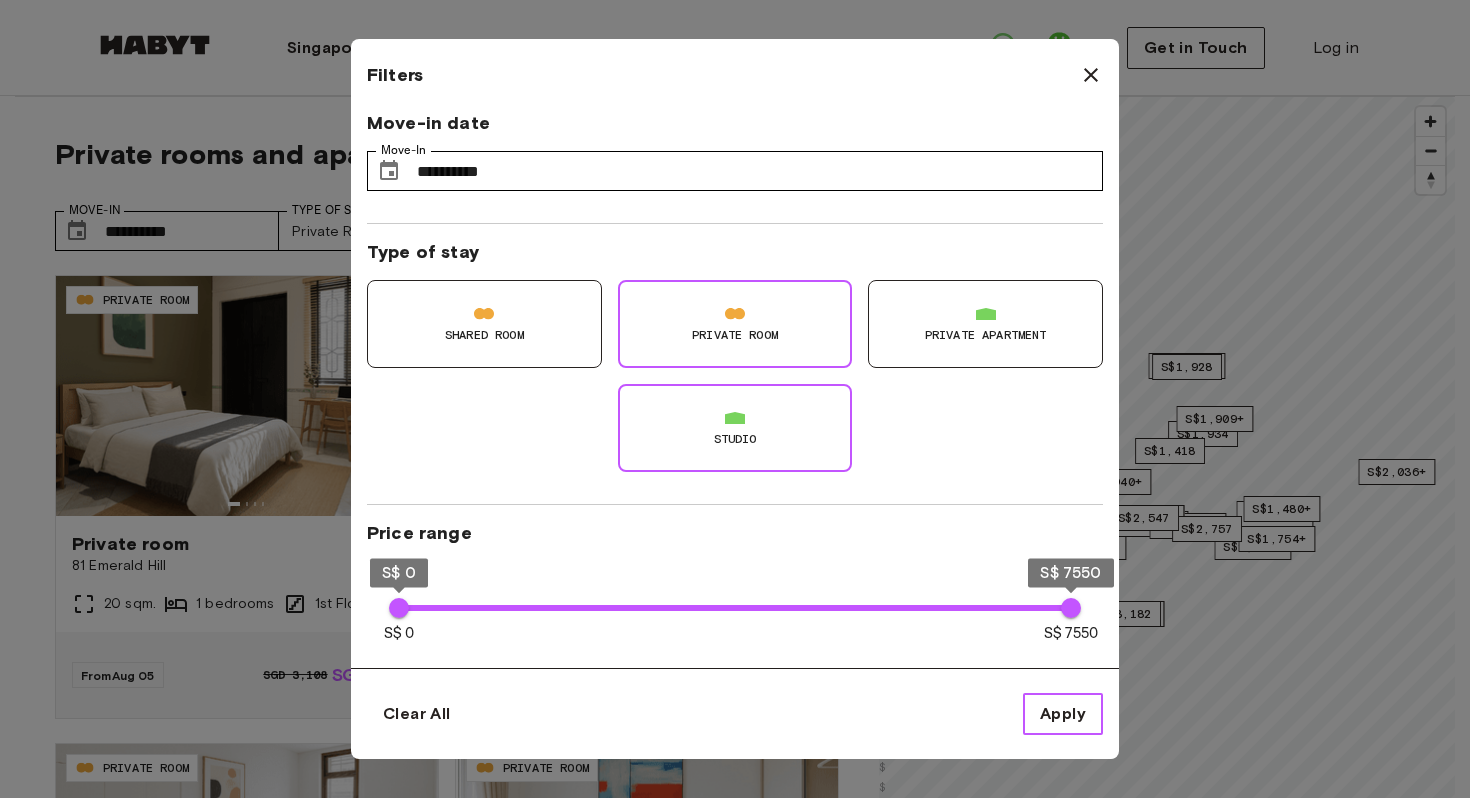 click on "Apply" at bounding box center (1063, 714) 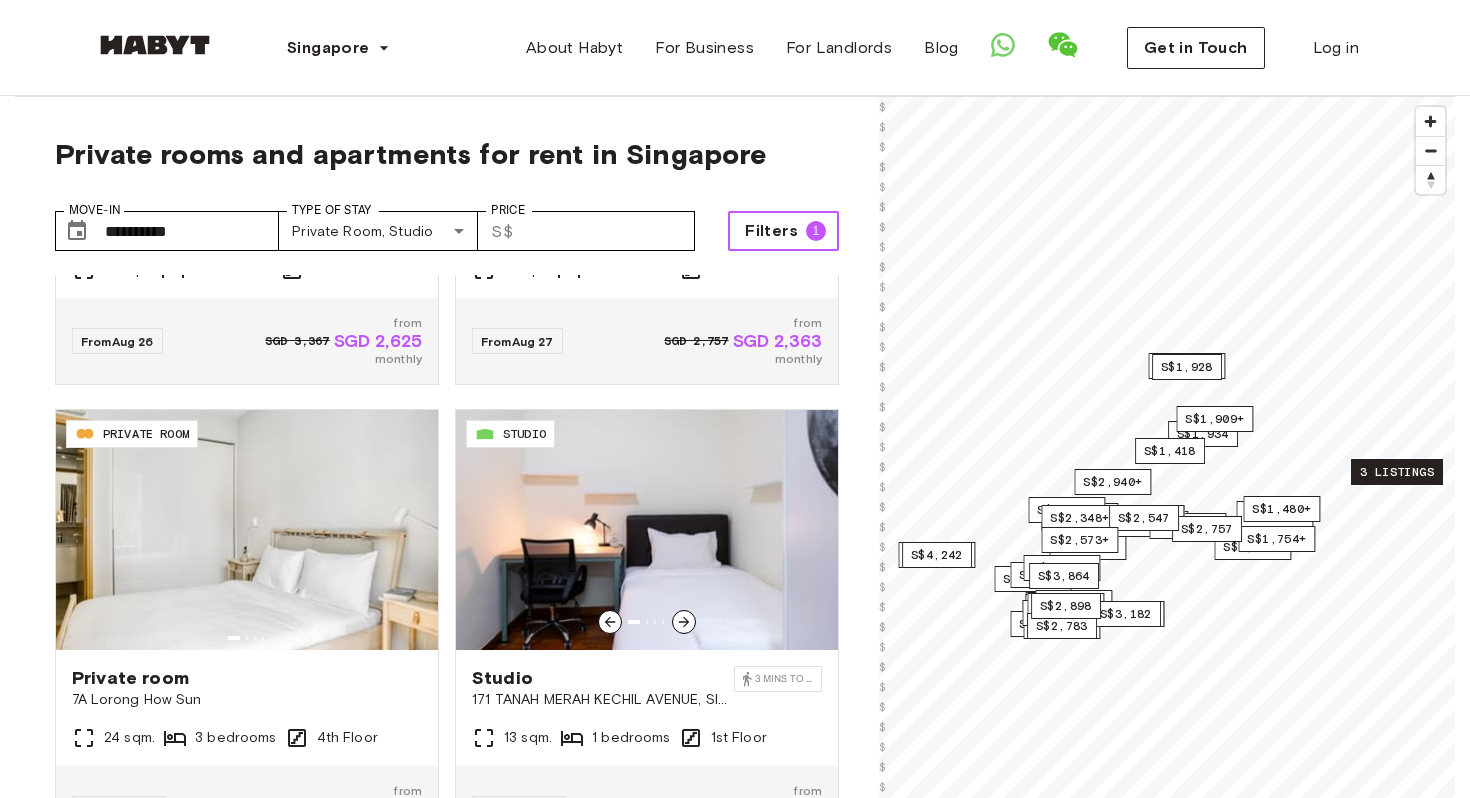 scroll, scrollTop: 3765, scrollLeft: 0, axis: vertical 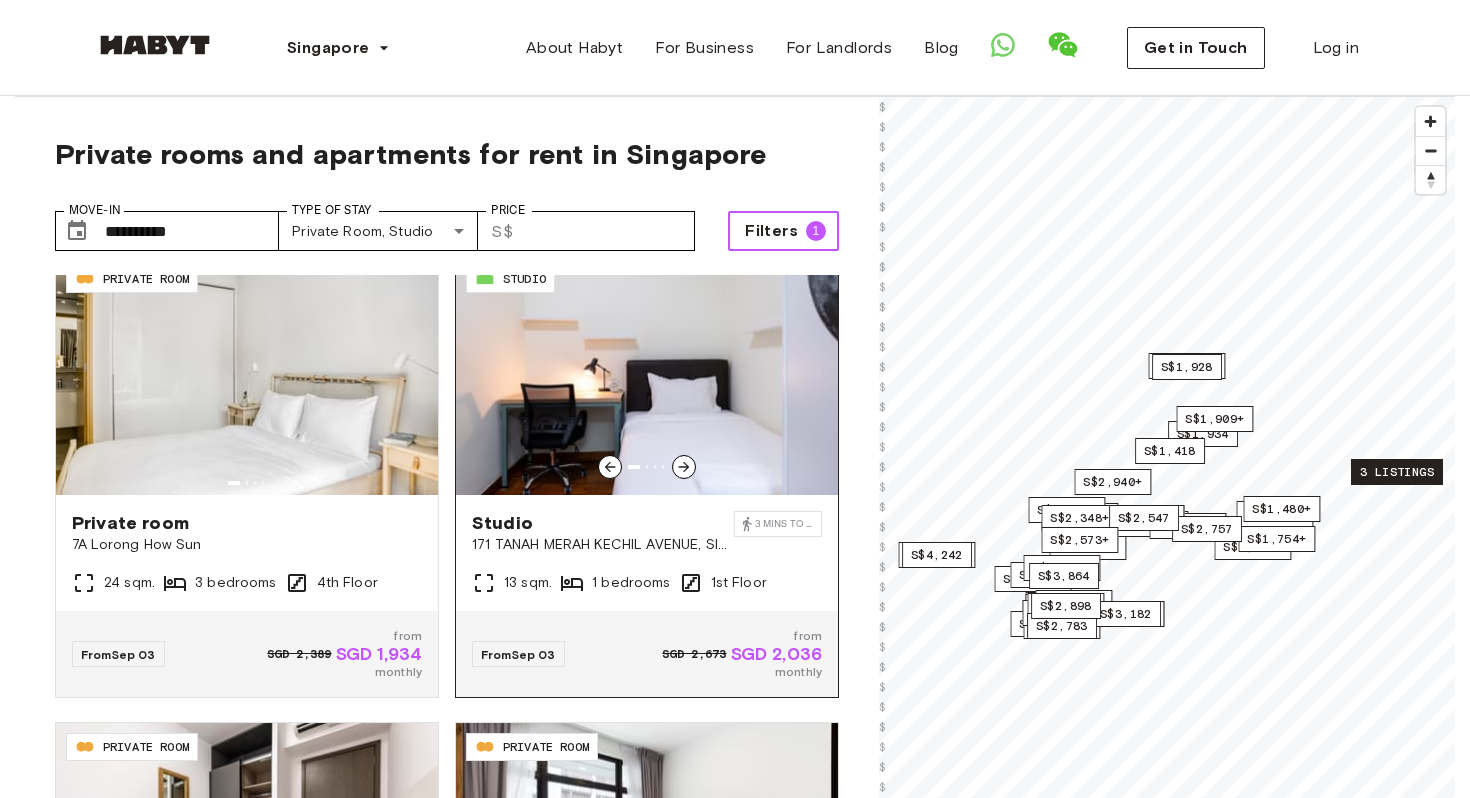 click at bounding box center (647, 375) 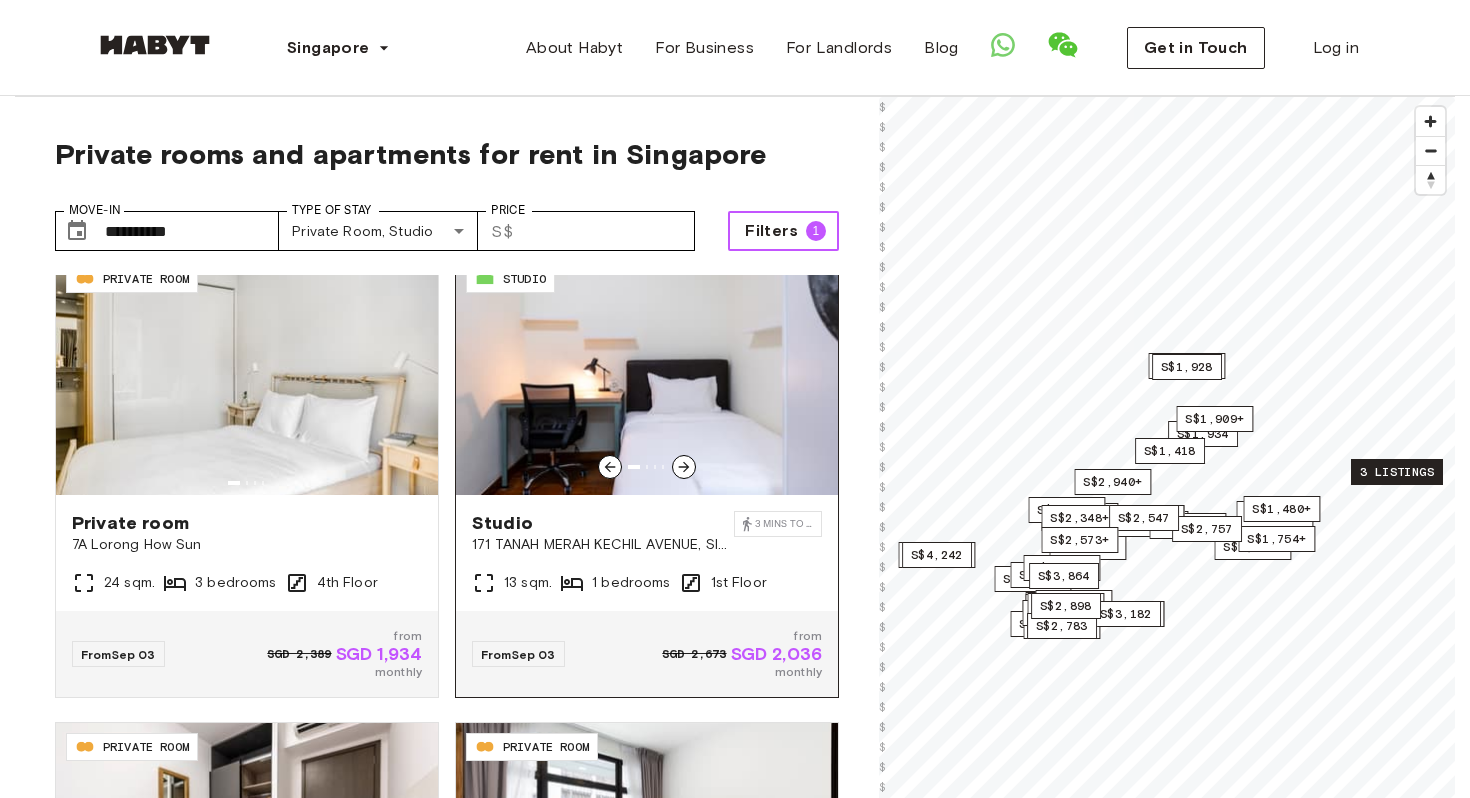 type 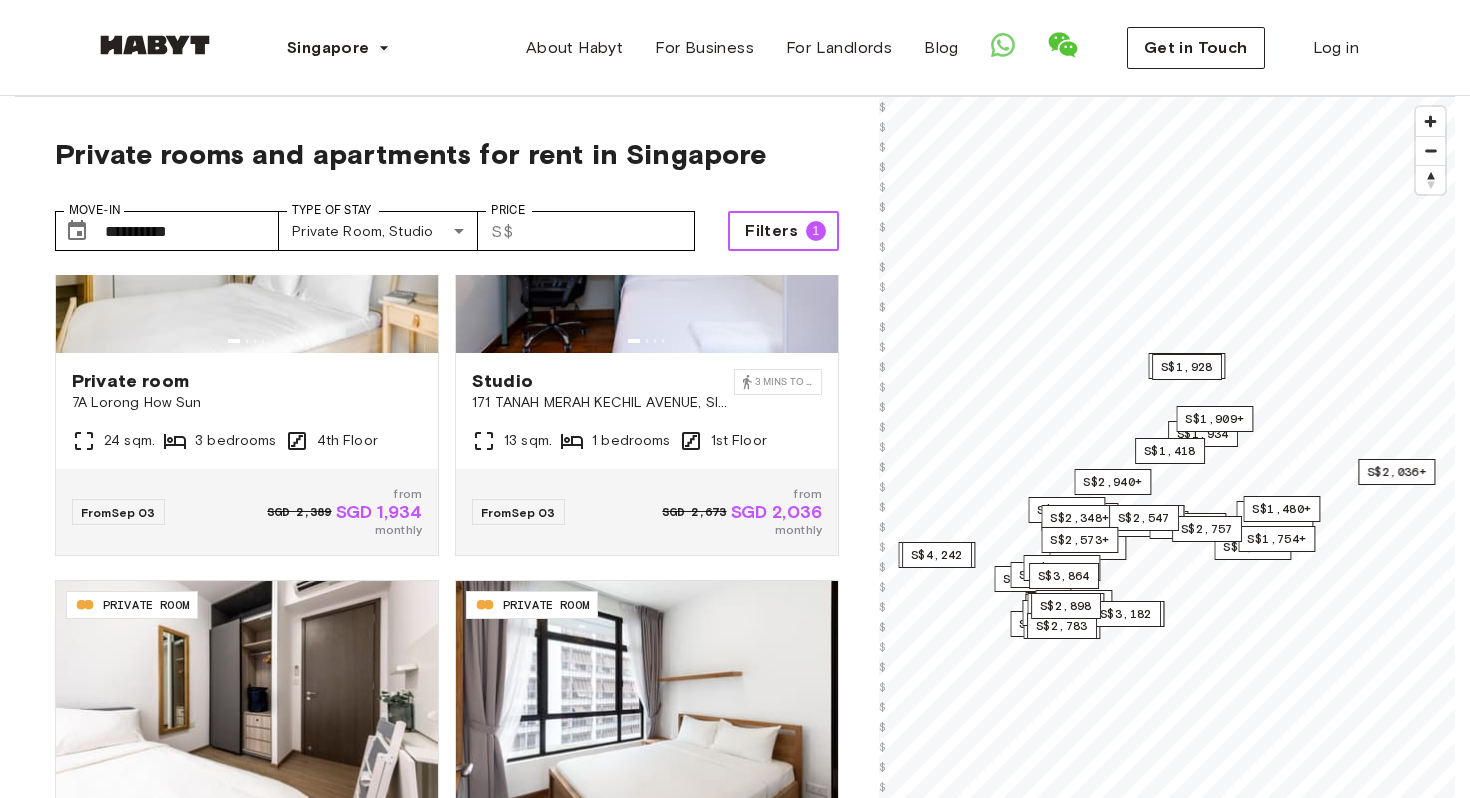 scroll, scrollTop: 3826, scrollLeft: 0, axis: vertical 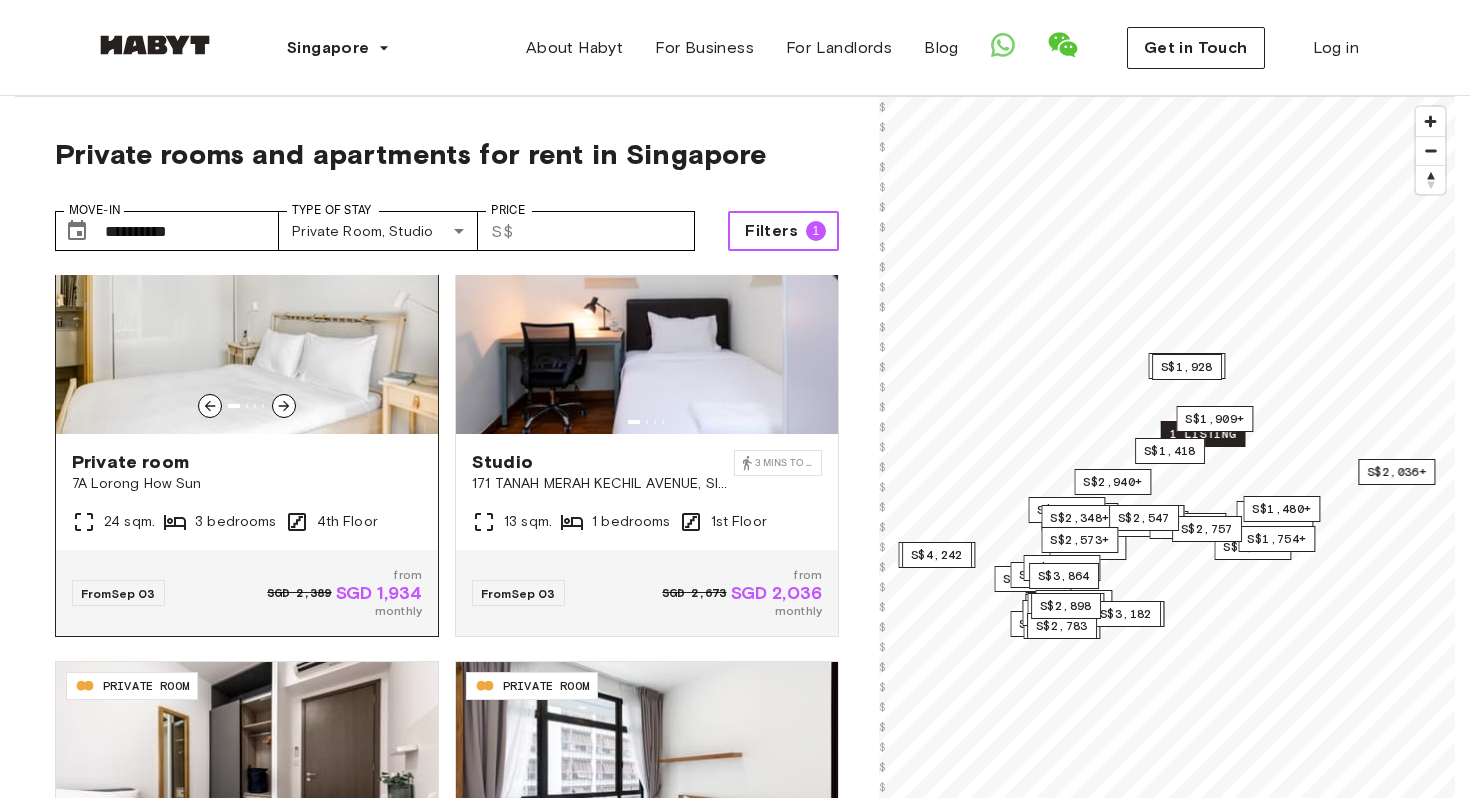 click at bounding box center (247, 314) 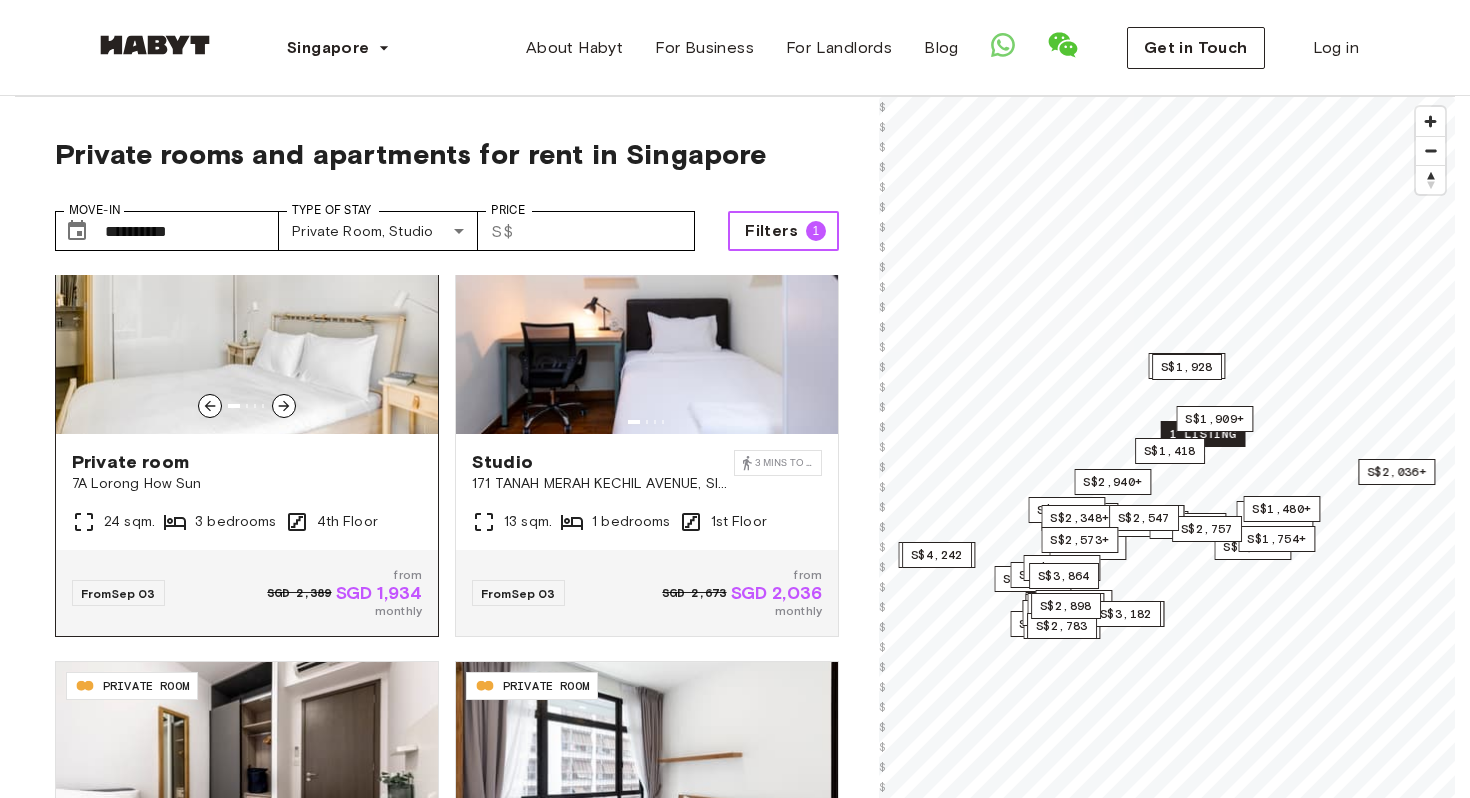 click at bounding box center (247, 314) 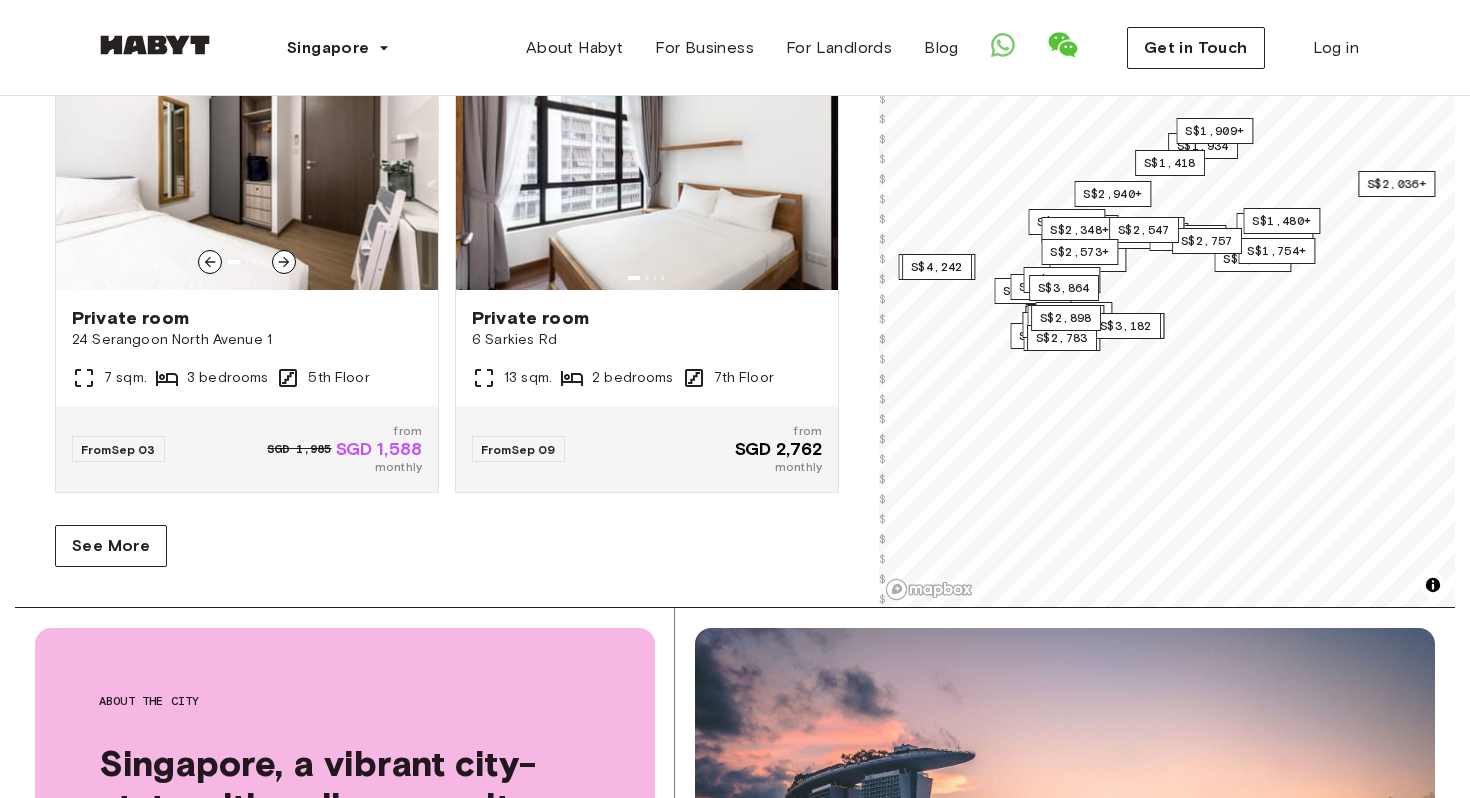 scroll, scrollTop: 478, scrollLeft: 0, axis: vertical 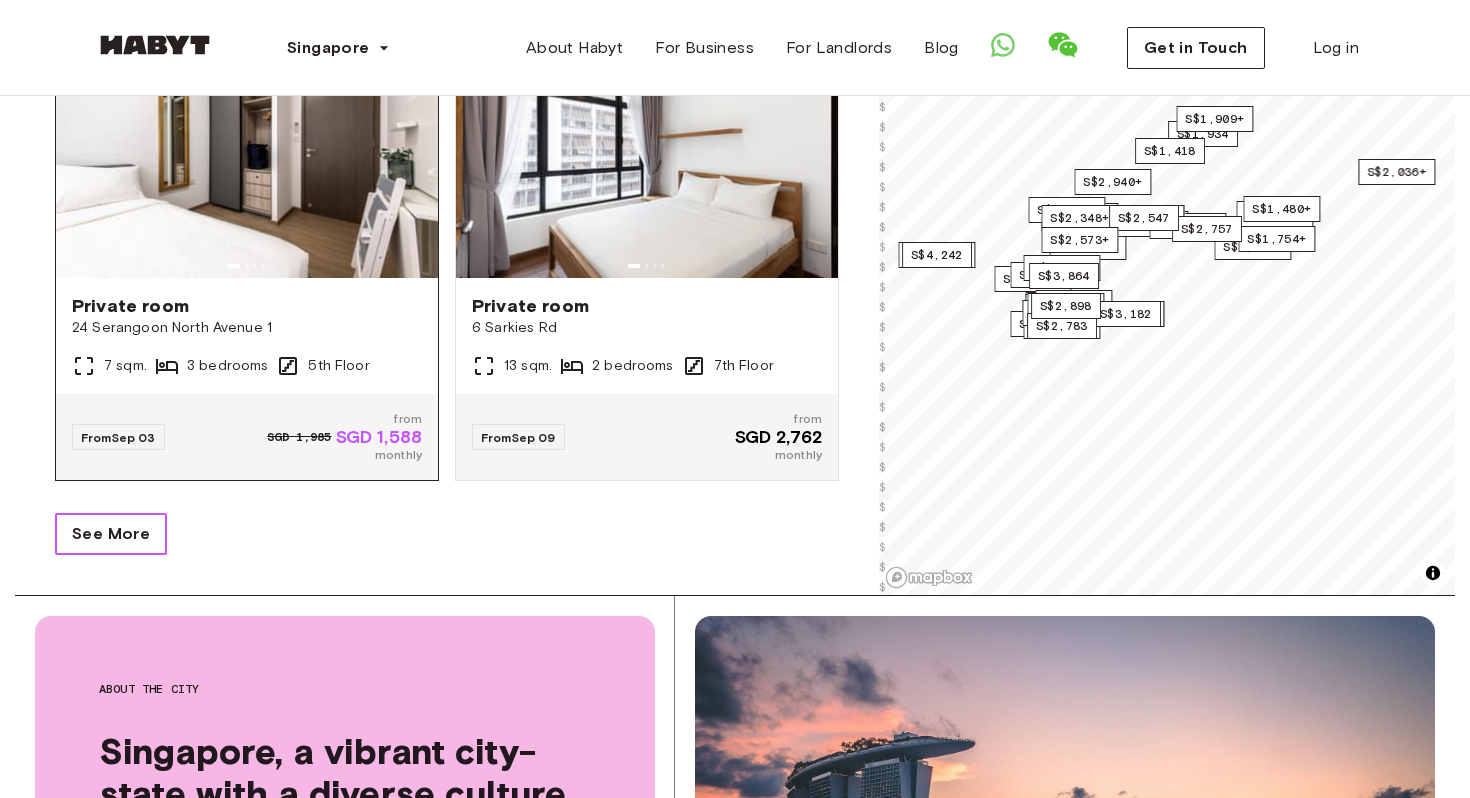 click on "See More" at bounding box center [111, 534] 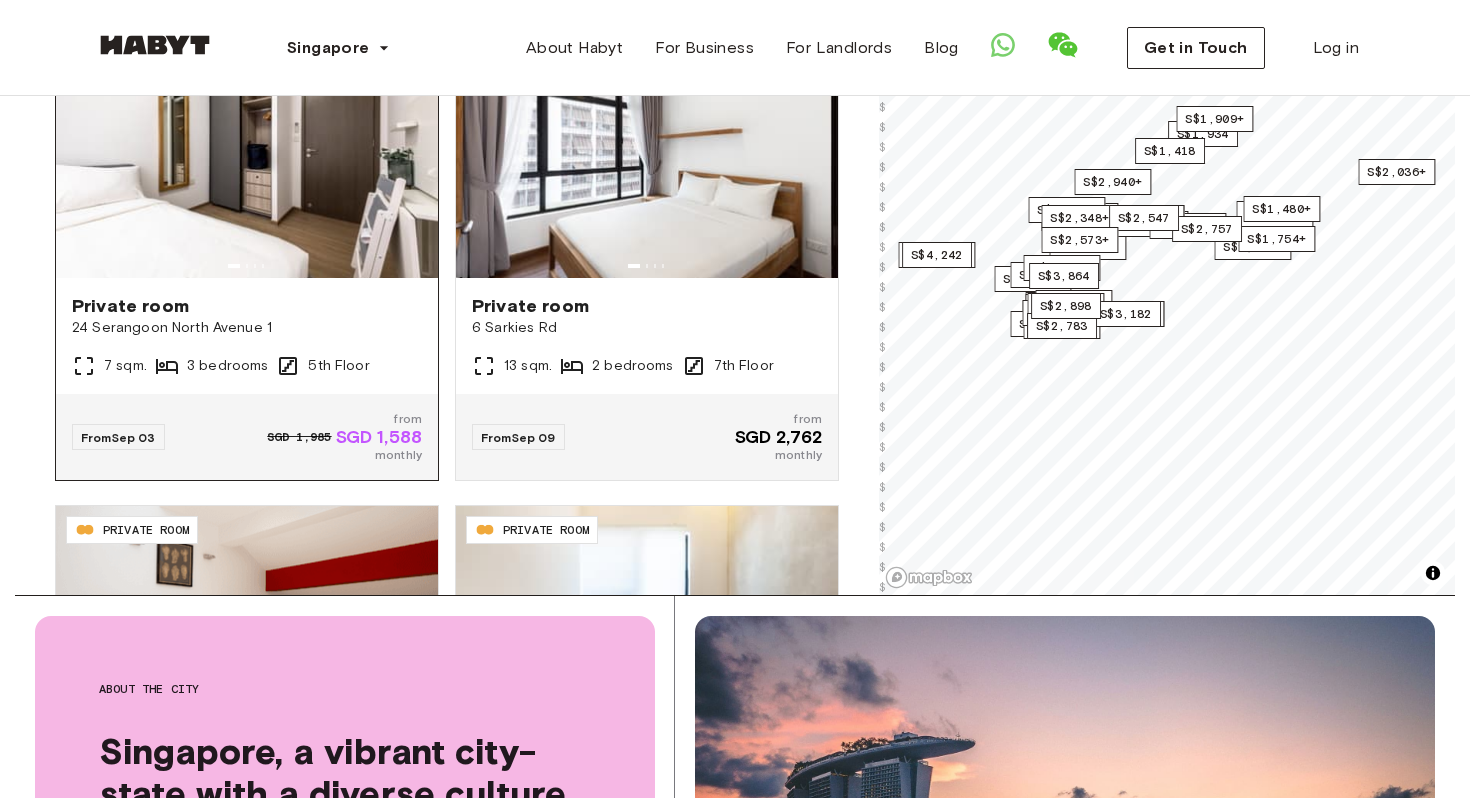 type 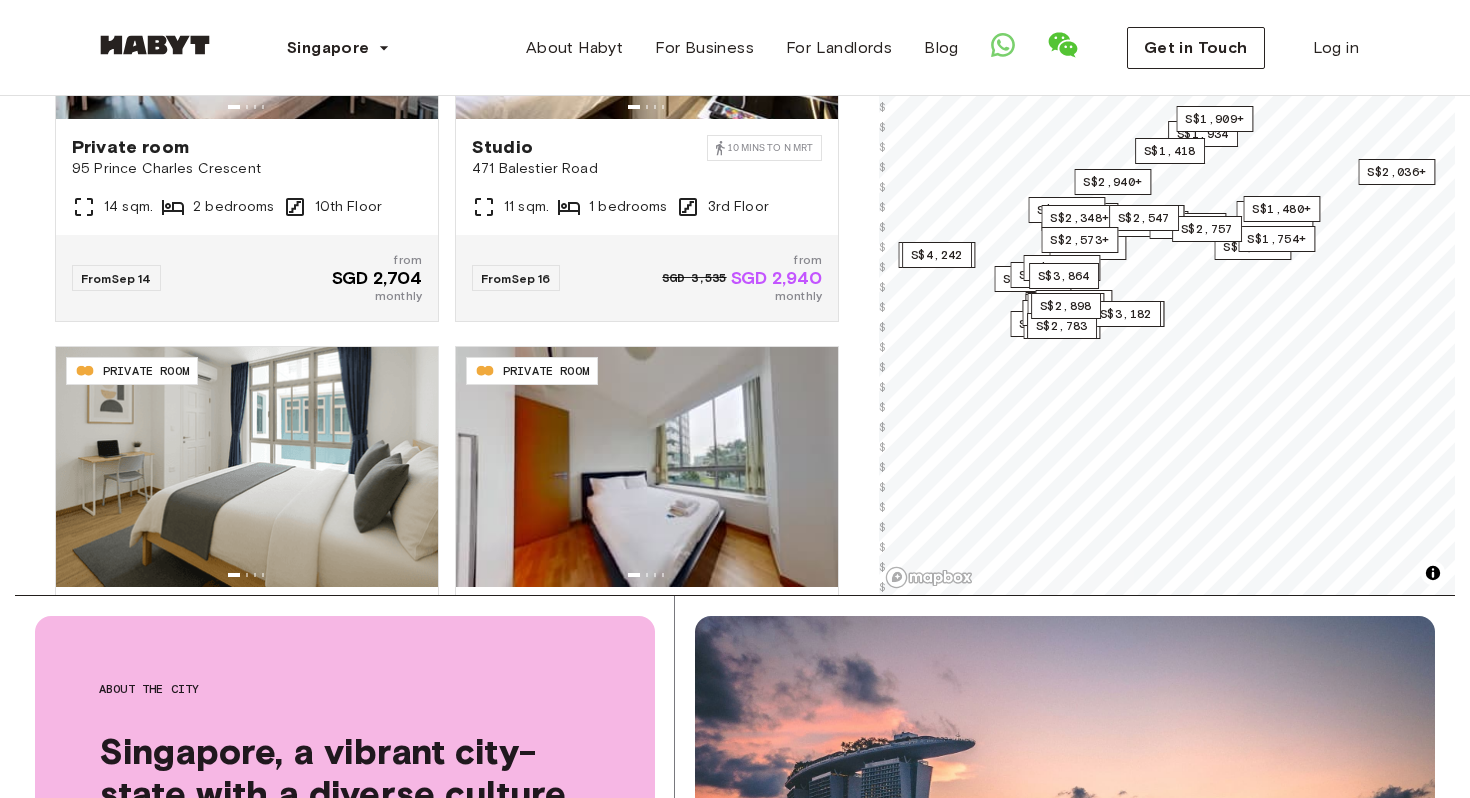 scroll, scrollTop: 5278, scrollLeft: 0, axis: vertical 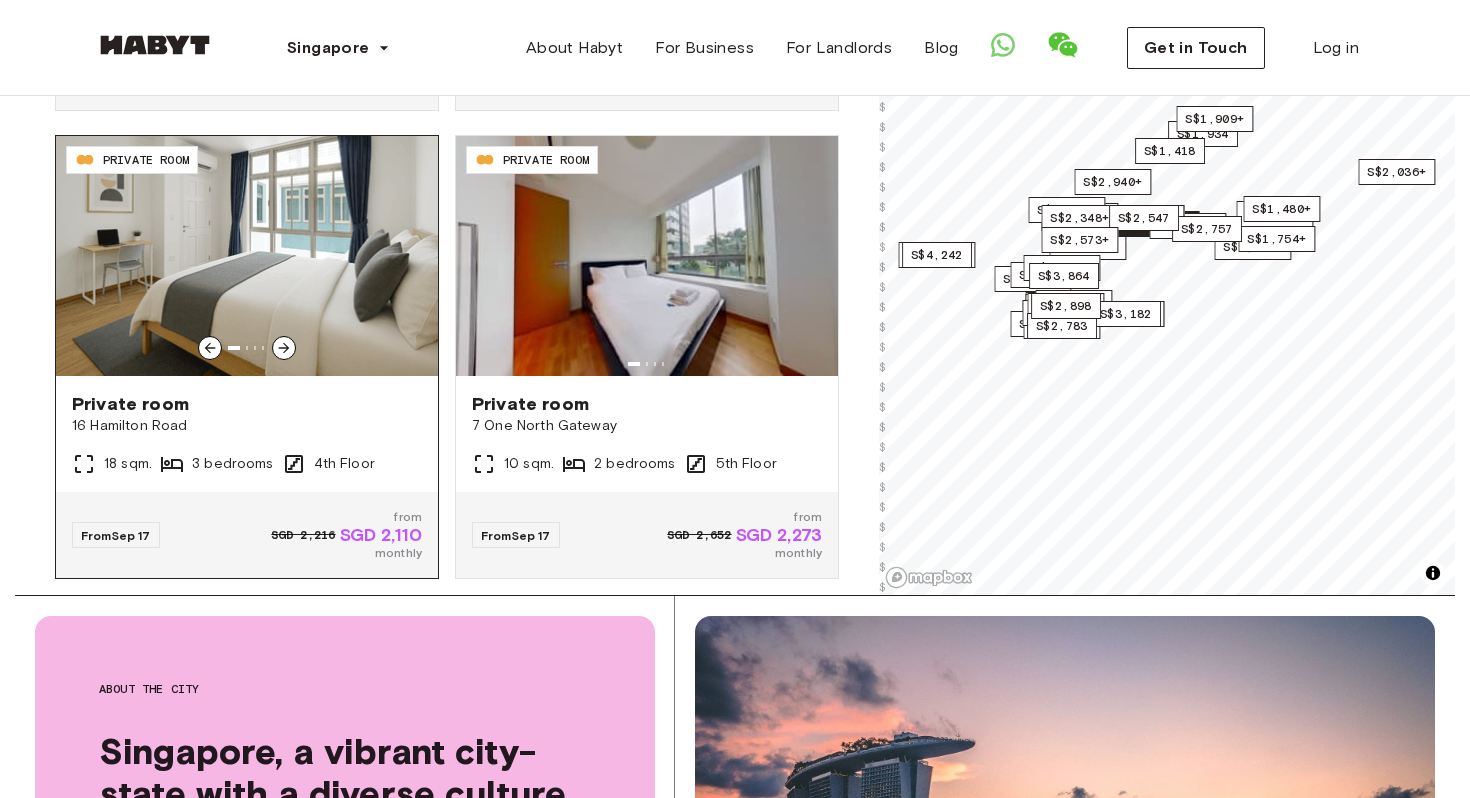 click 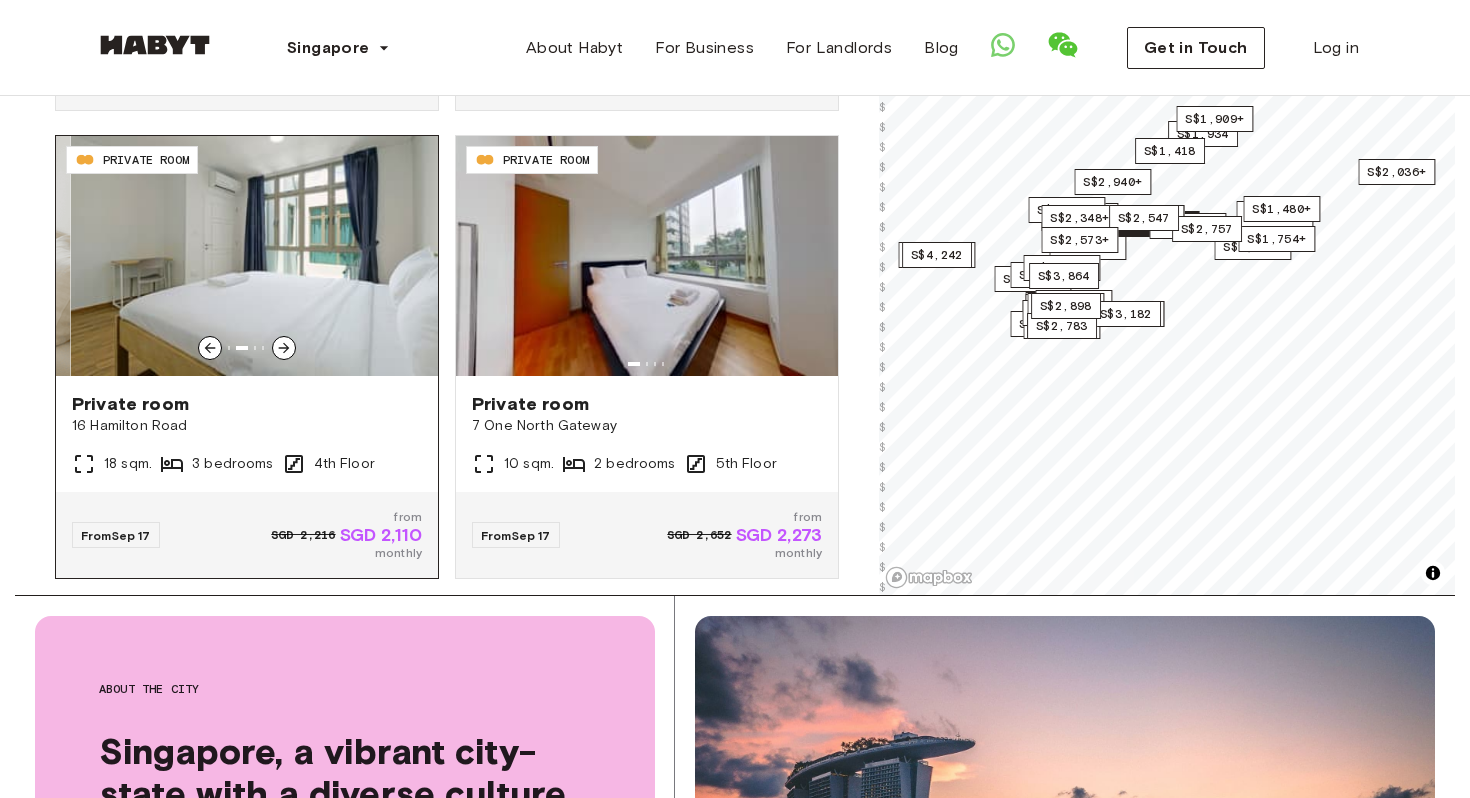 click 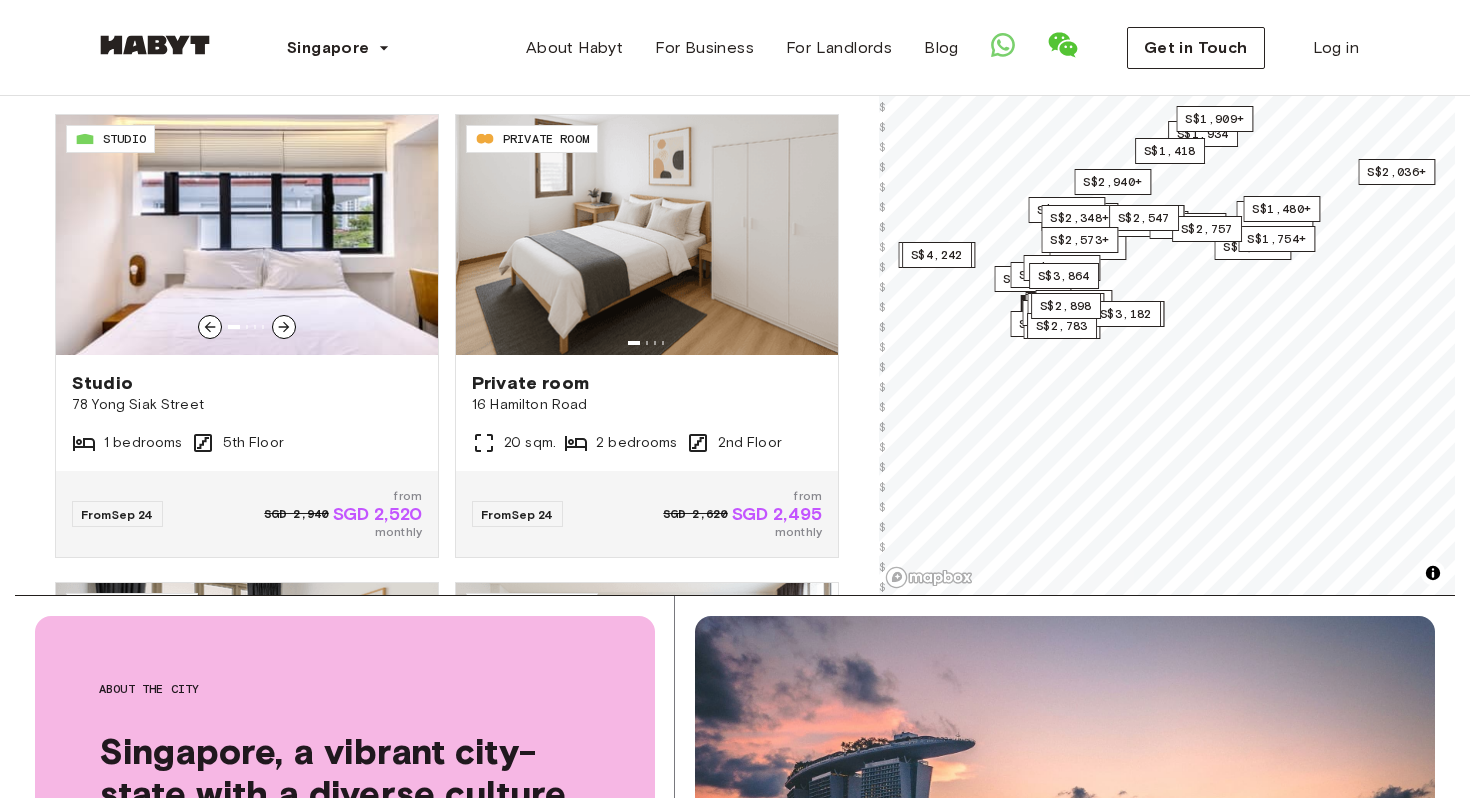 scroll, scrollTop: 6245, scrollLeft: 0, axis: vertical 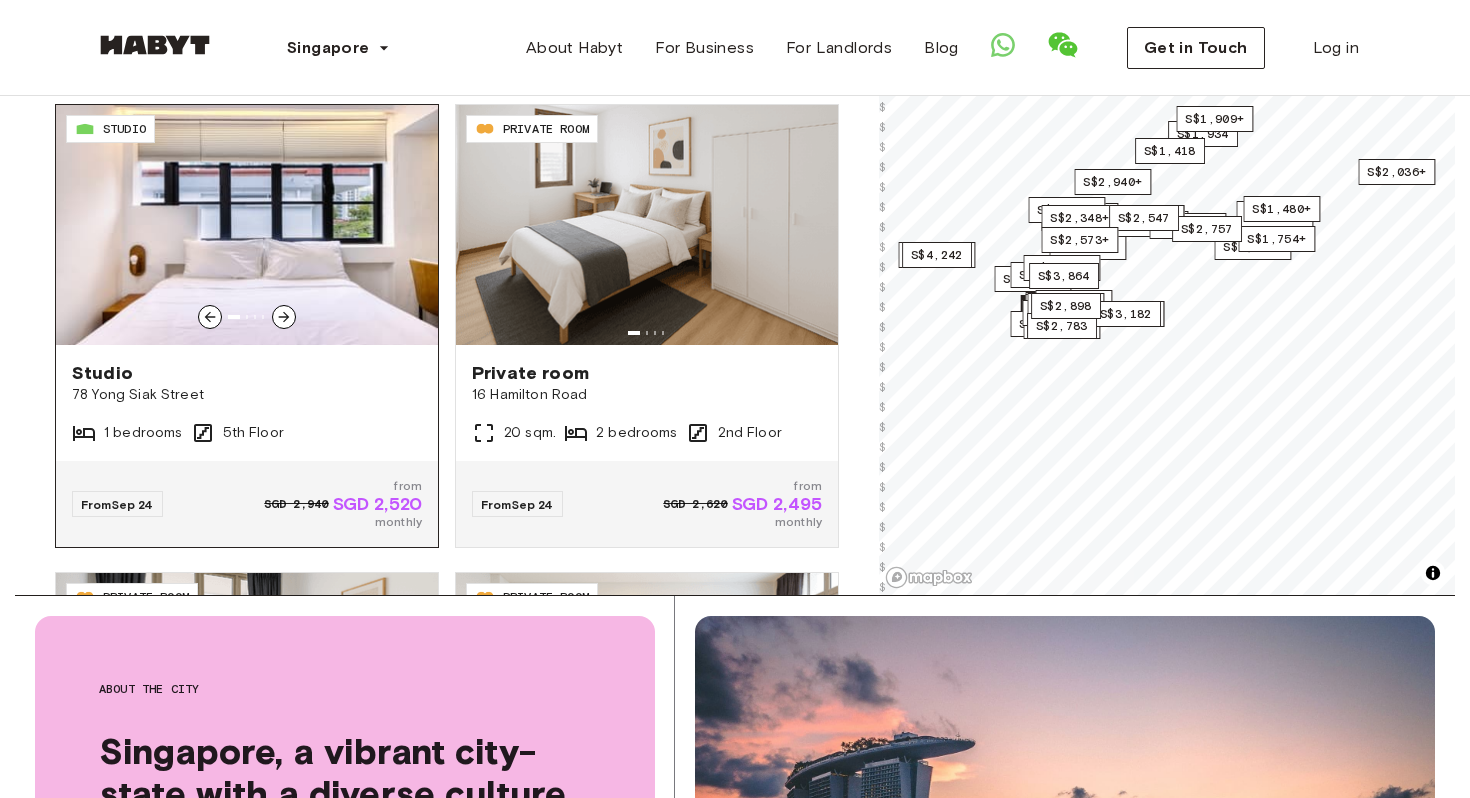 click at bounding box center [247, 225] 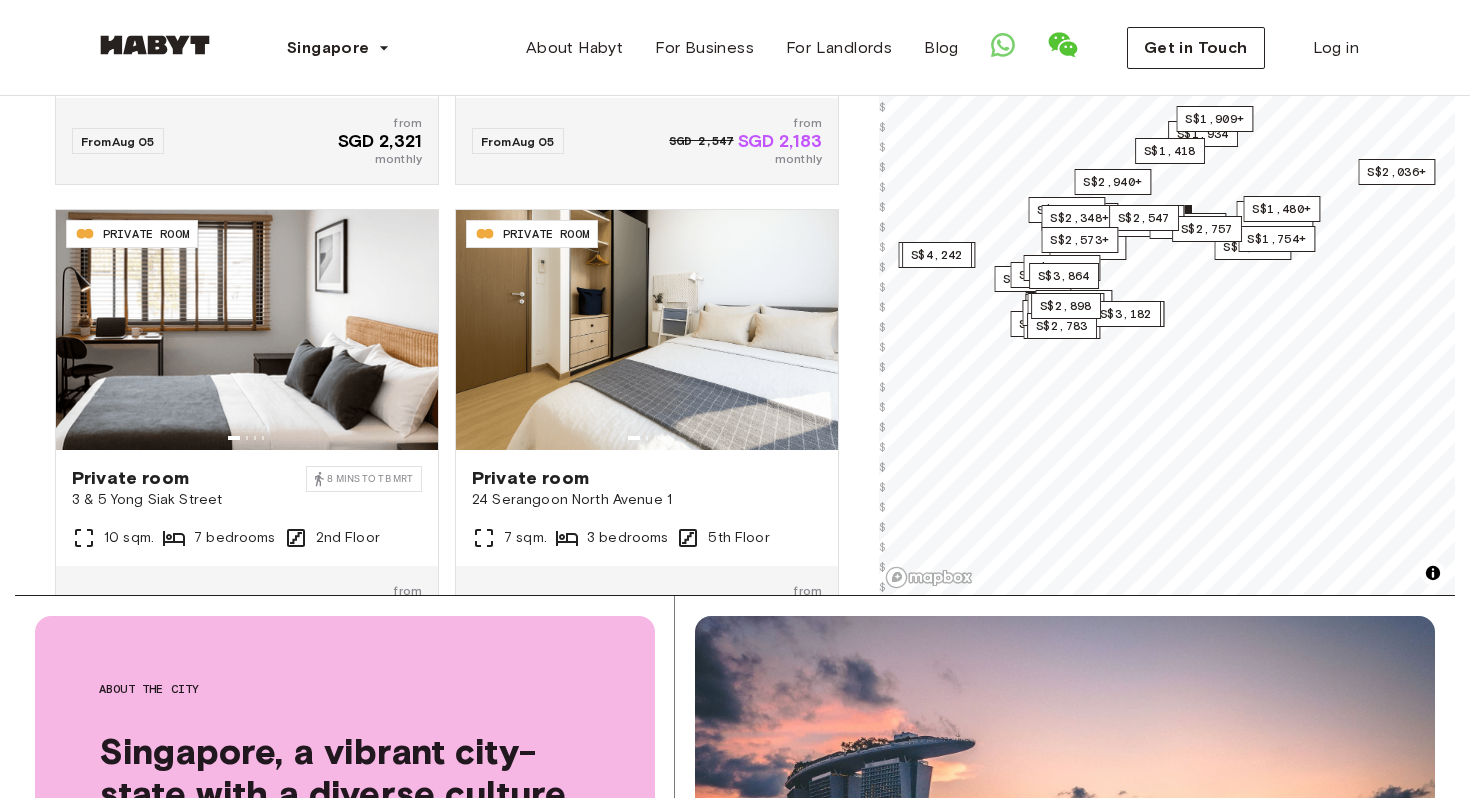 scroll, scrollTop: 0, scrollLeft: 0, axis: both 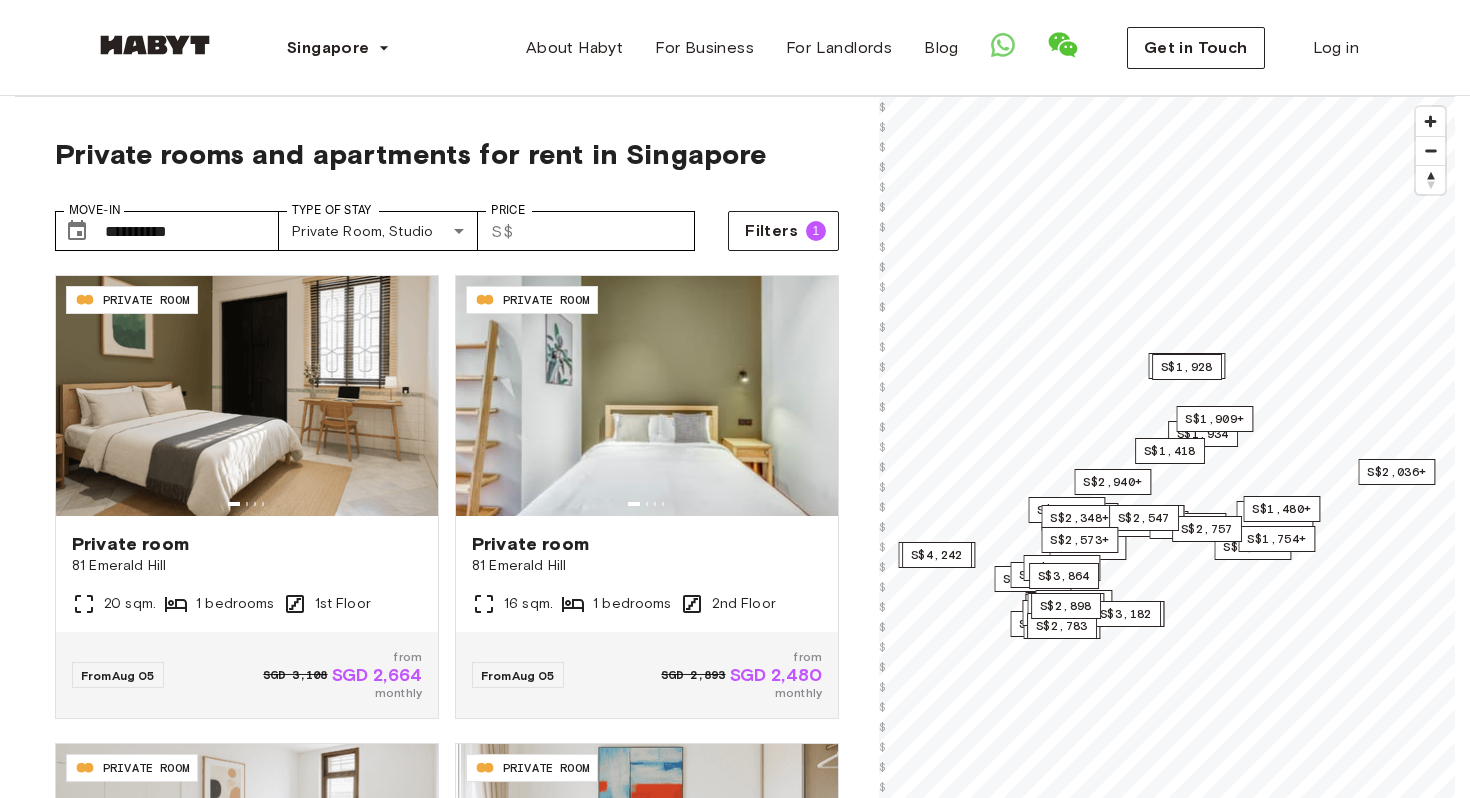 click on "**********" at bounding box center [447, 223] 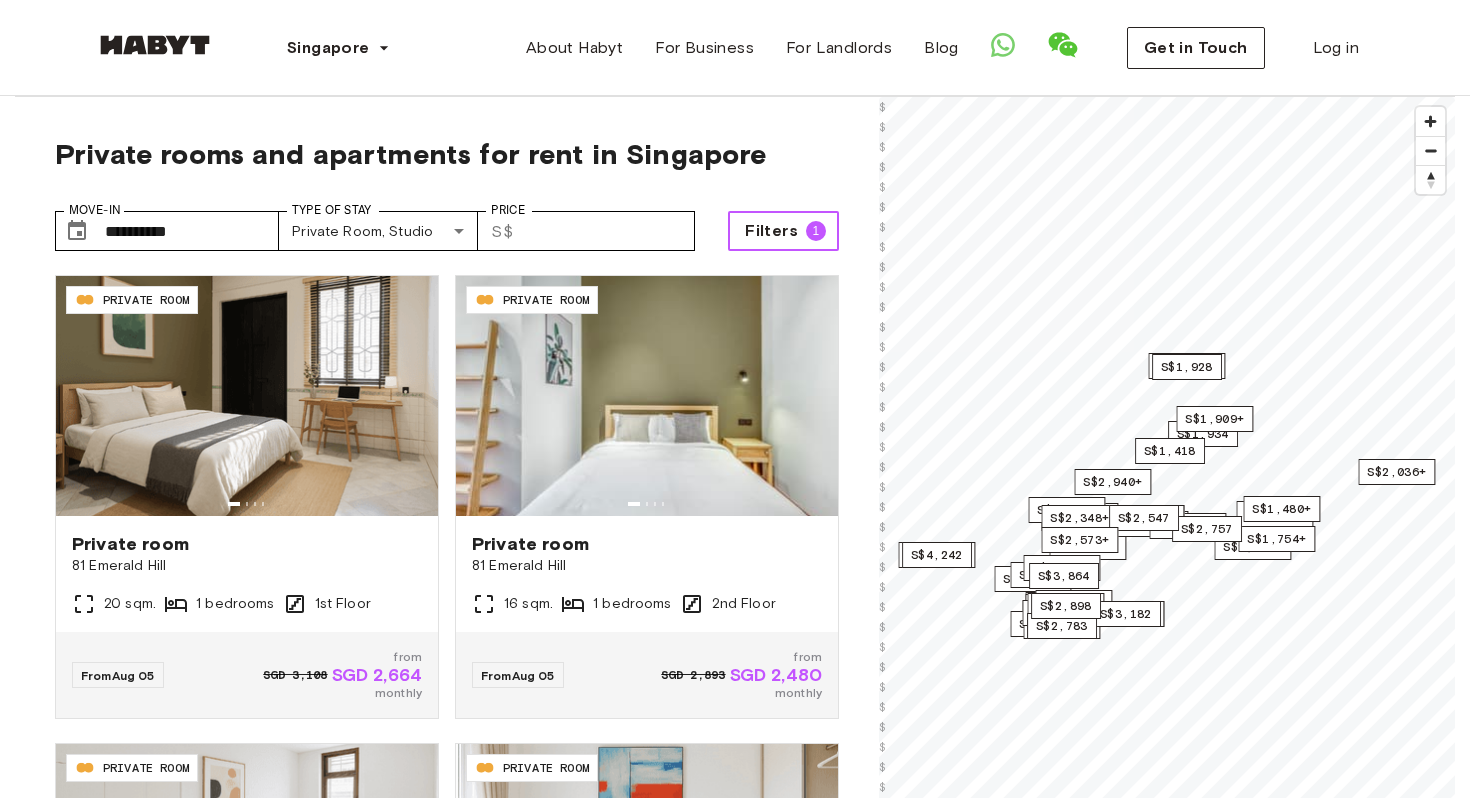 click on "Filters" at bounding box center [771, 231] 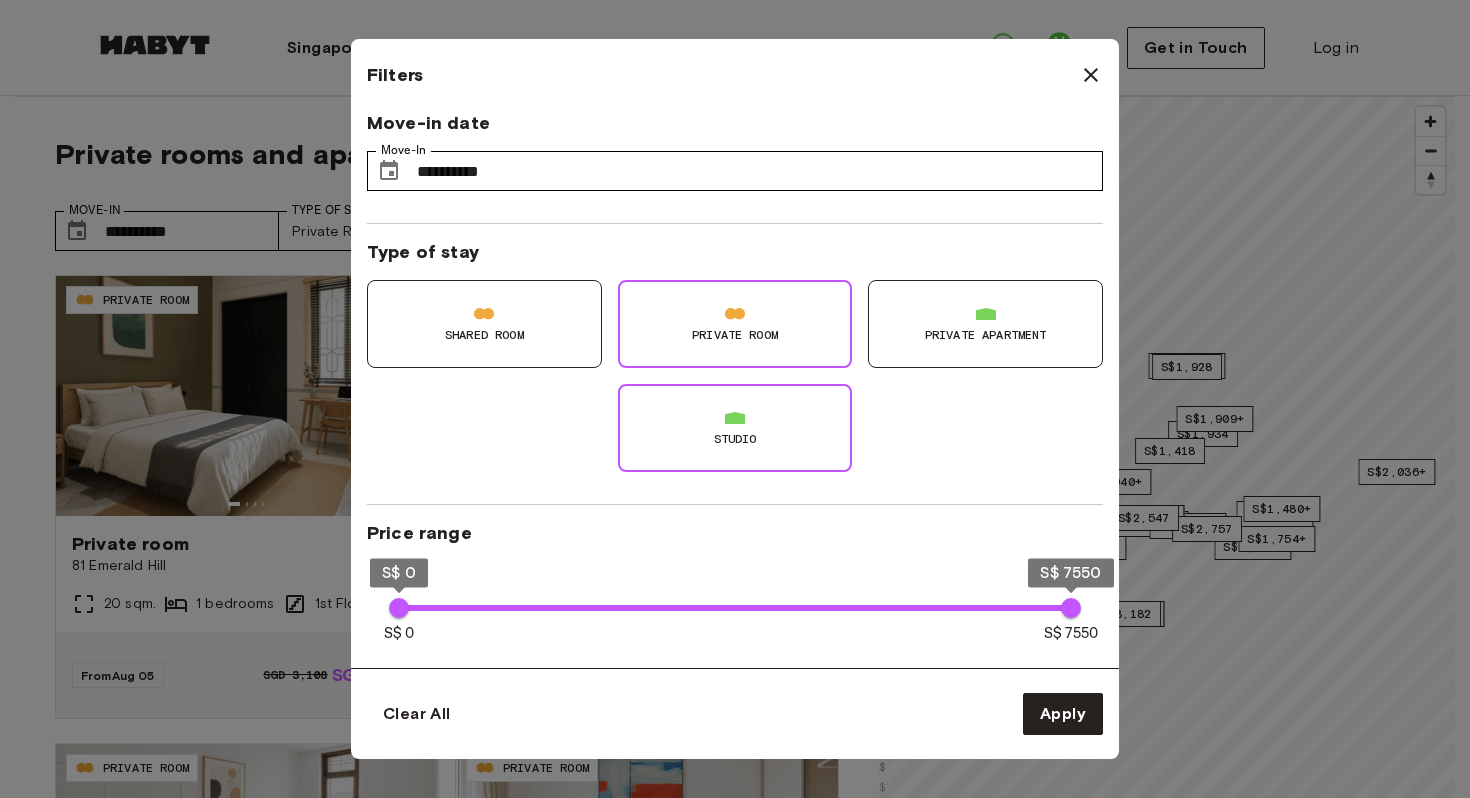 click on "Private Room" at bounding box center [735, 335] 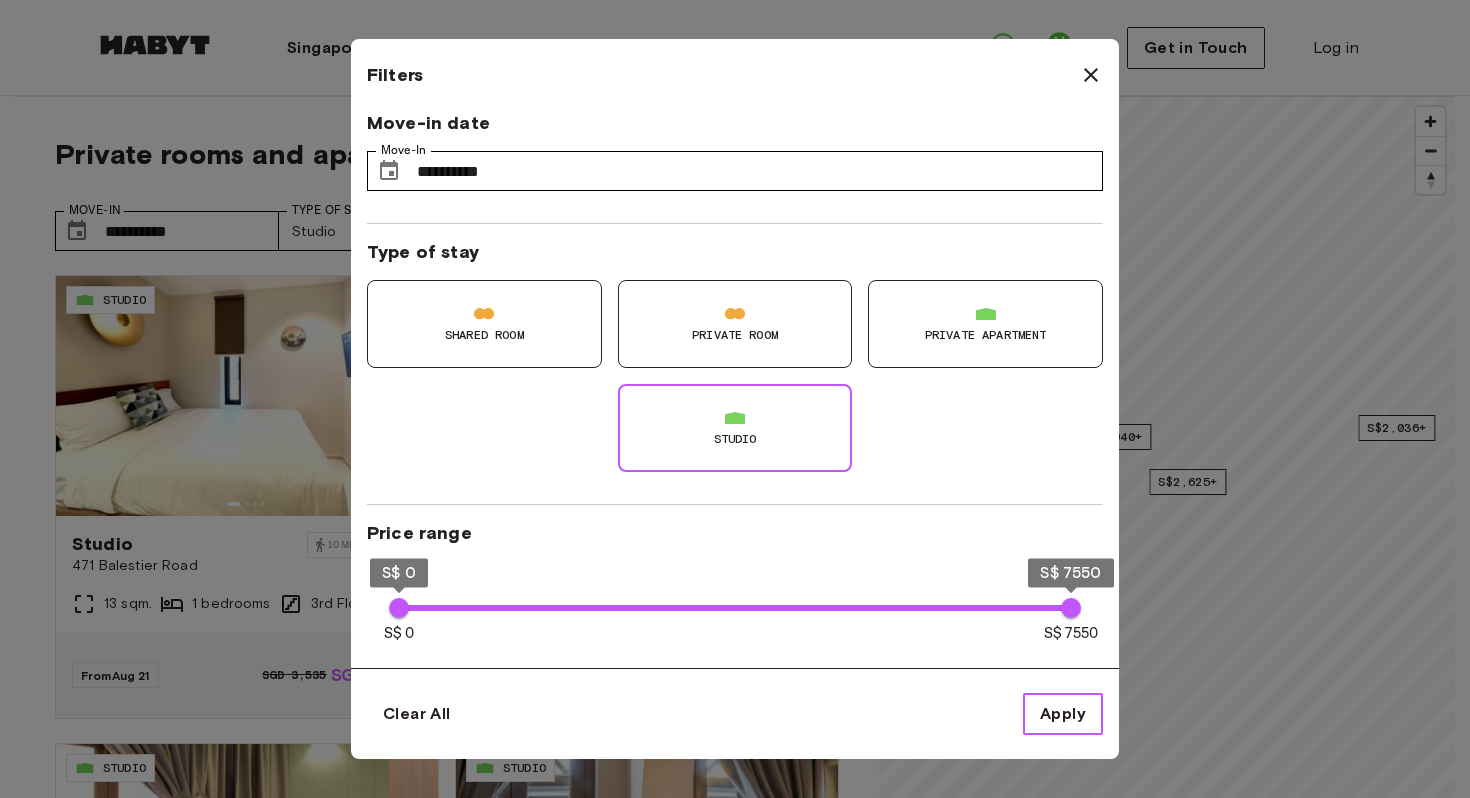 click on "Apply" at bounding box center (1063, 714) 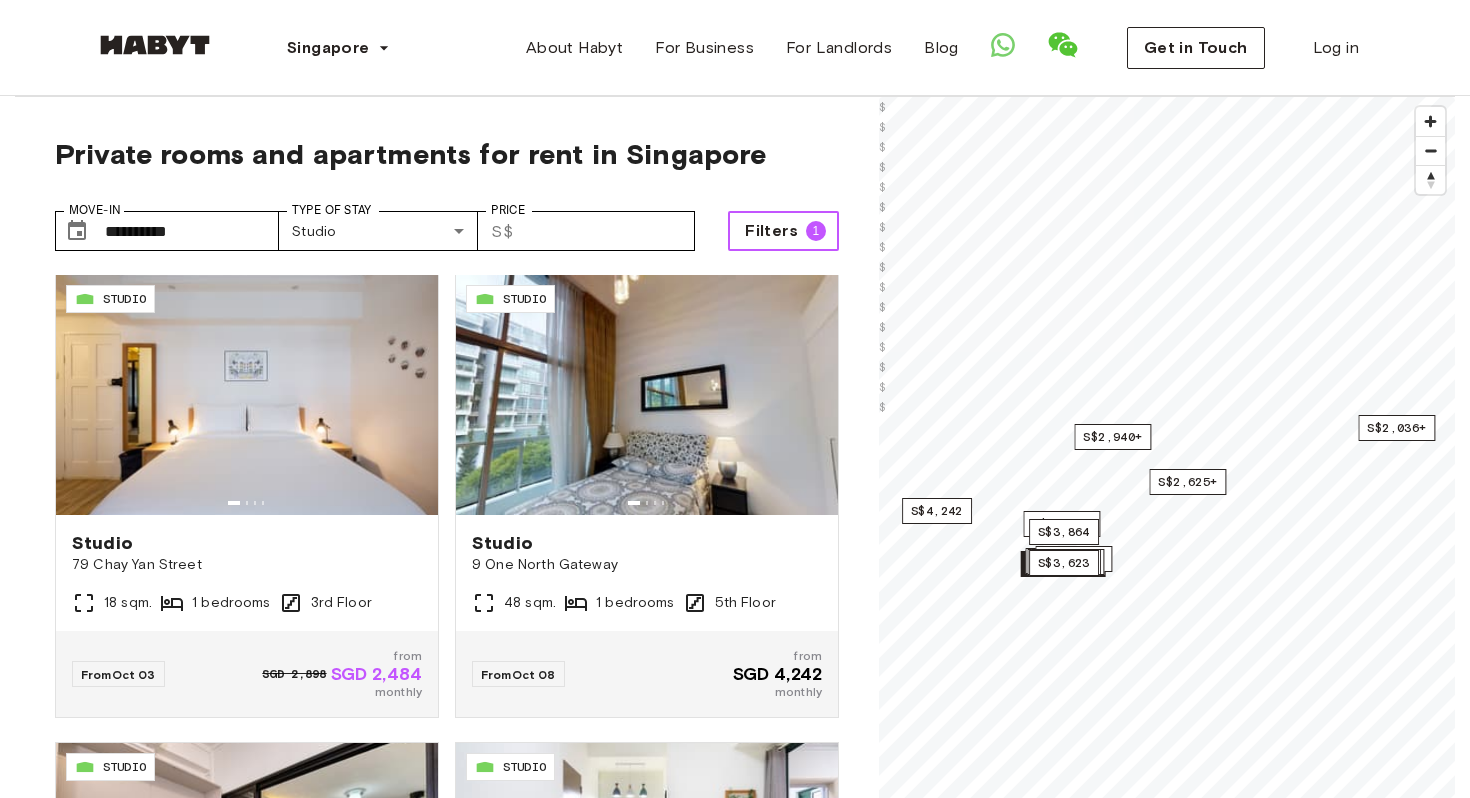 scroll, scrollTop: 2006, scrollLeft: 0, axis: vertical 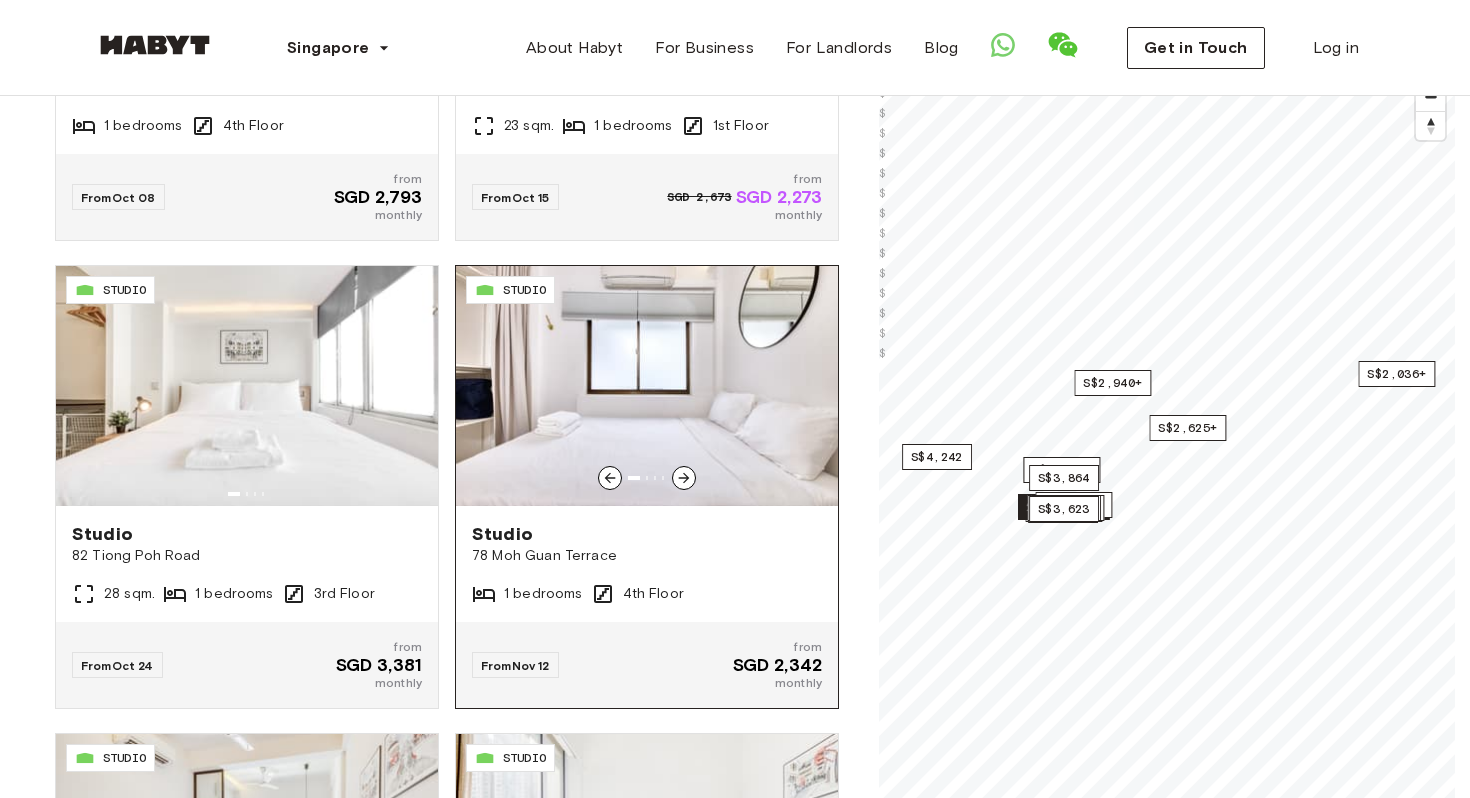 click at bounding box center [647, 386] 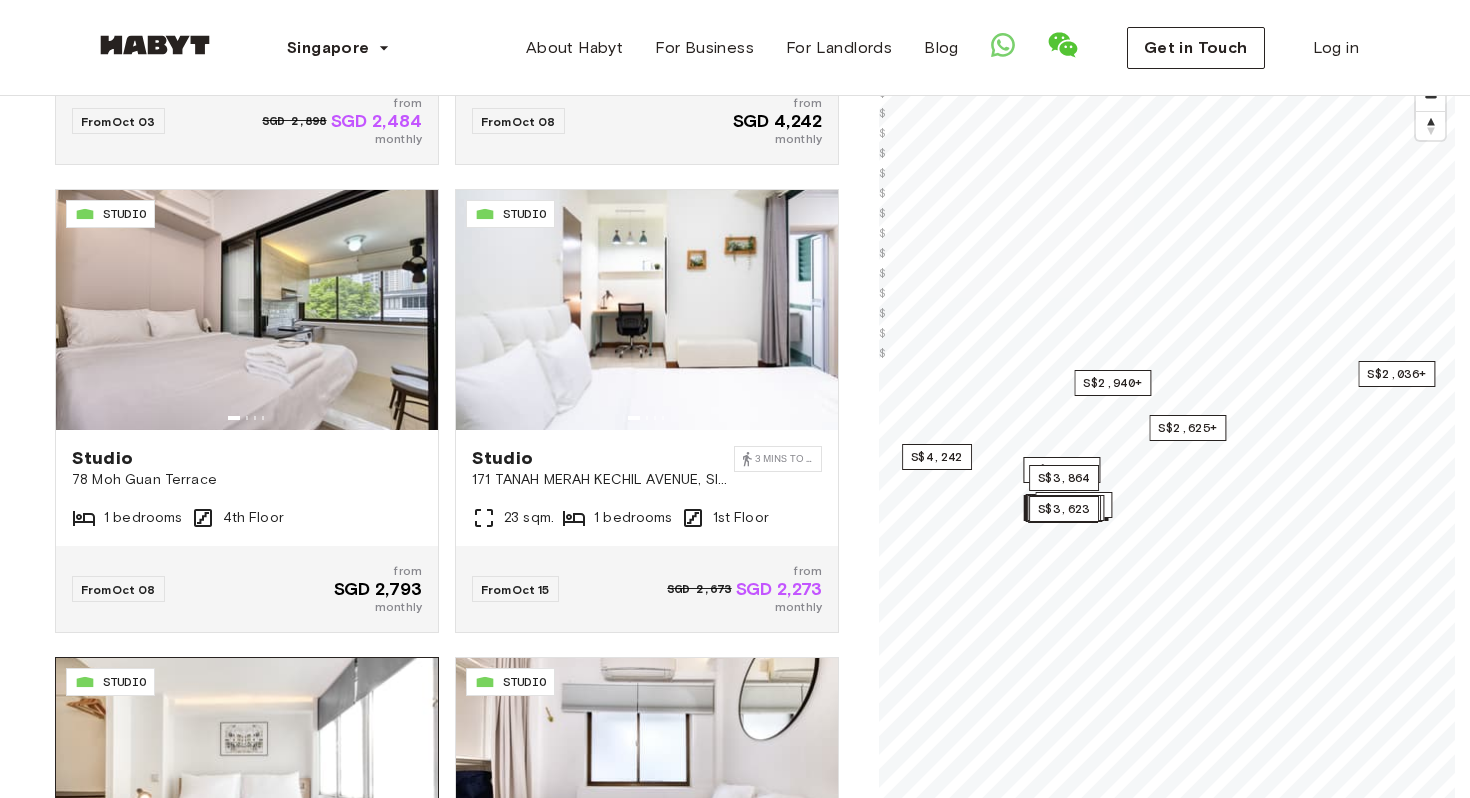 scroll, scrollTop: 1601, scrollLeft: 0, axis: vertical 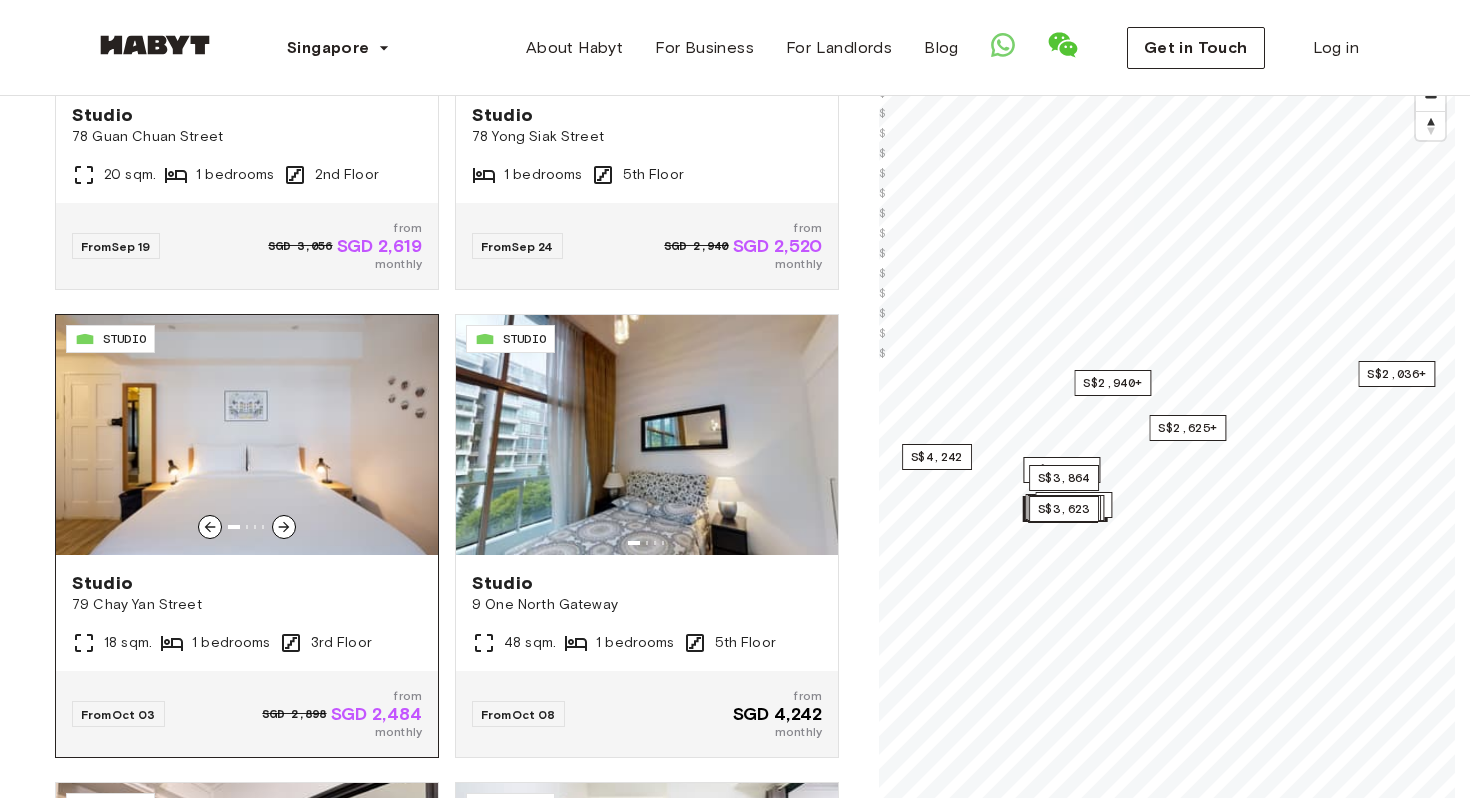 click 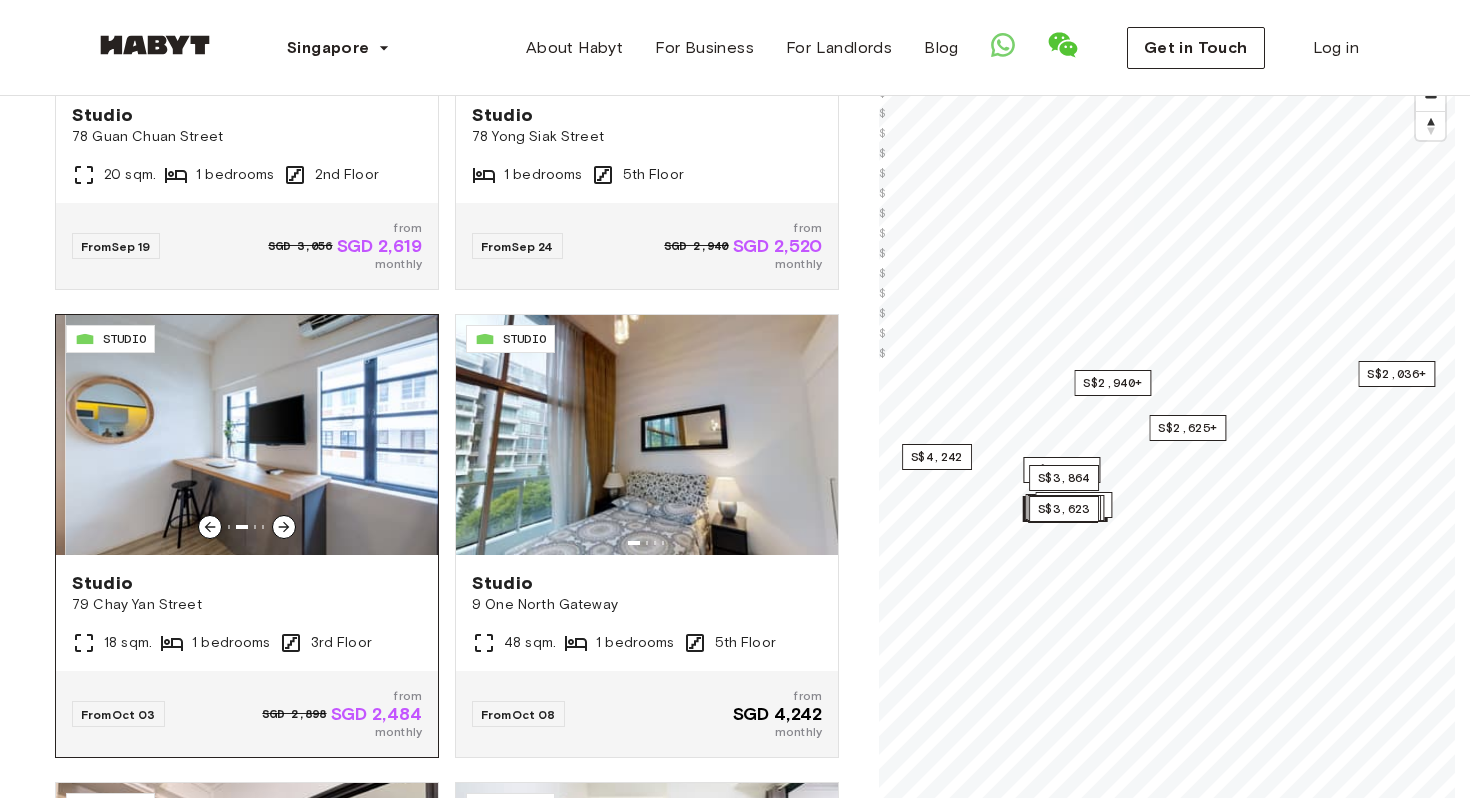 click 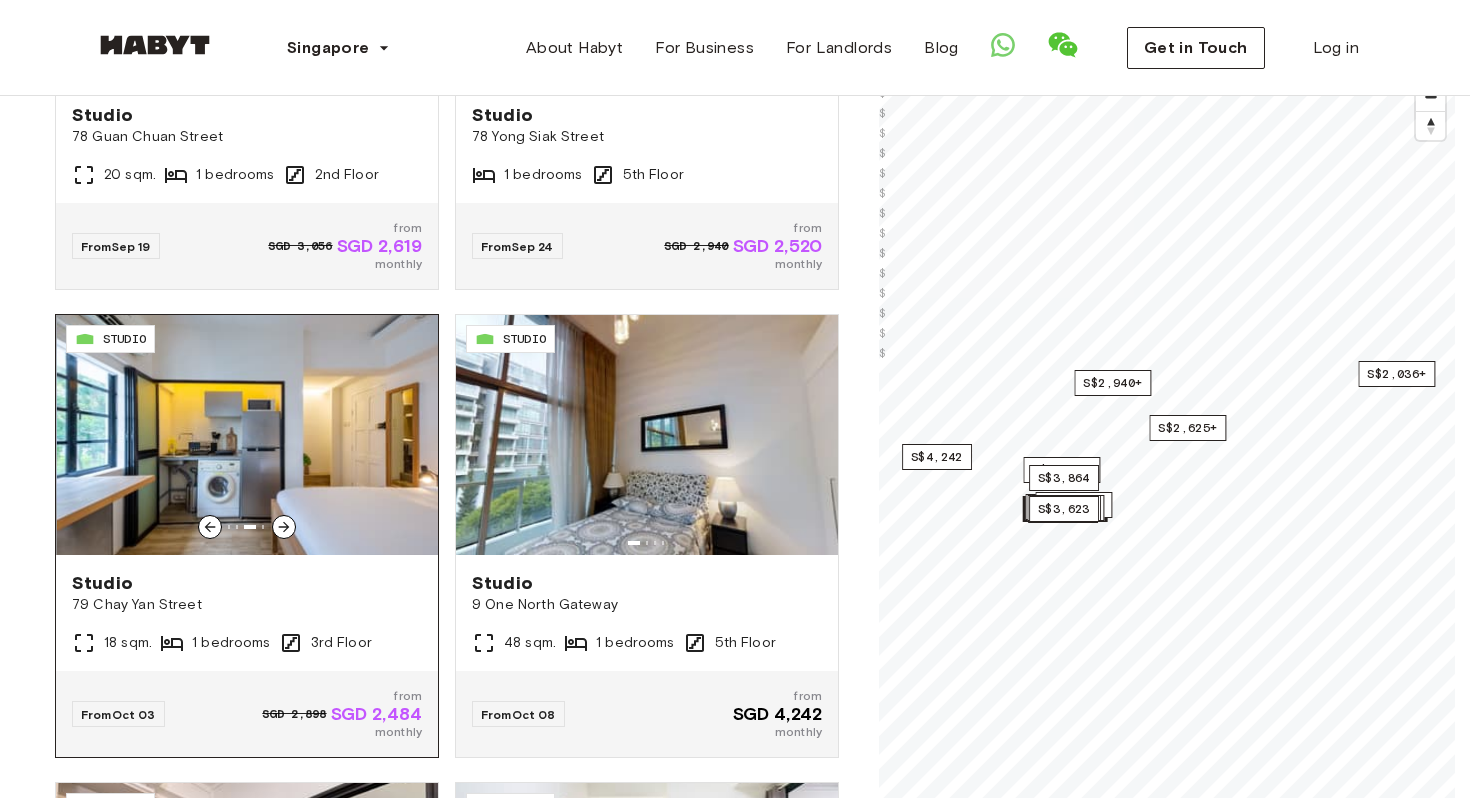 click at bounding box center [248, 435] 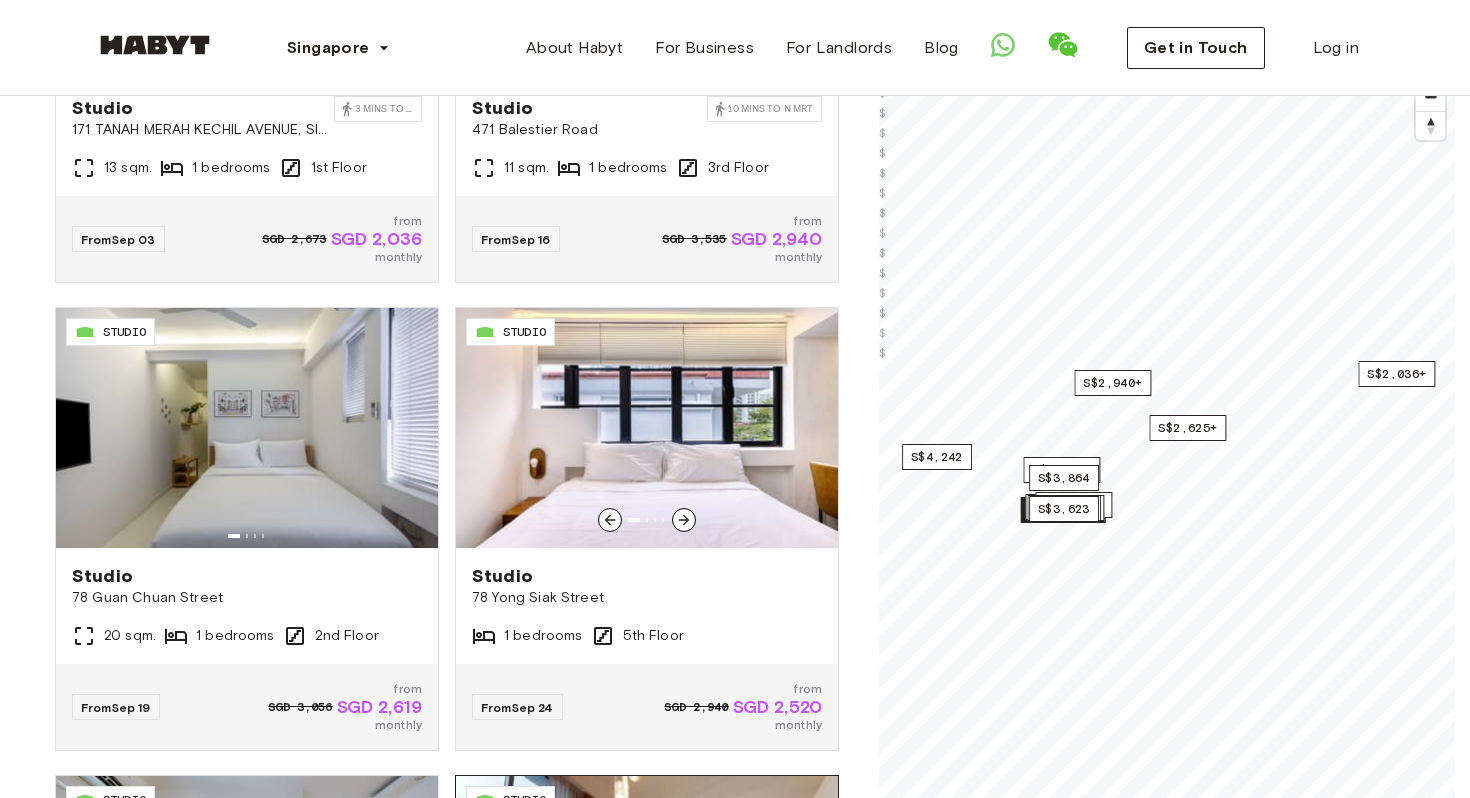 scroll, scrollTop: 1144, scrollLeft: 0, axis: vertical 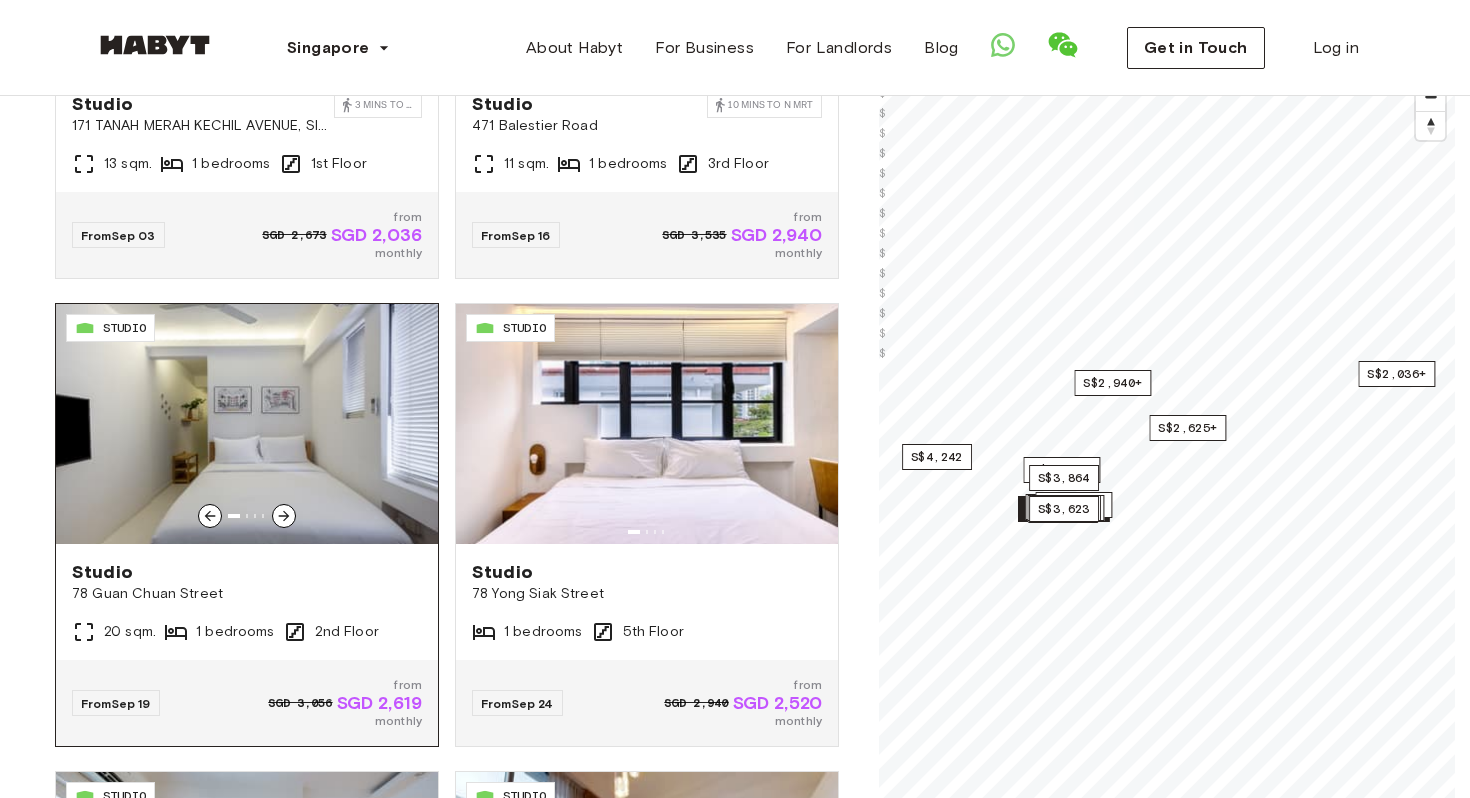 click at bounding box center (247, 424) 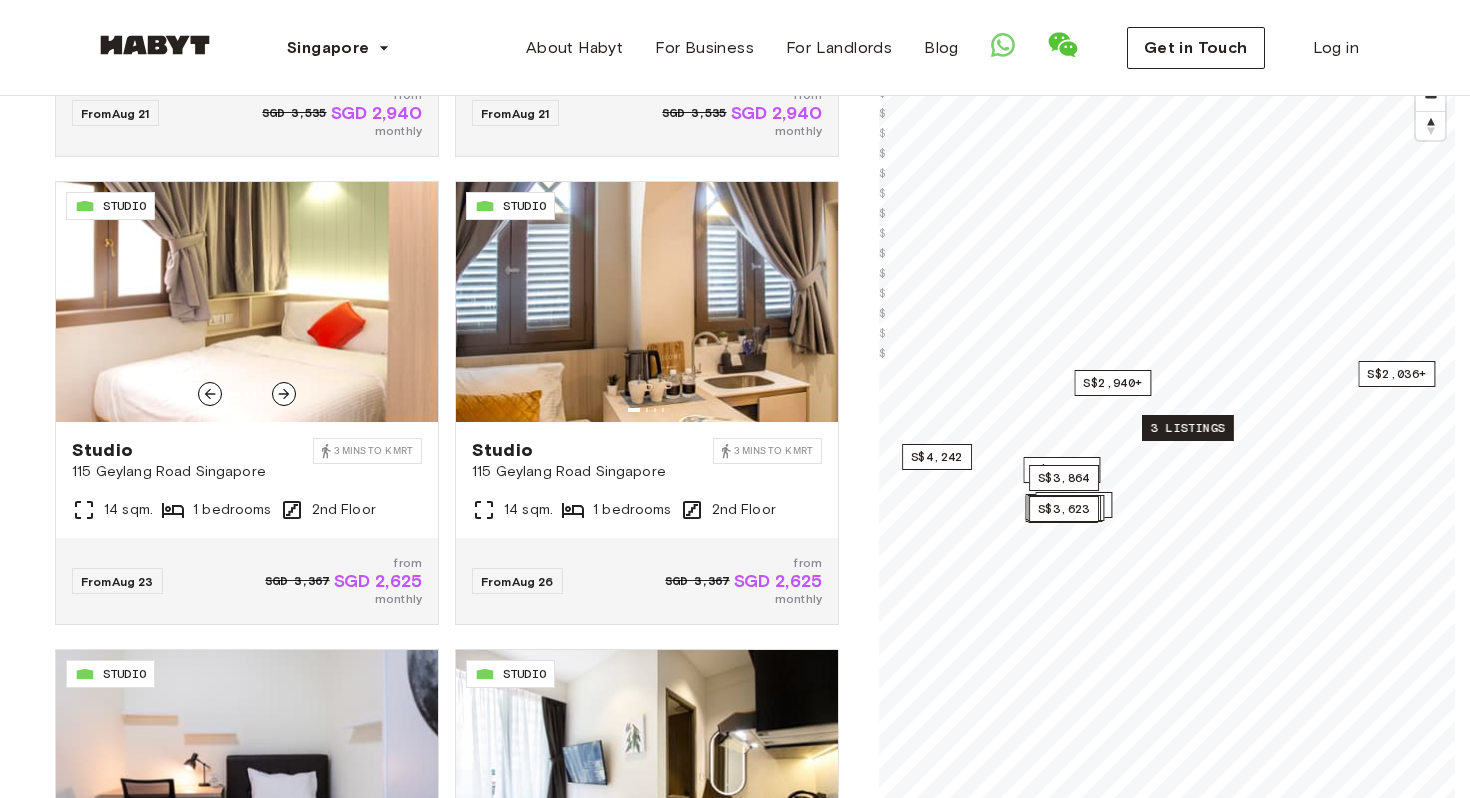 scroll, scrollTop: 0, scrollLeft: 0, axis: both 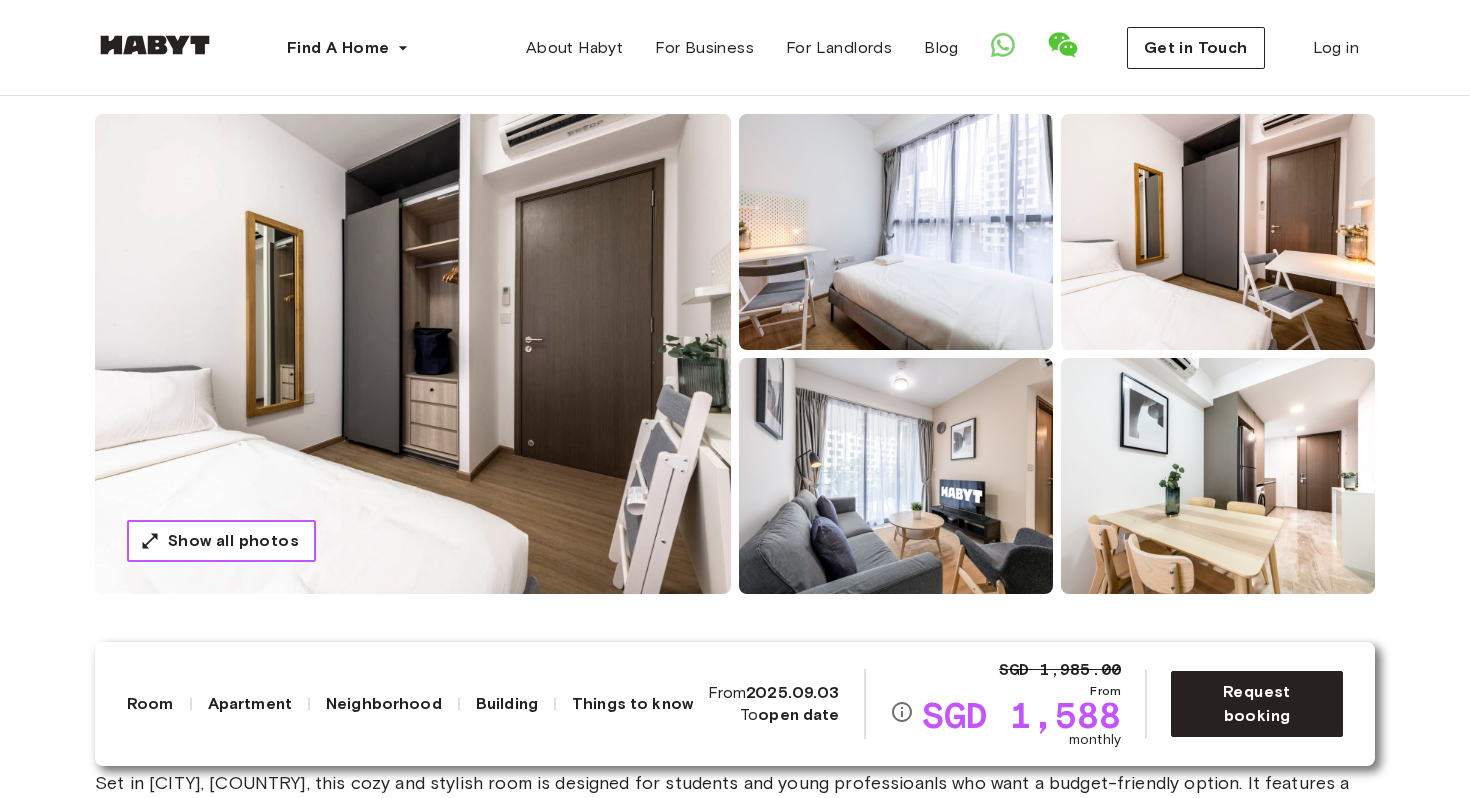 click on "Show all photos" at bounding box center (233, 541) 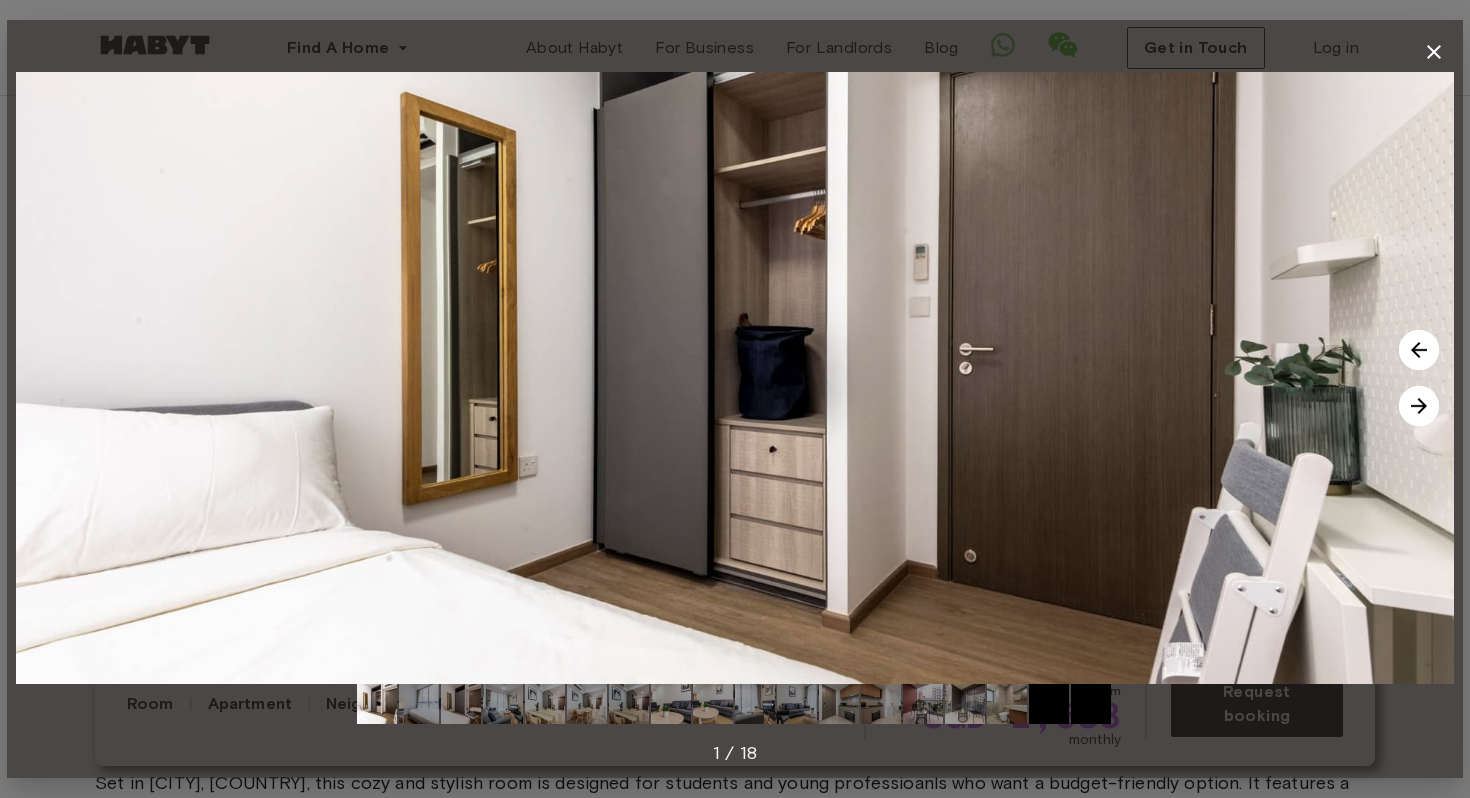 click at bounding box center (1419, 406) 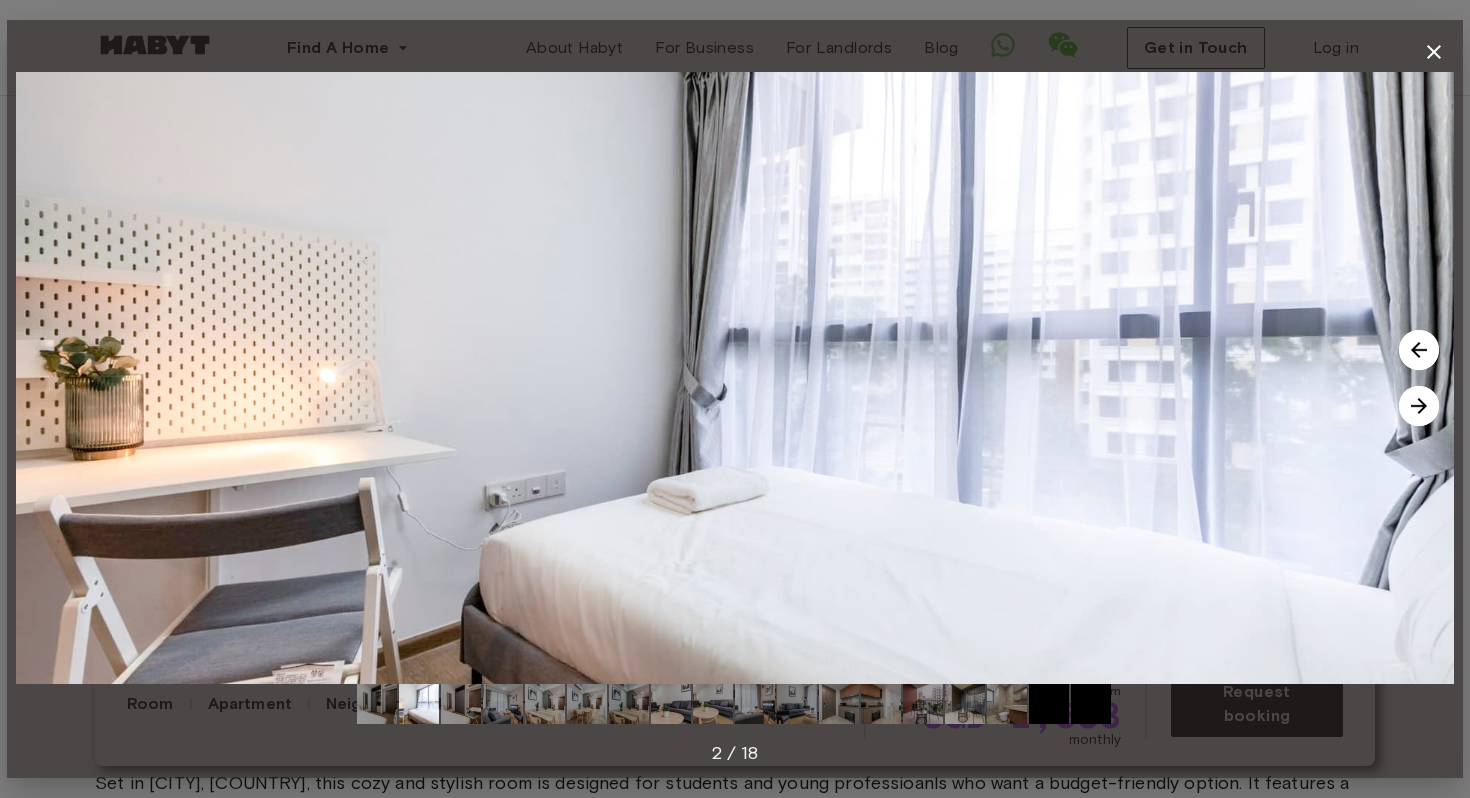 click at bounding box center (1419, 406) 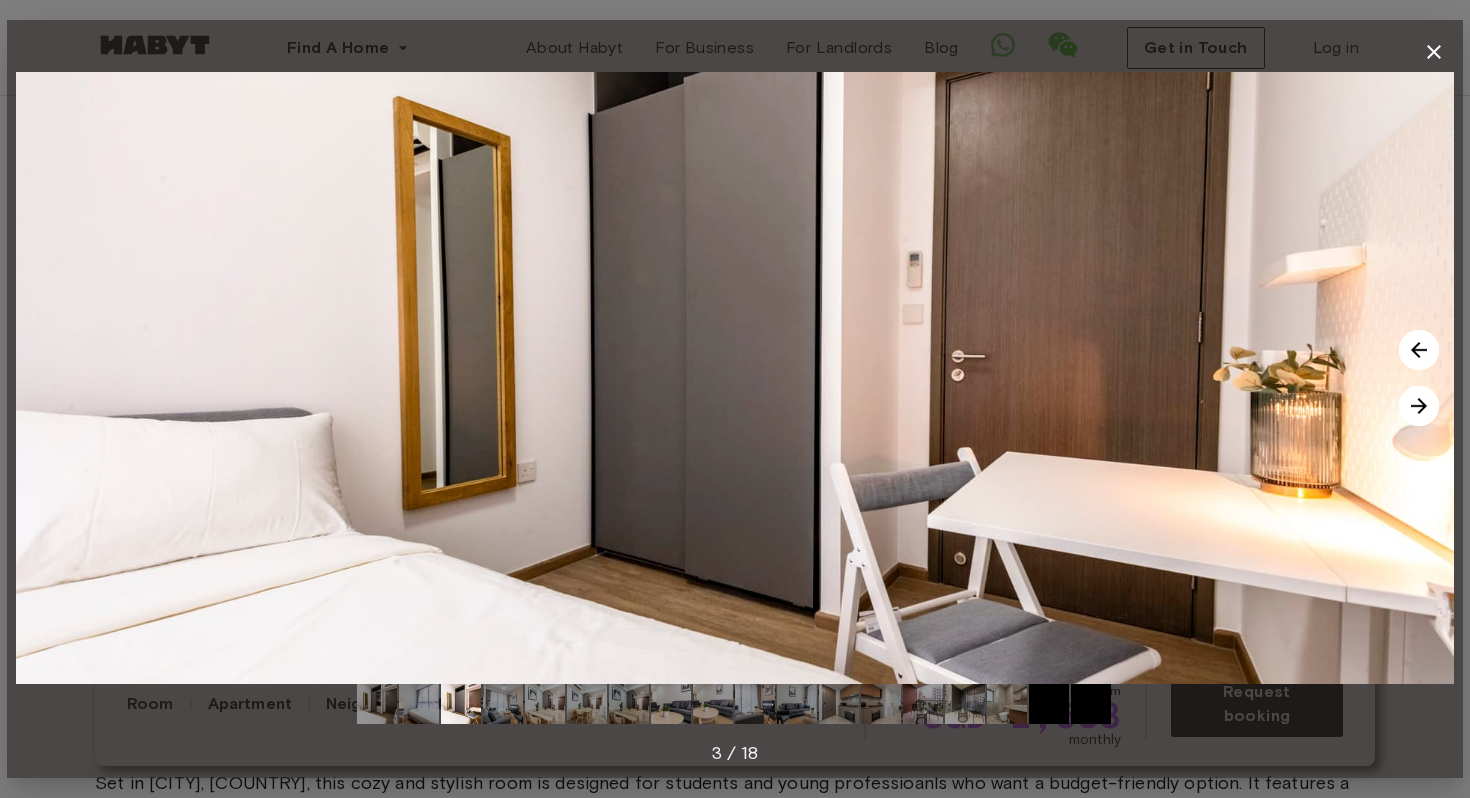 click at bounding box center (1419, 406) 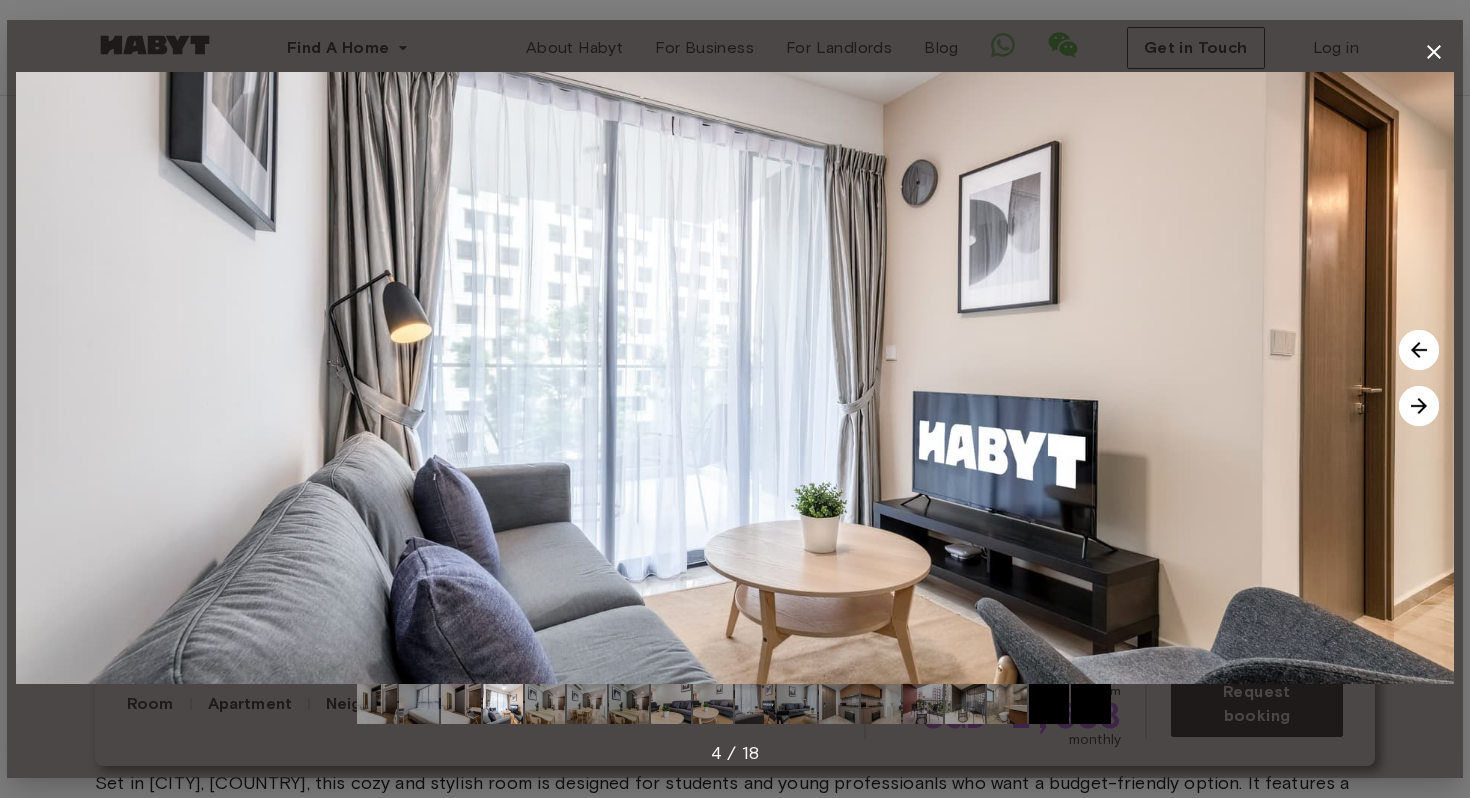 click at bounding box center [1419, 406] 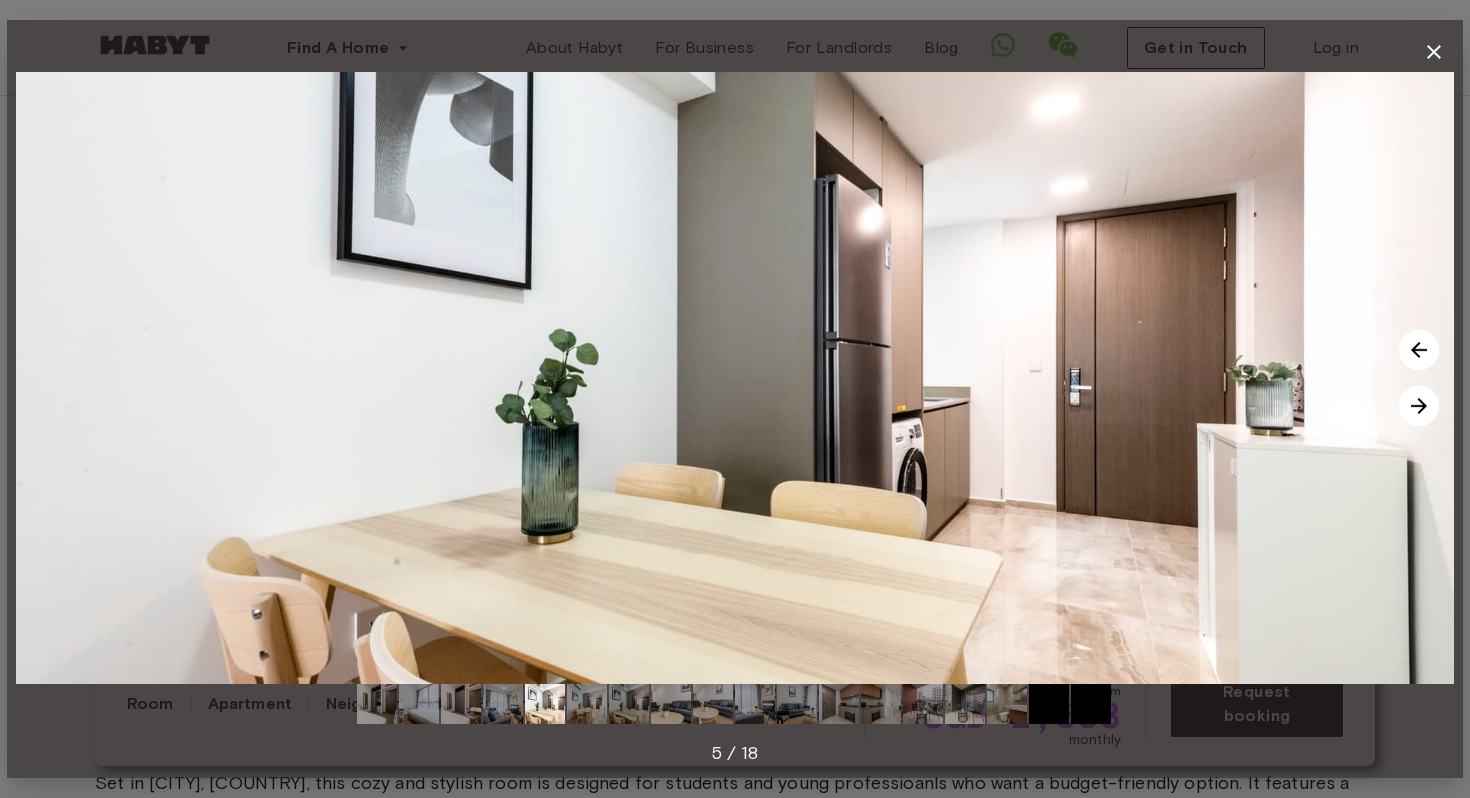 click at bounding box center [1419, 406] 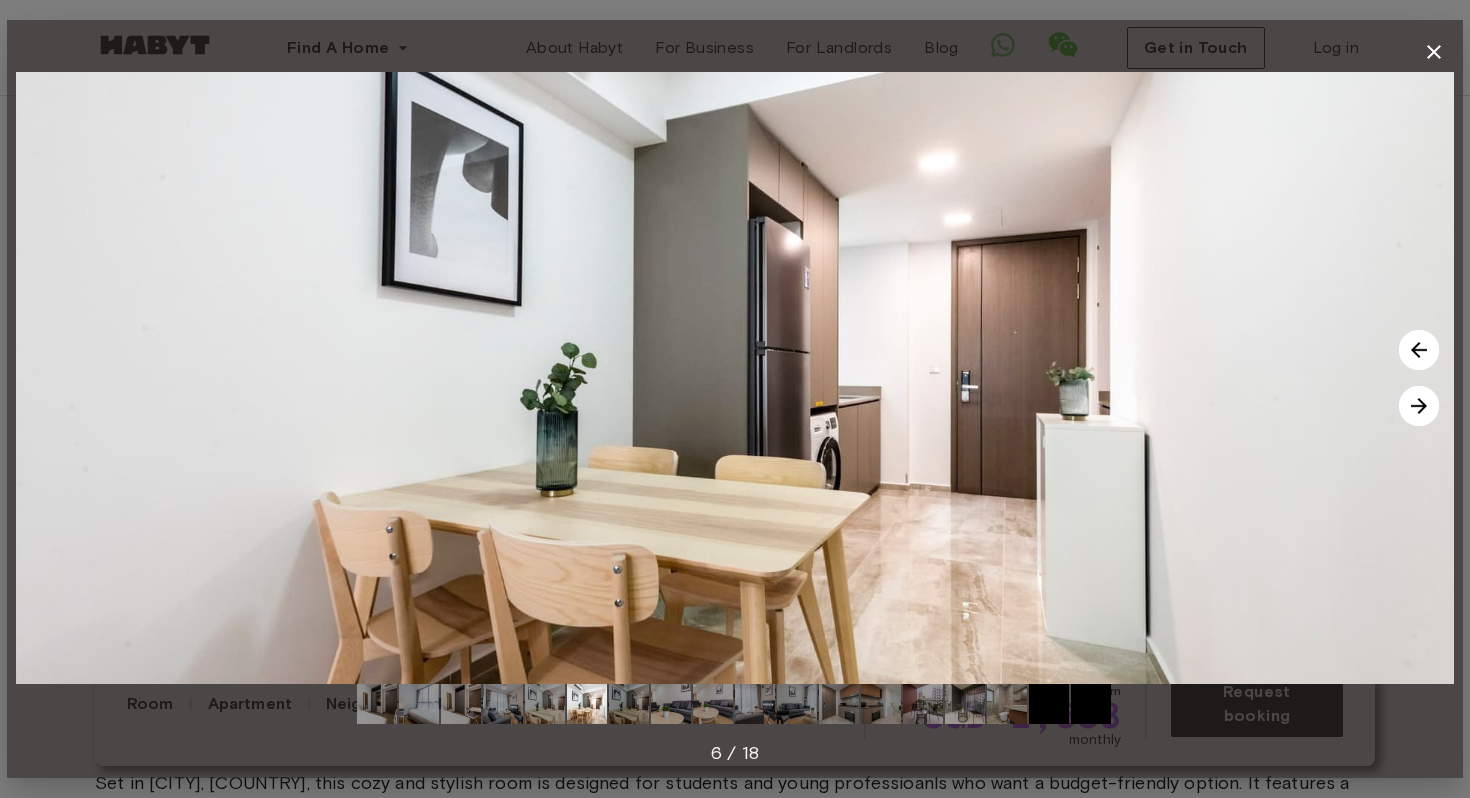 click at bounding box center [1419, 406] 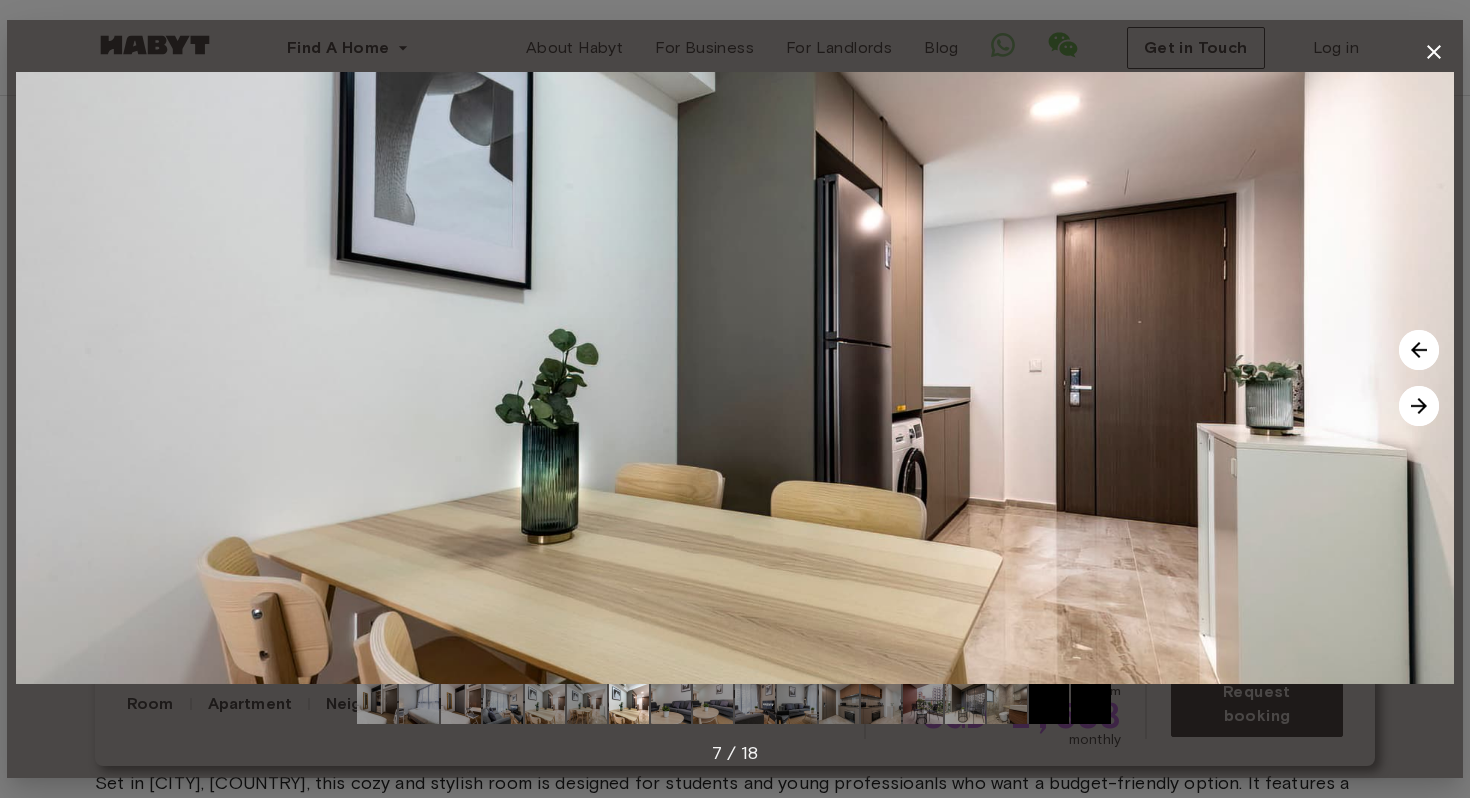 click at bounding box center [1419, 406] 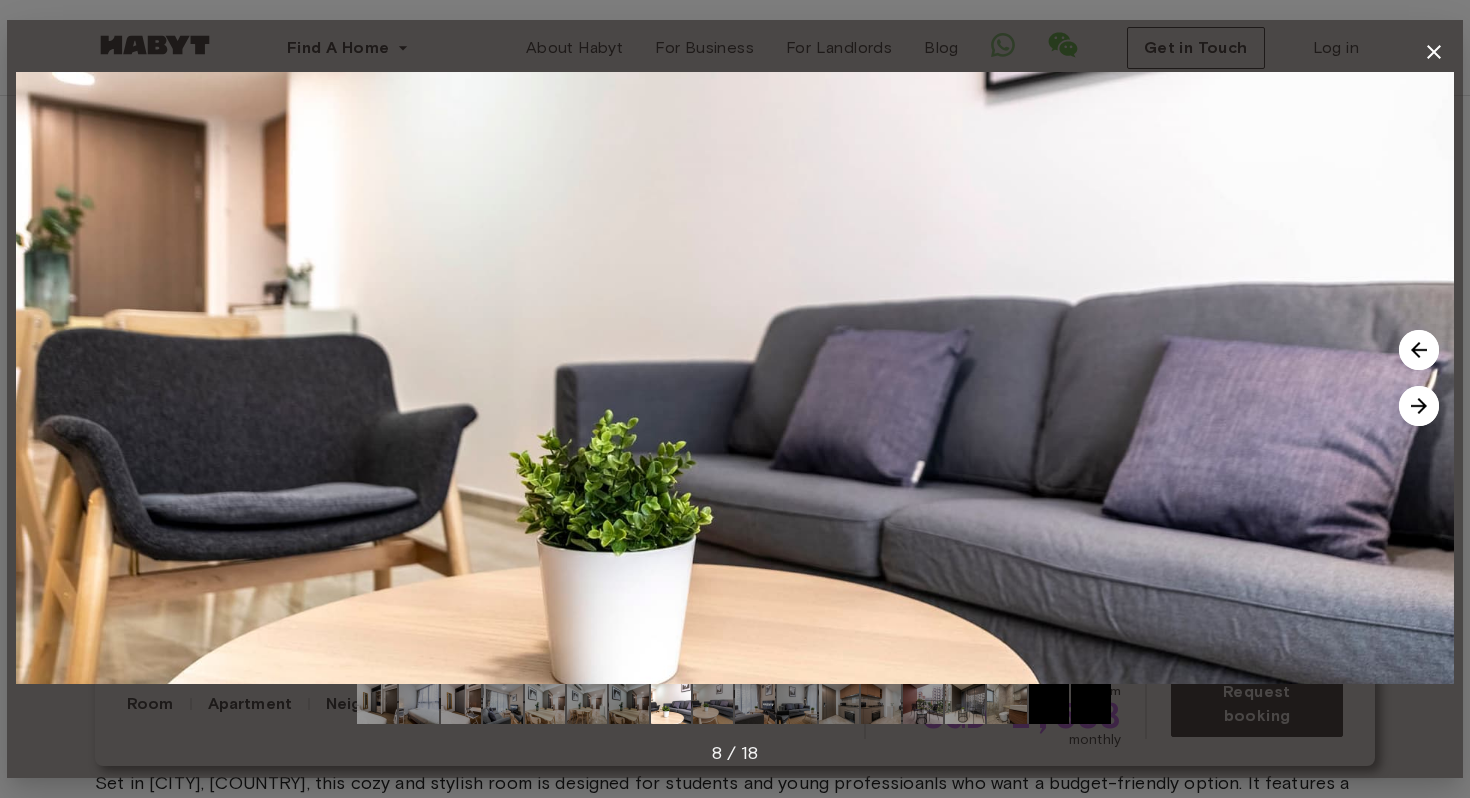 click at bounding box center [1419, 406] 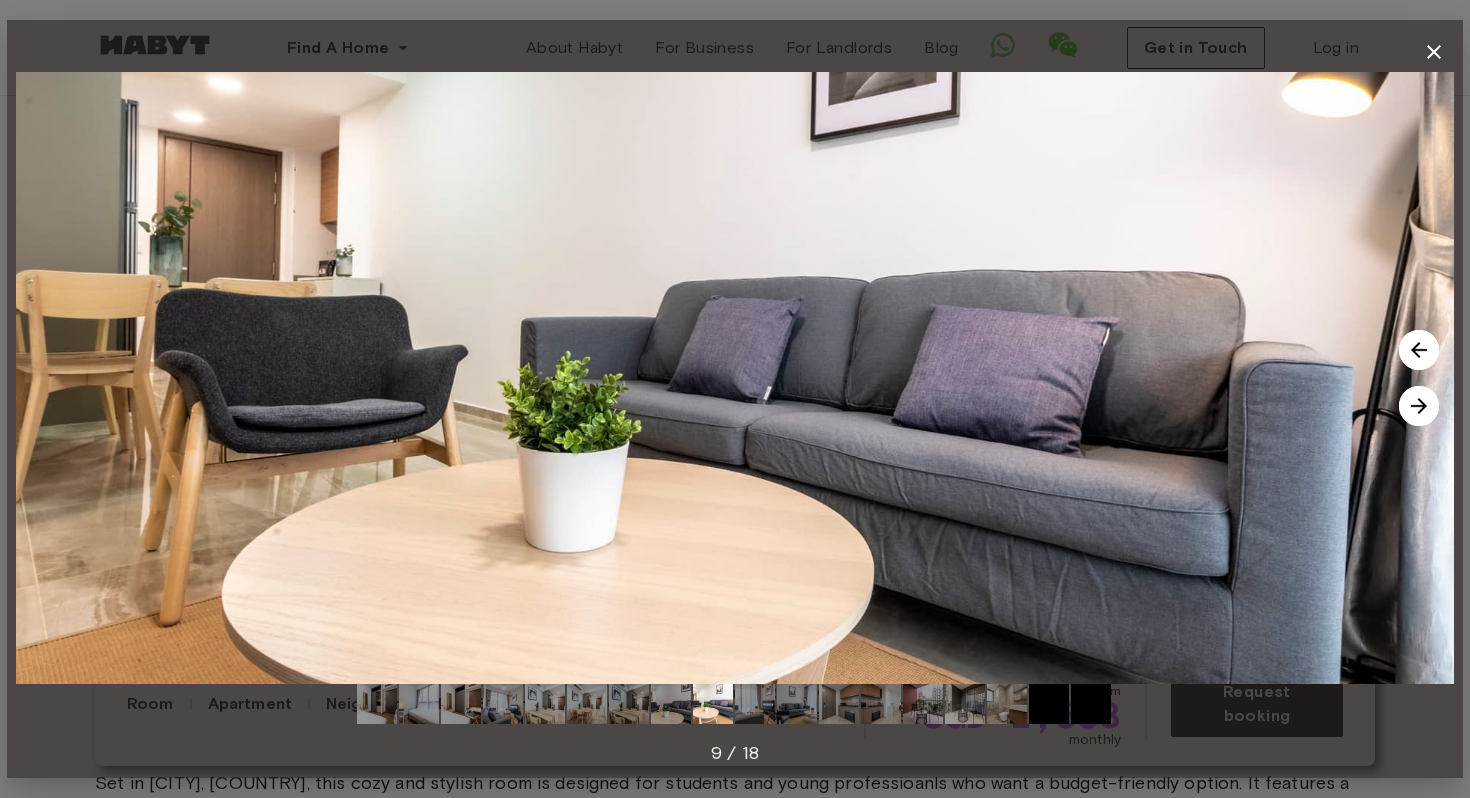 click at bounding box center [1419, 406] 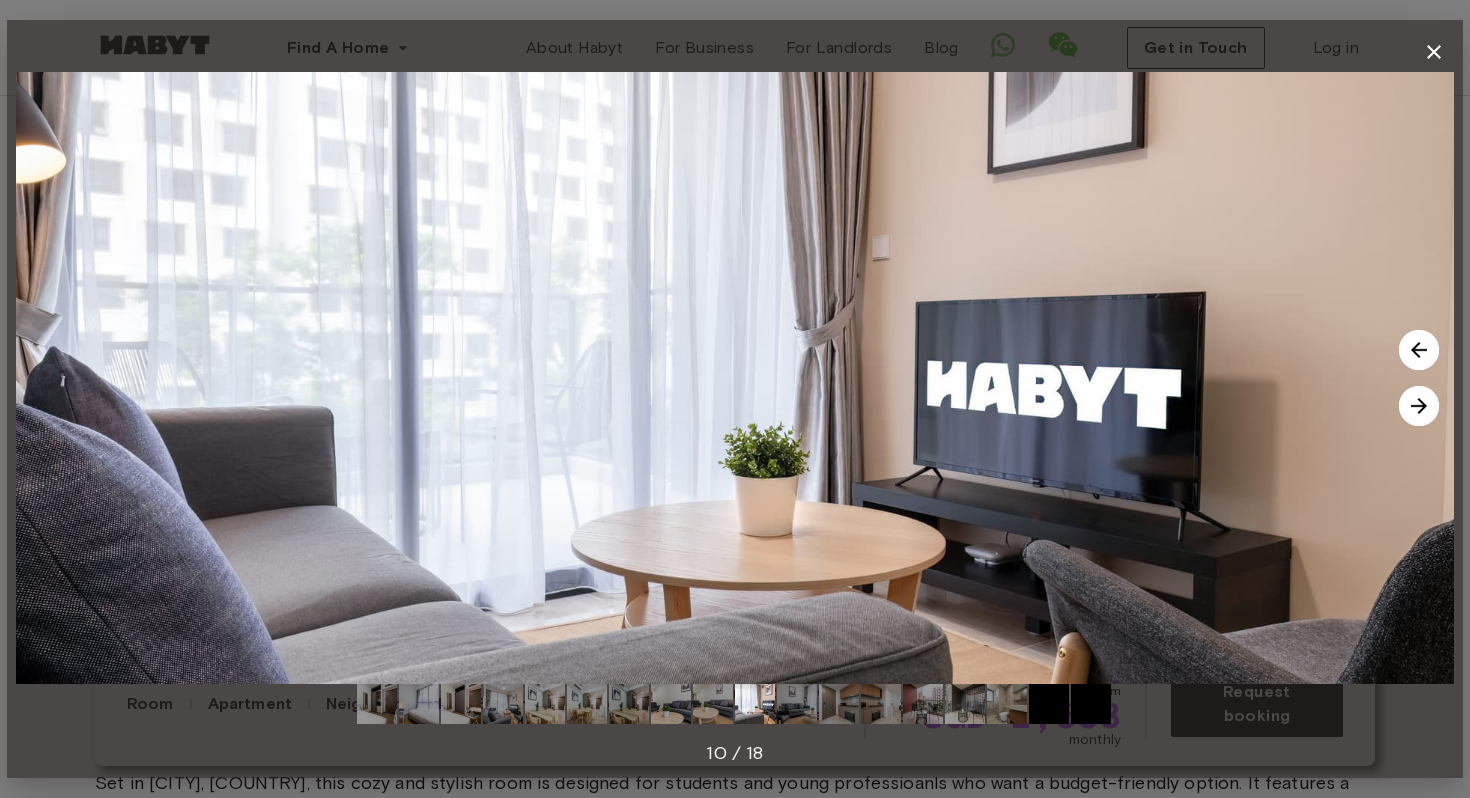 click at bounding box center (1419, 406) 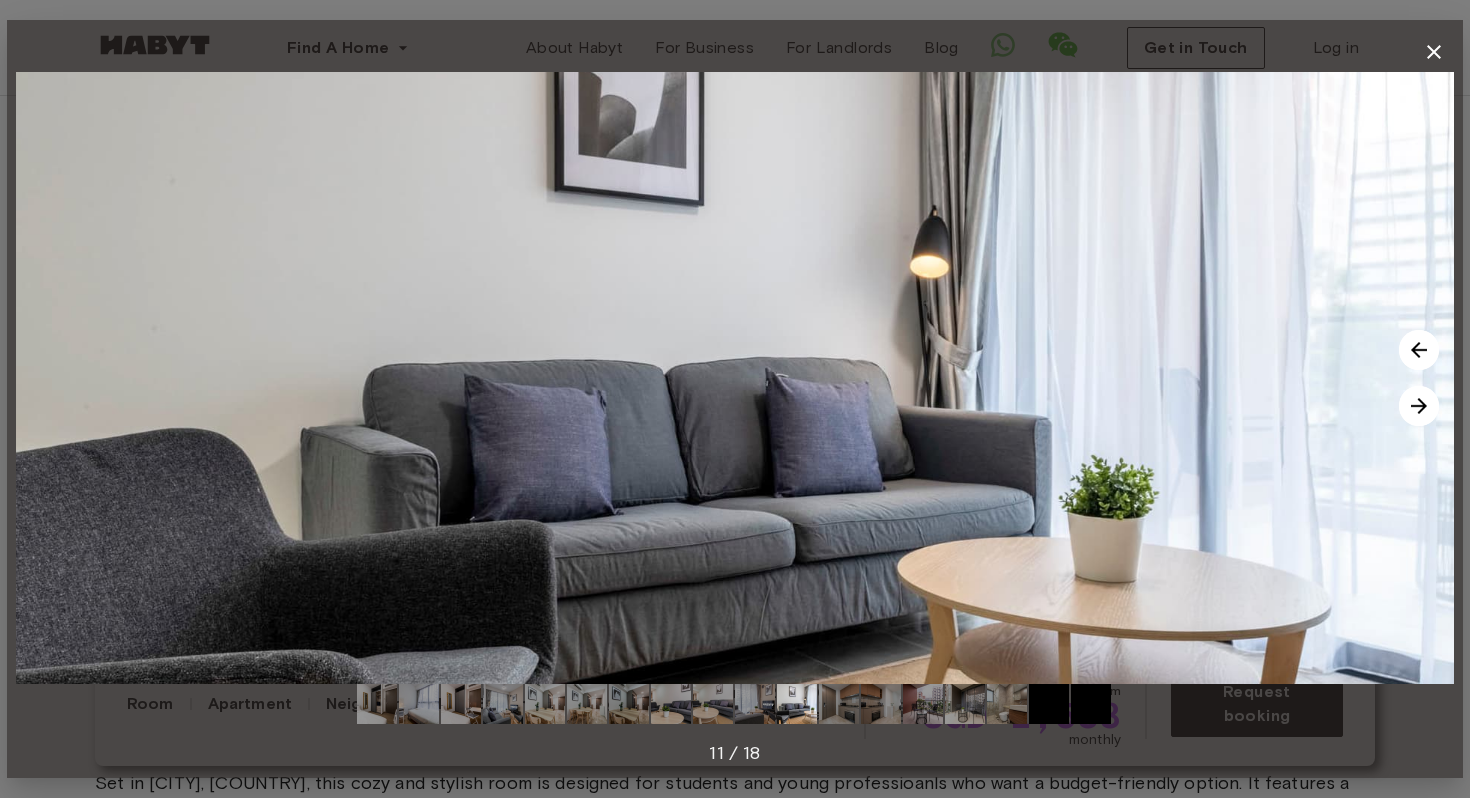 click at bounding box center (1419, 406) 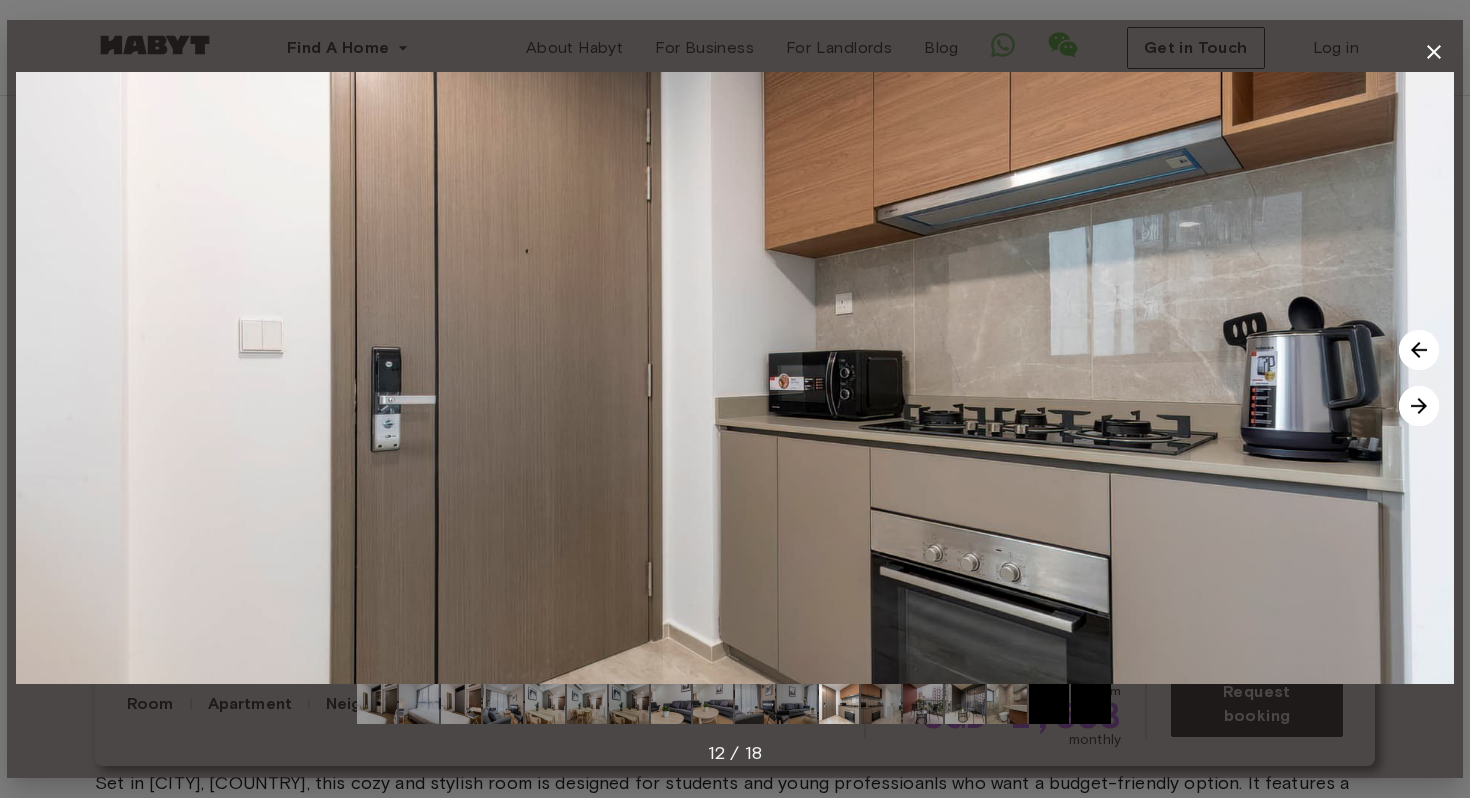 click at bounding box center (1419, 406) 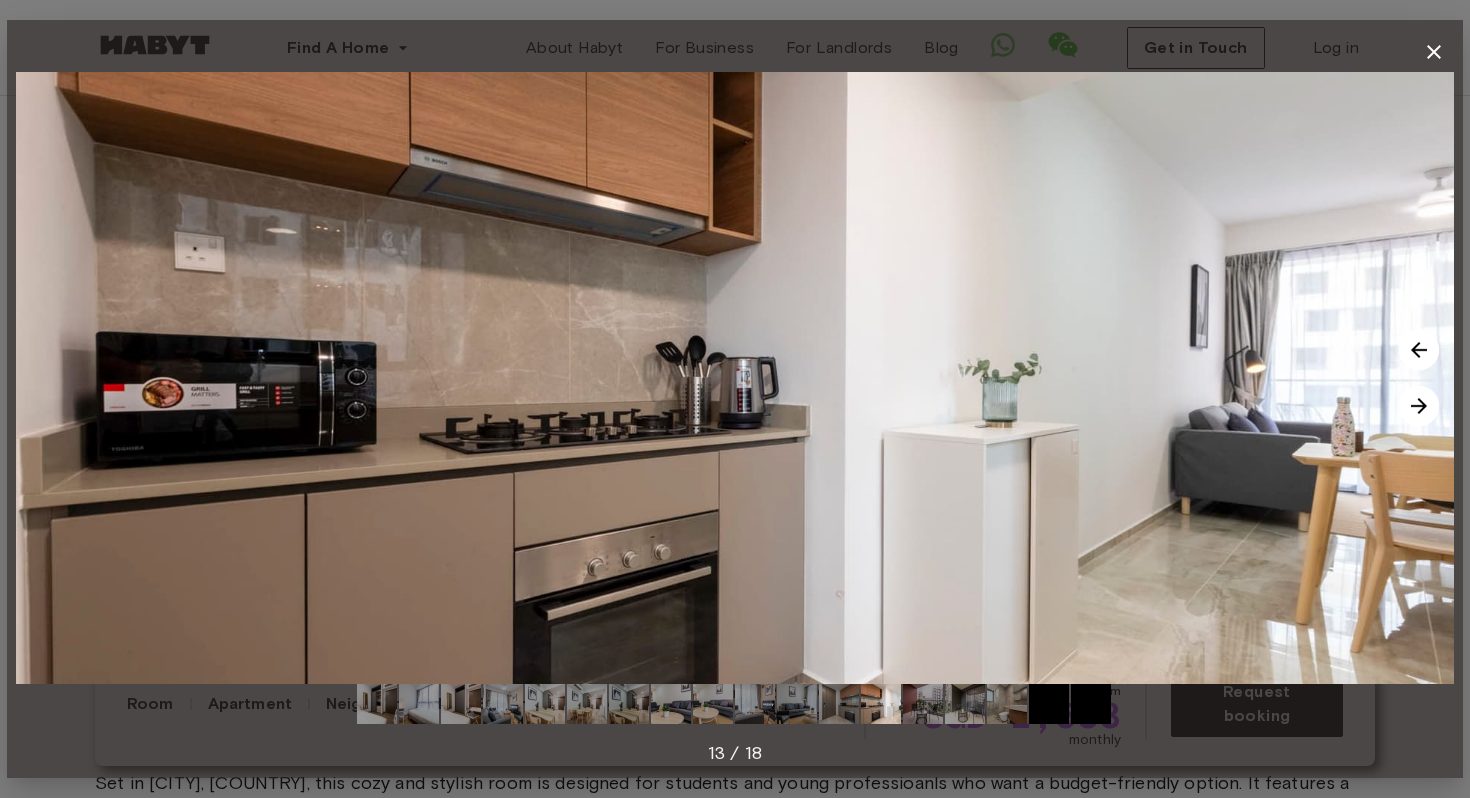 click at bounding box center [1419, 406] 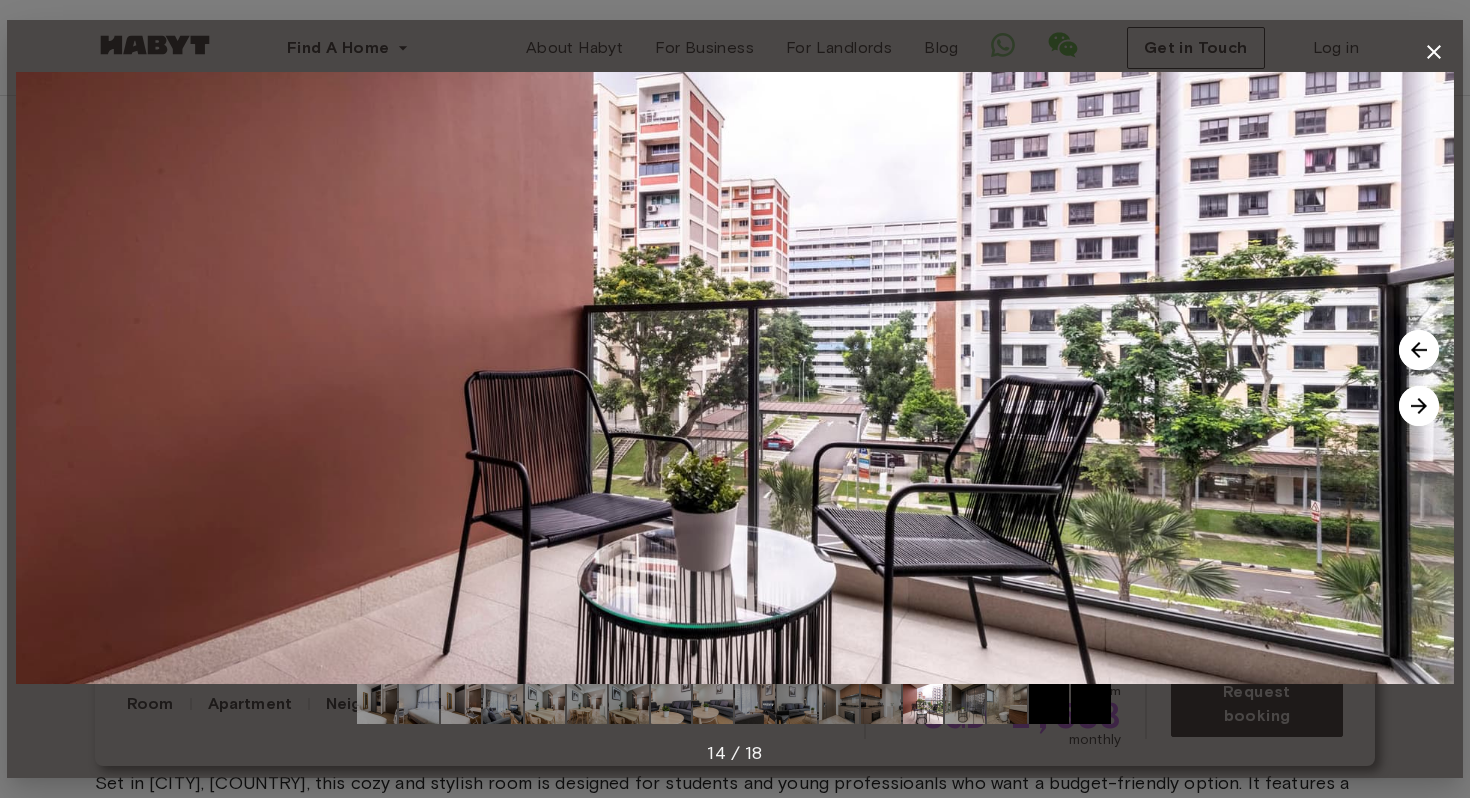 click at bounding box center (1419, 406) 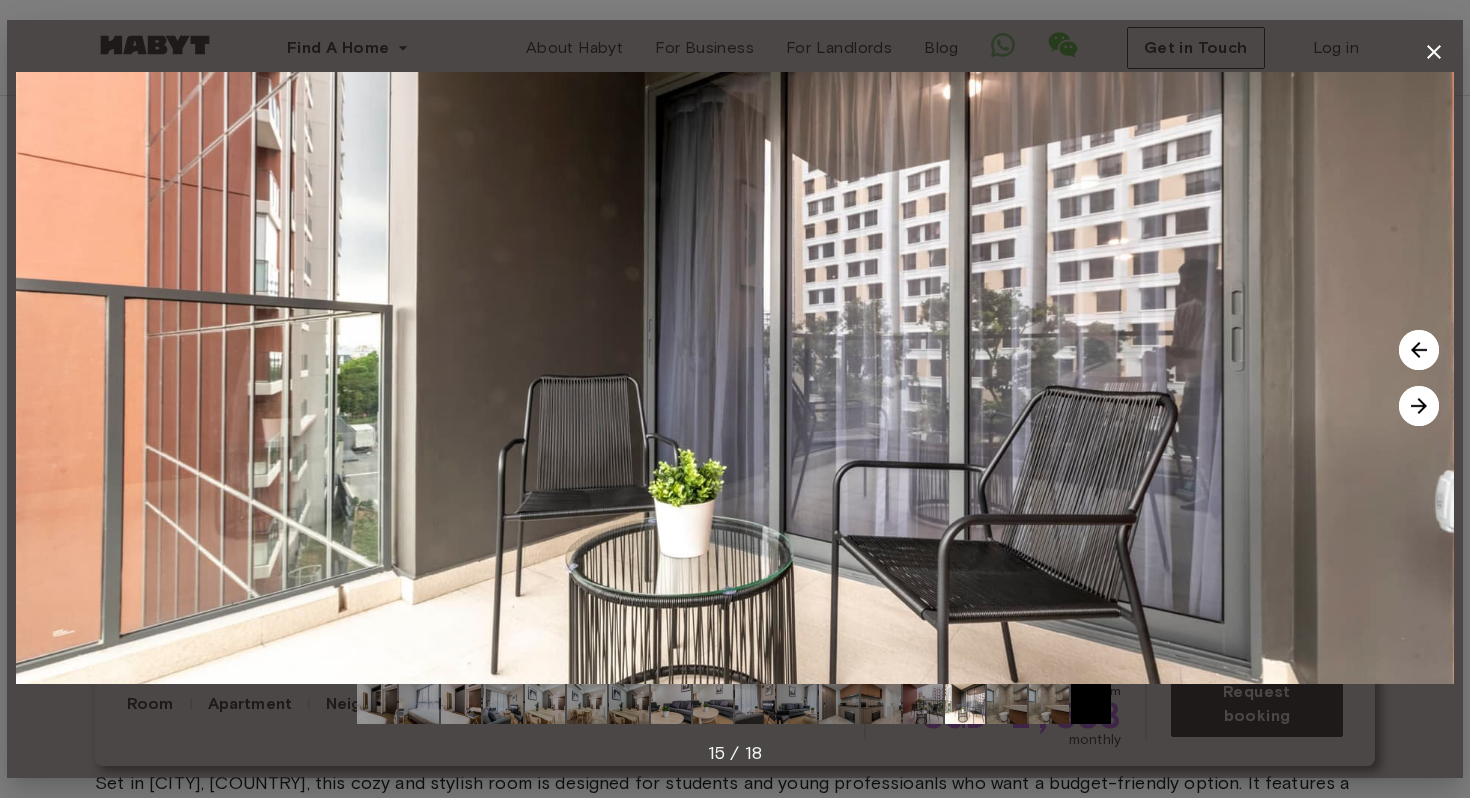 click at bounding box center [1419, 406] 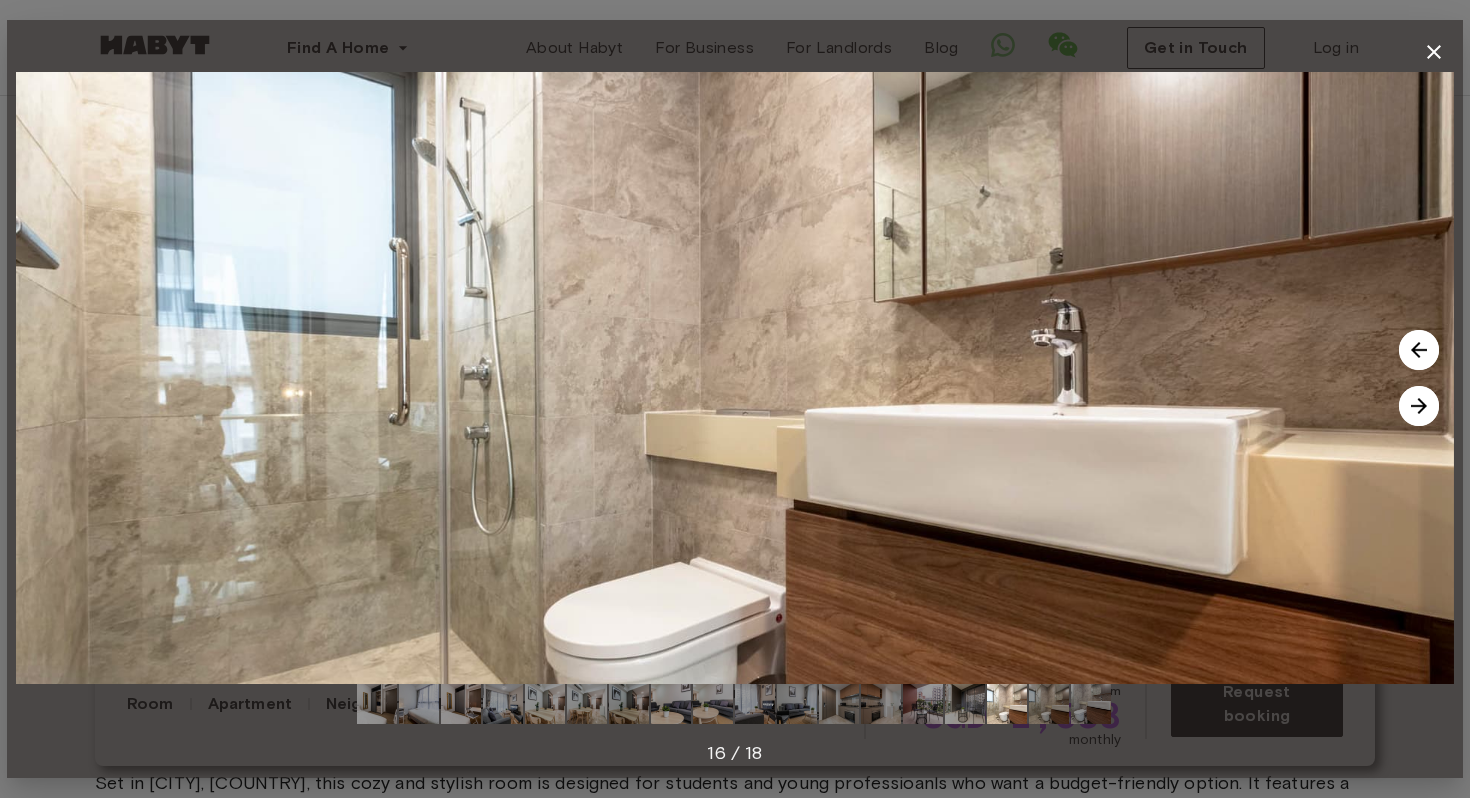 click at bounding box center [1419, 406] 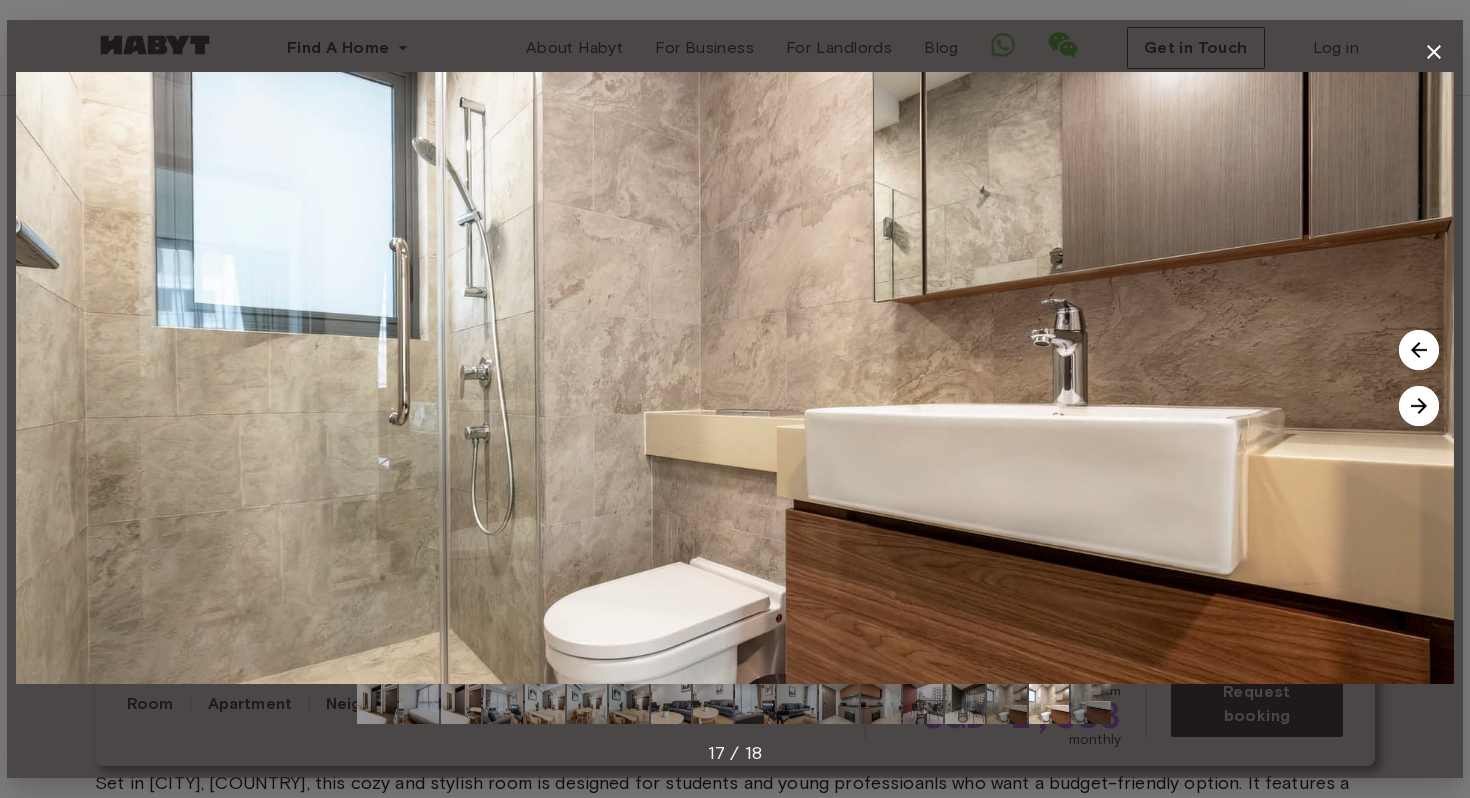 click at bounding box center [1419, 406] 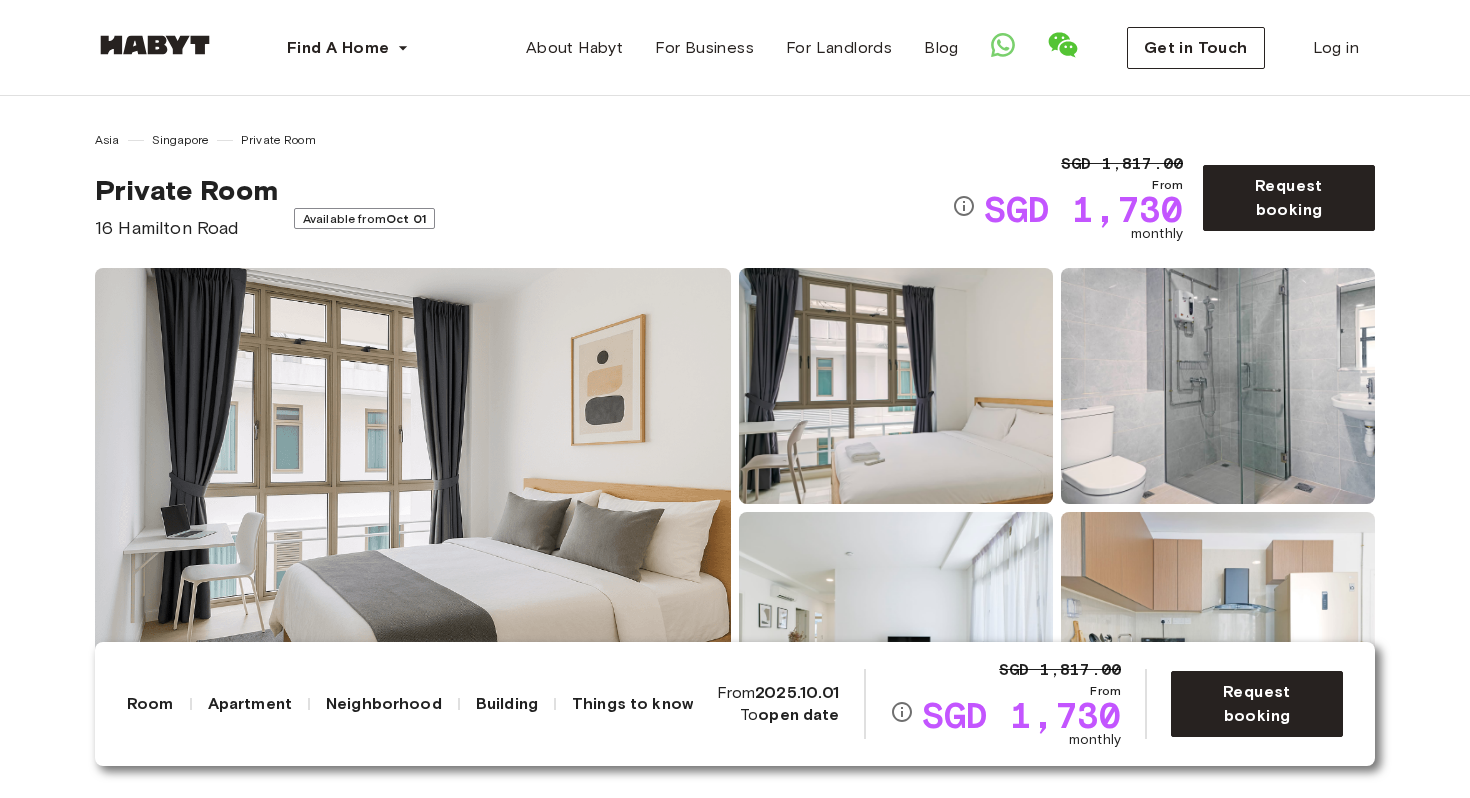 scroll, scrollTop: 0, scrollLeft: 0, axis: both 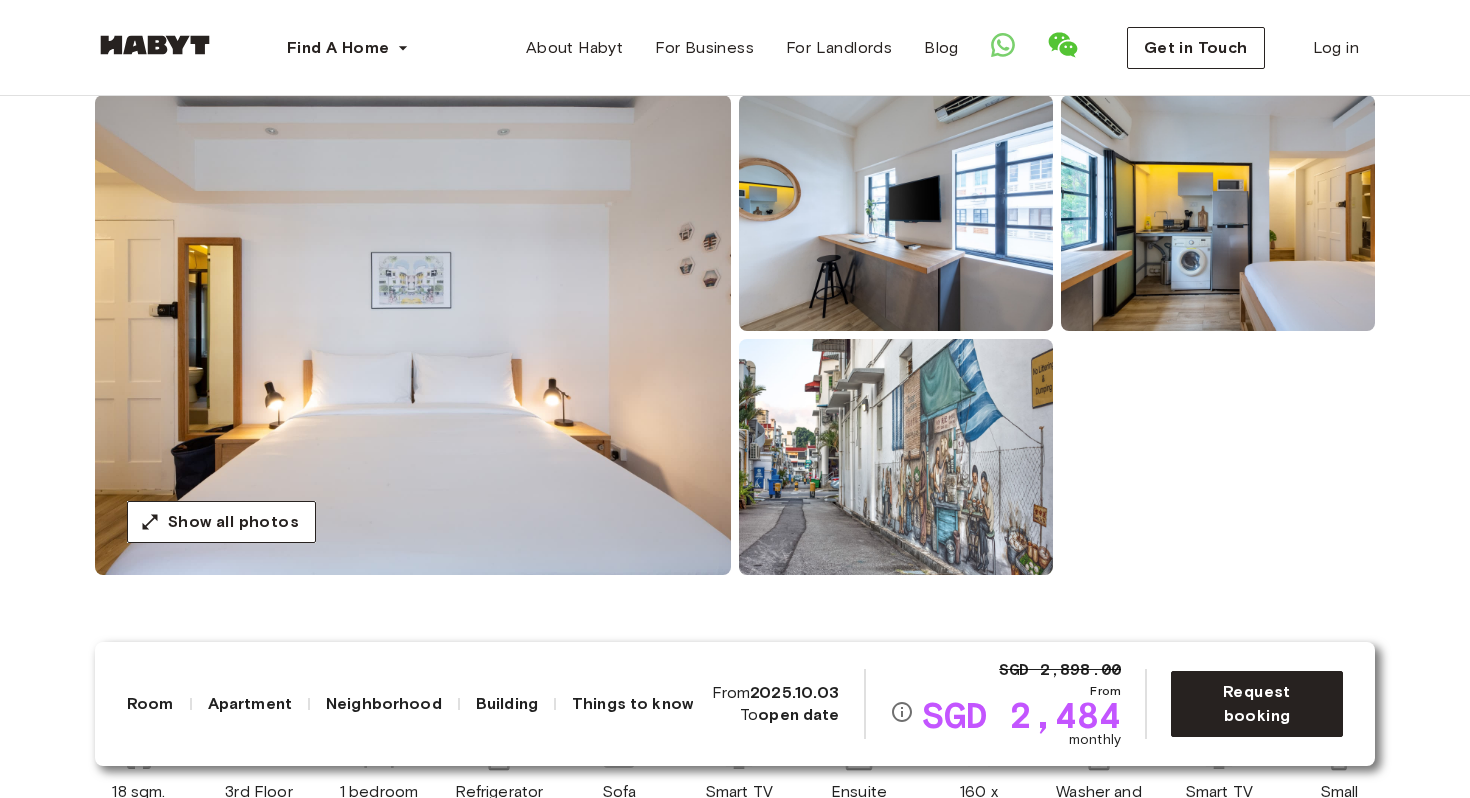 click at bounding box center [413, 335] 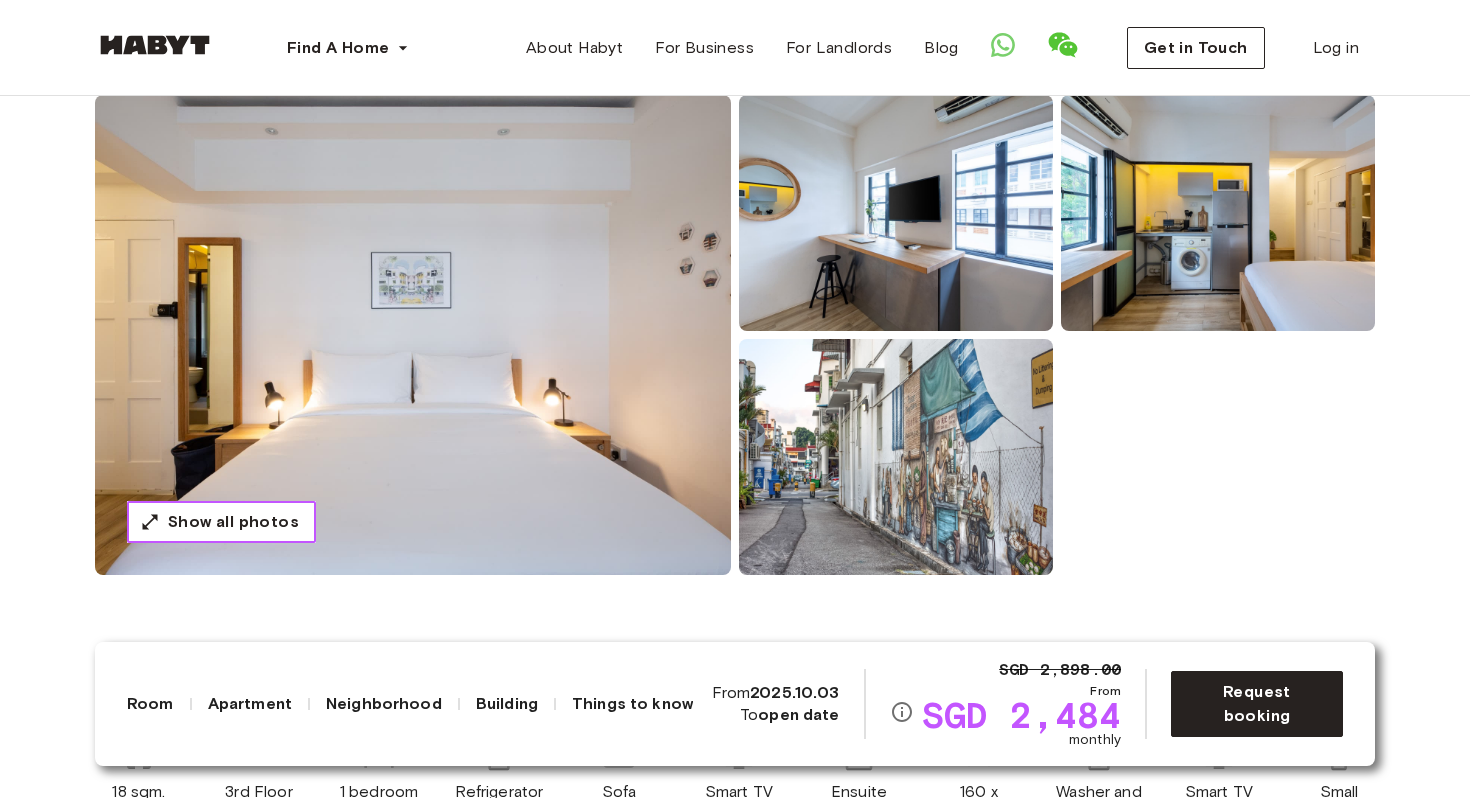 click on "Show all photos" at bounding box center [233, 522] 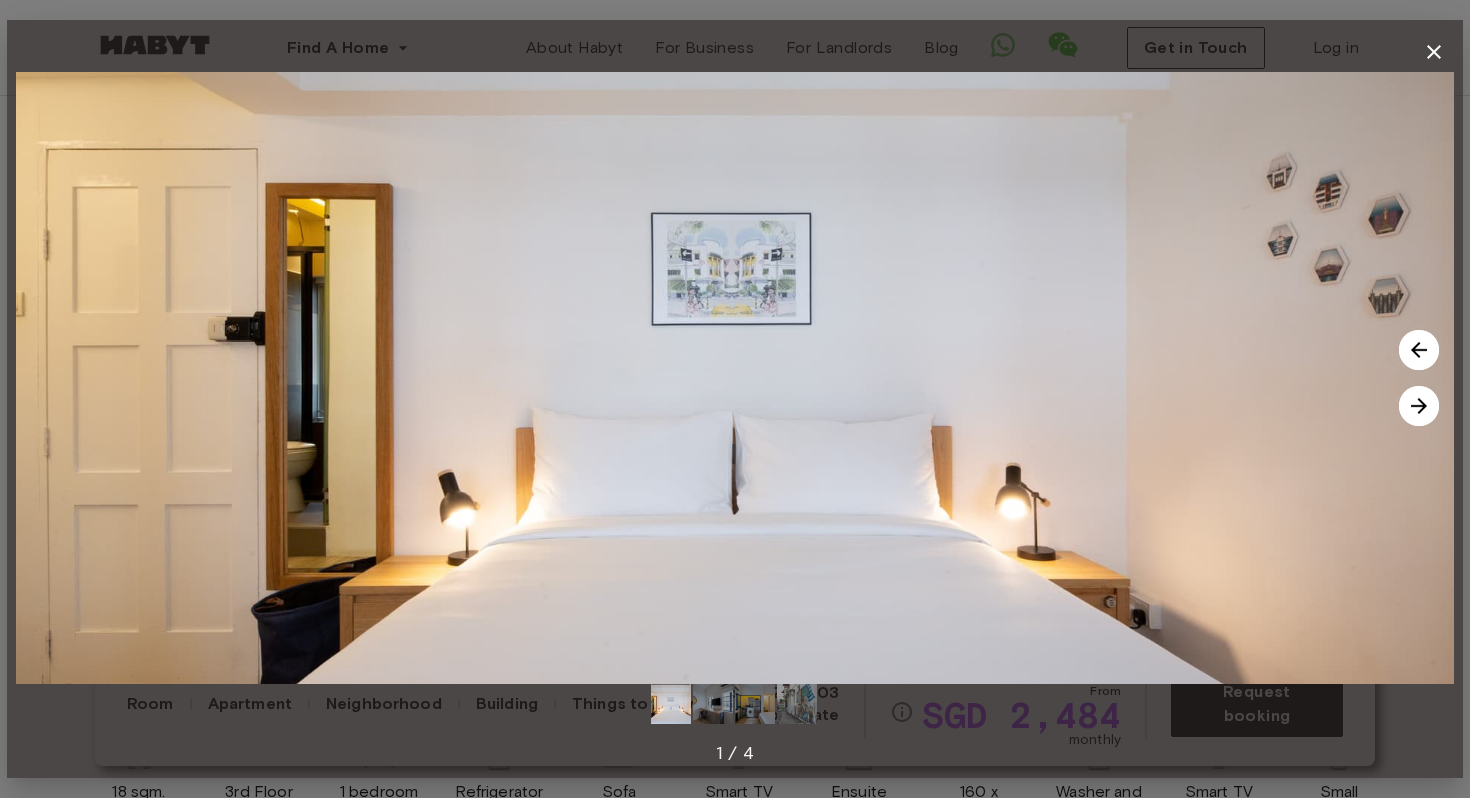 click at bounding box center [1419, 406] 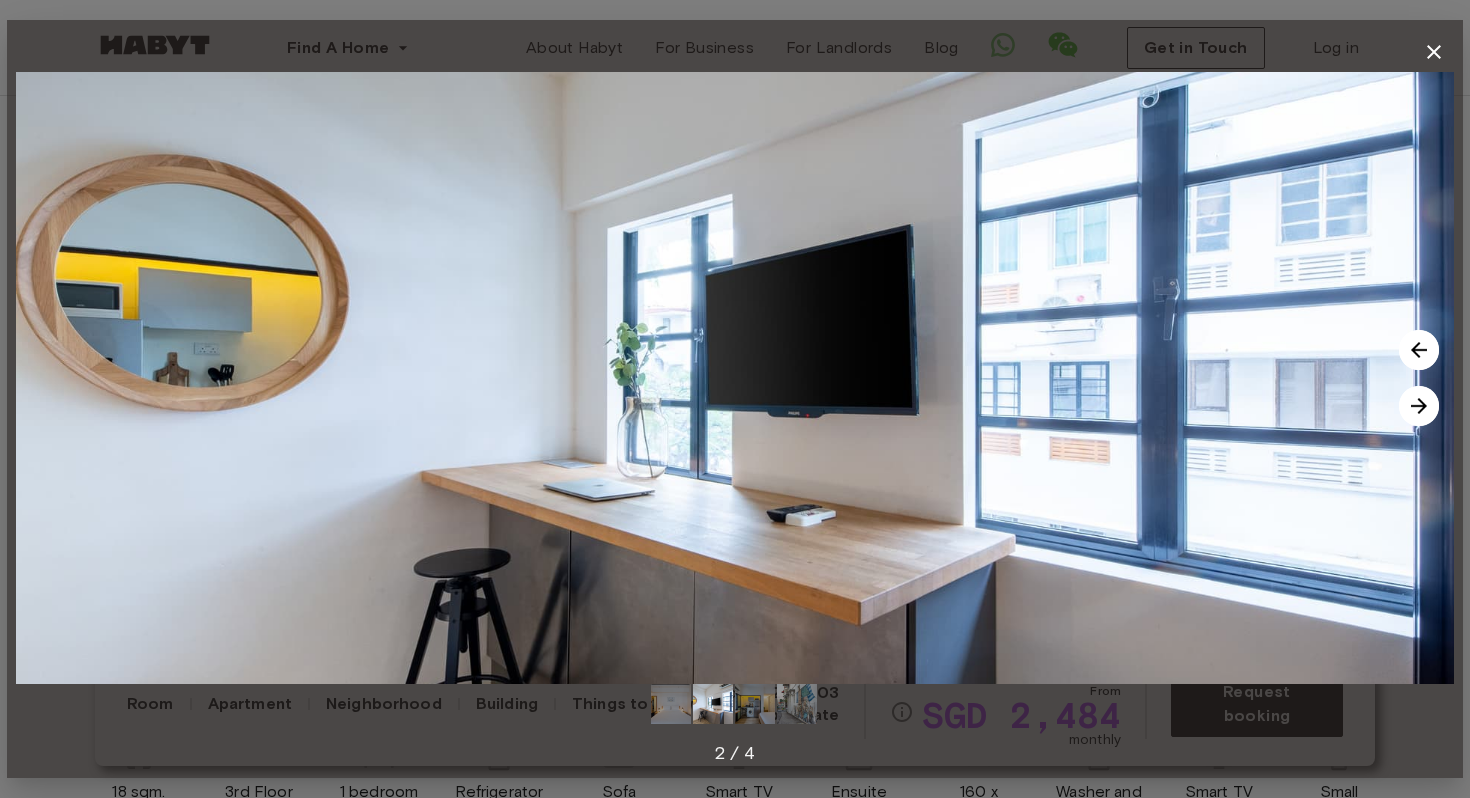 click at bounding box center [1419, 406] 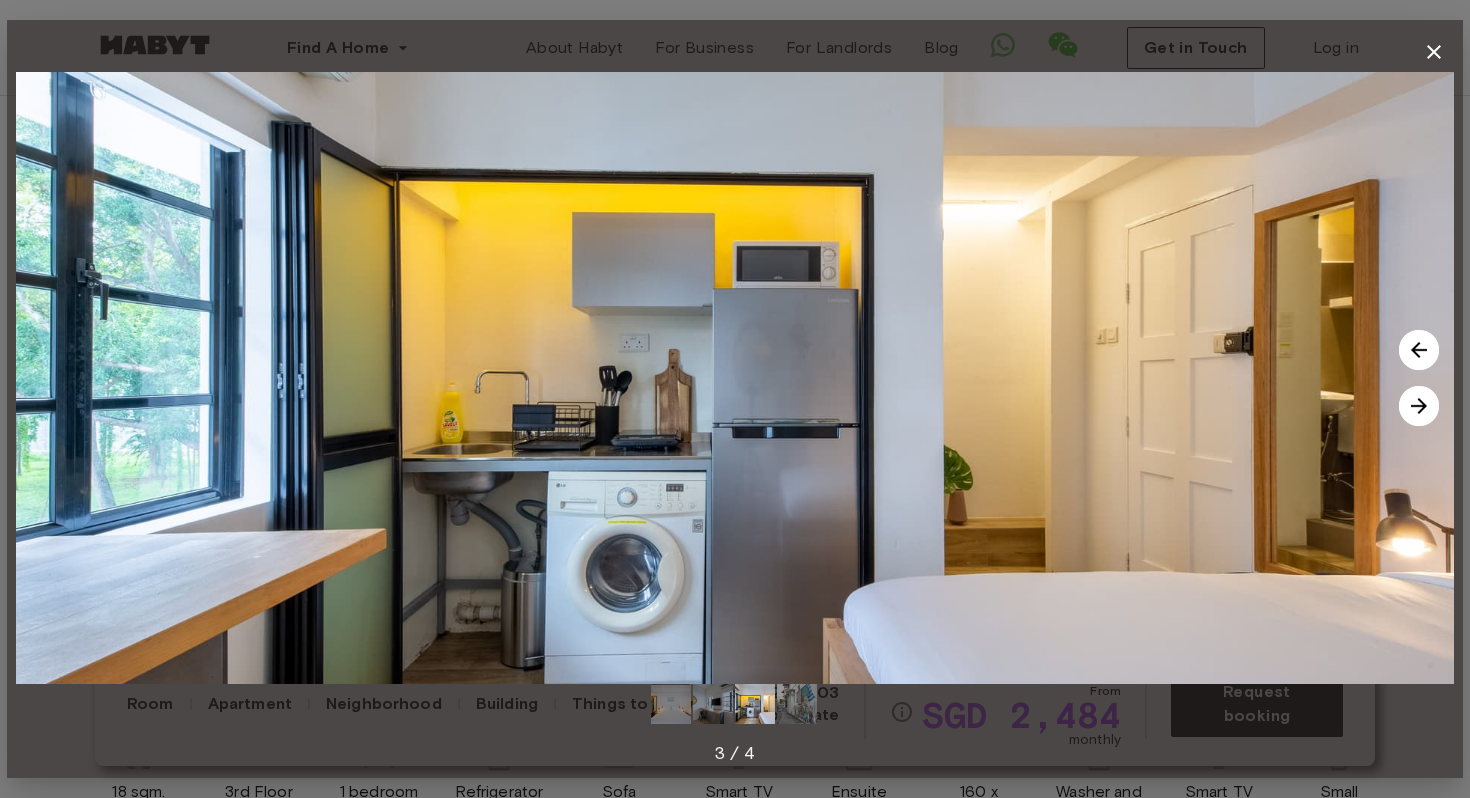 click at bounding box center (1419, 406) 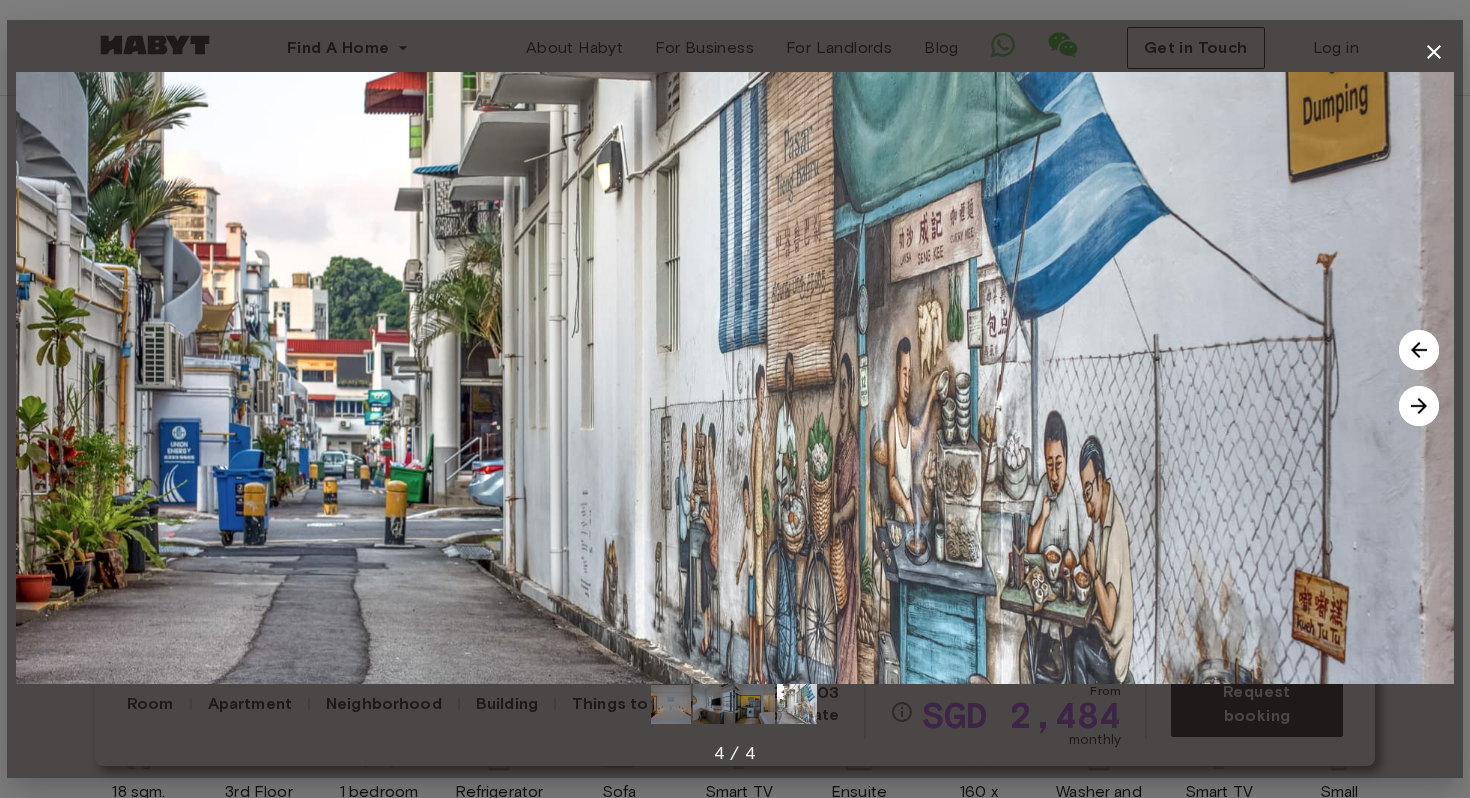 click at bounding box center (1419, 406) 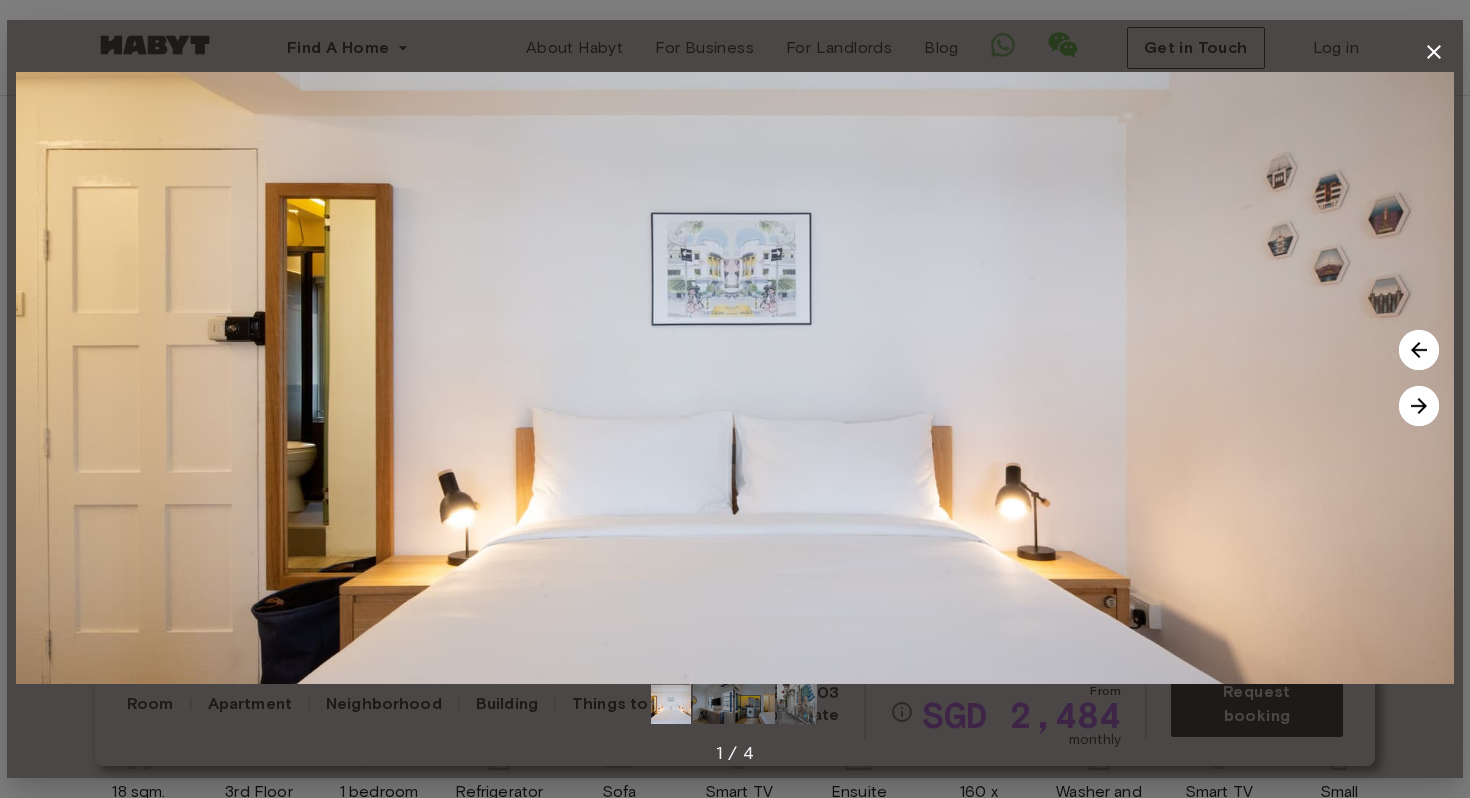 click at bounding box center [1419, 406] 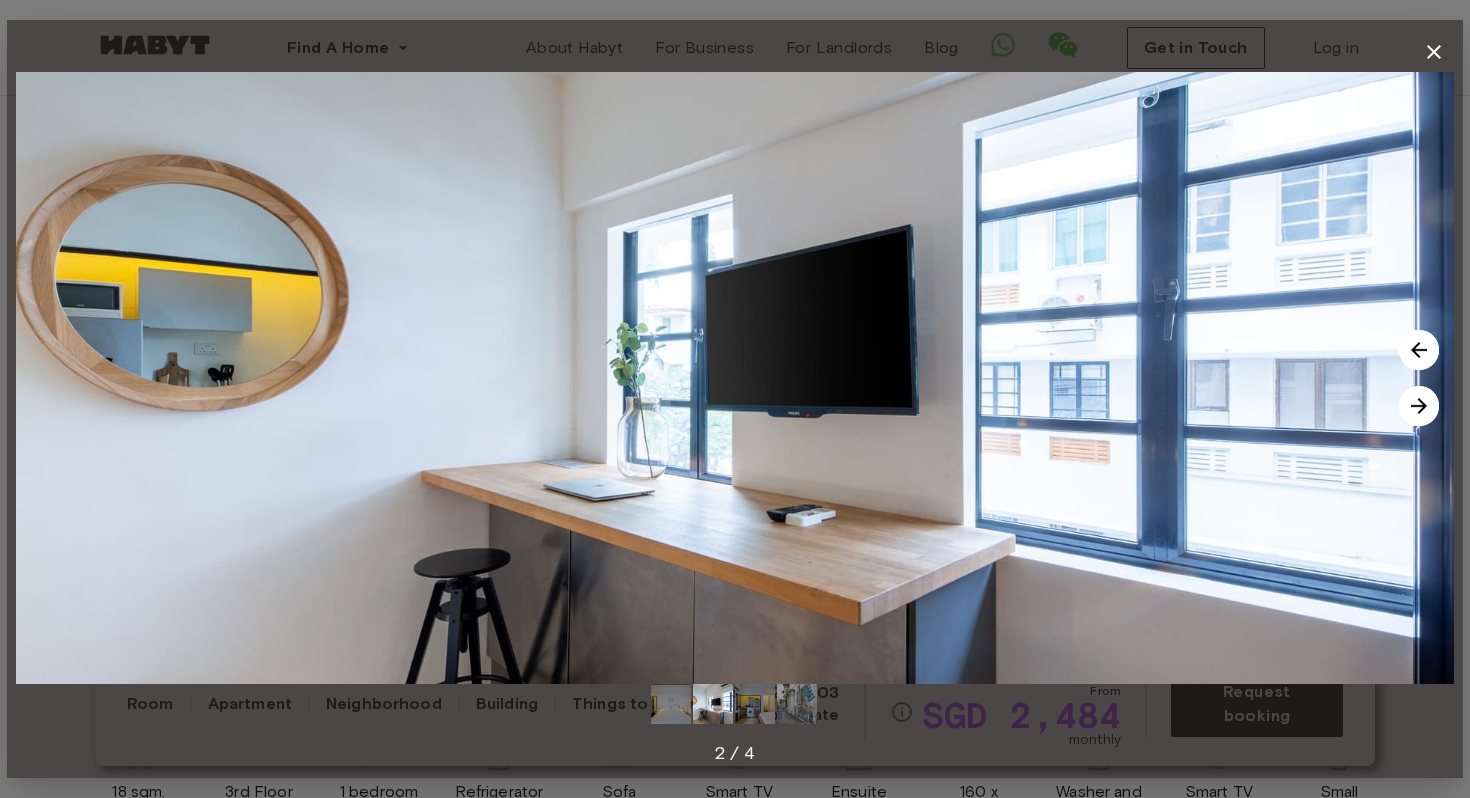 click at bounding box center [1419, 350] 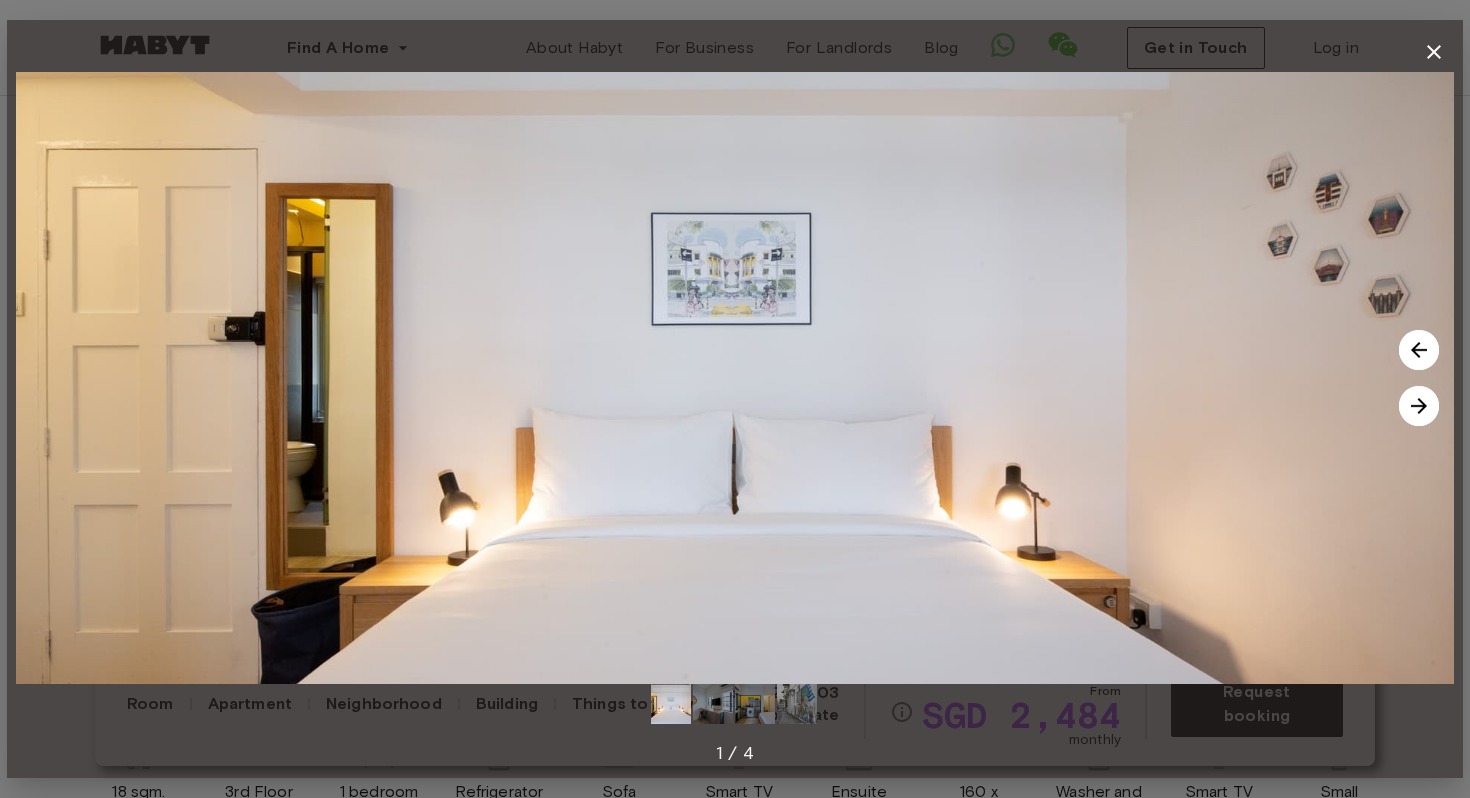 click at bounding box center [1419, 350] 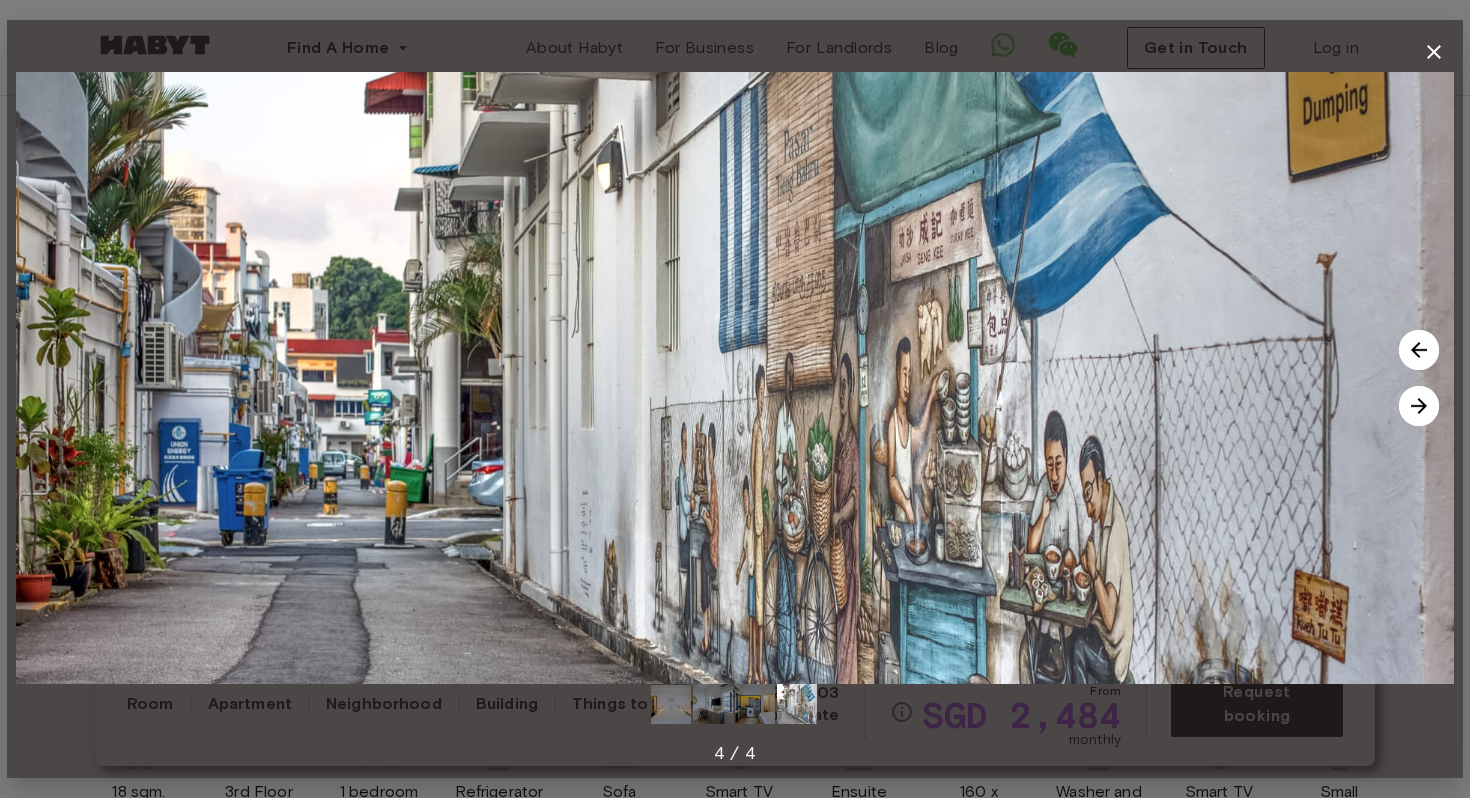 click at bounding box center [1419, 350] 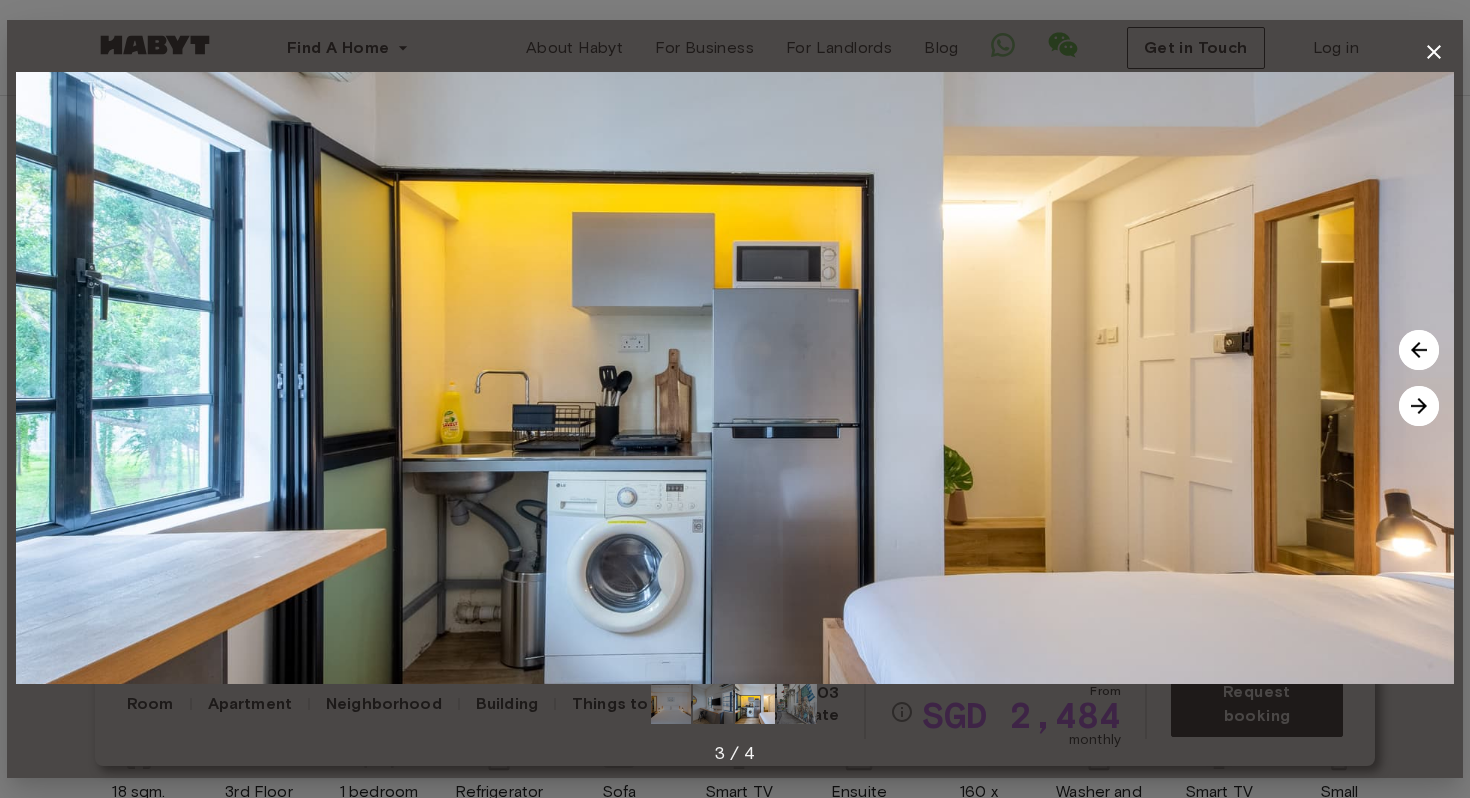 click at bounding box center [1419, 350] 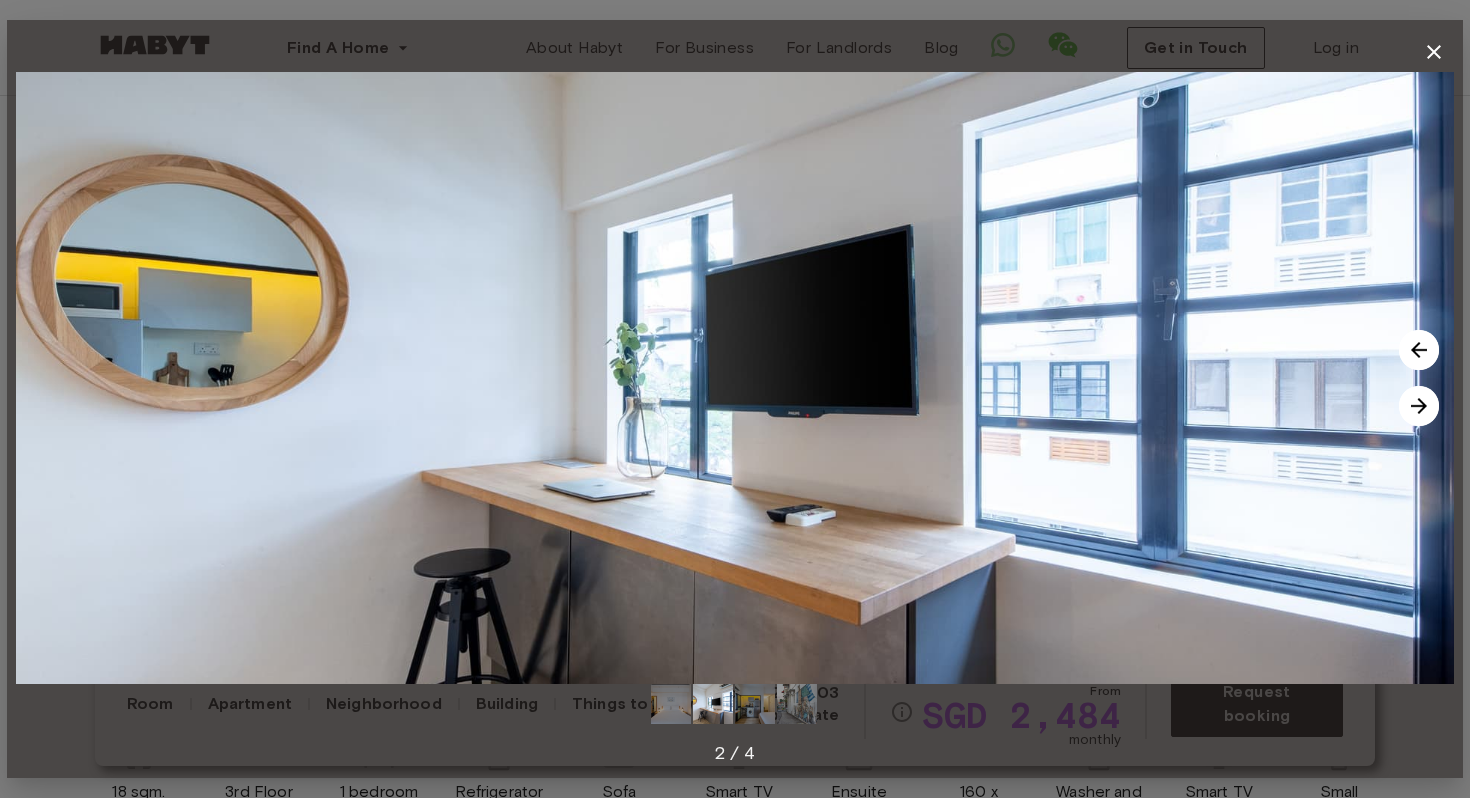 click 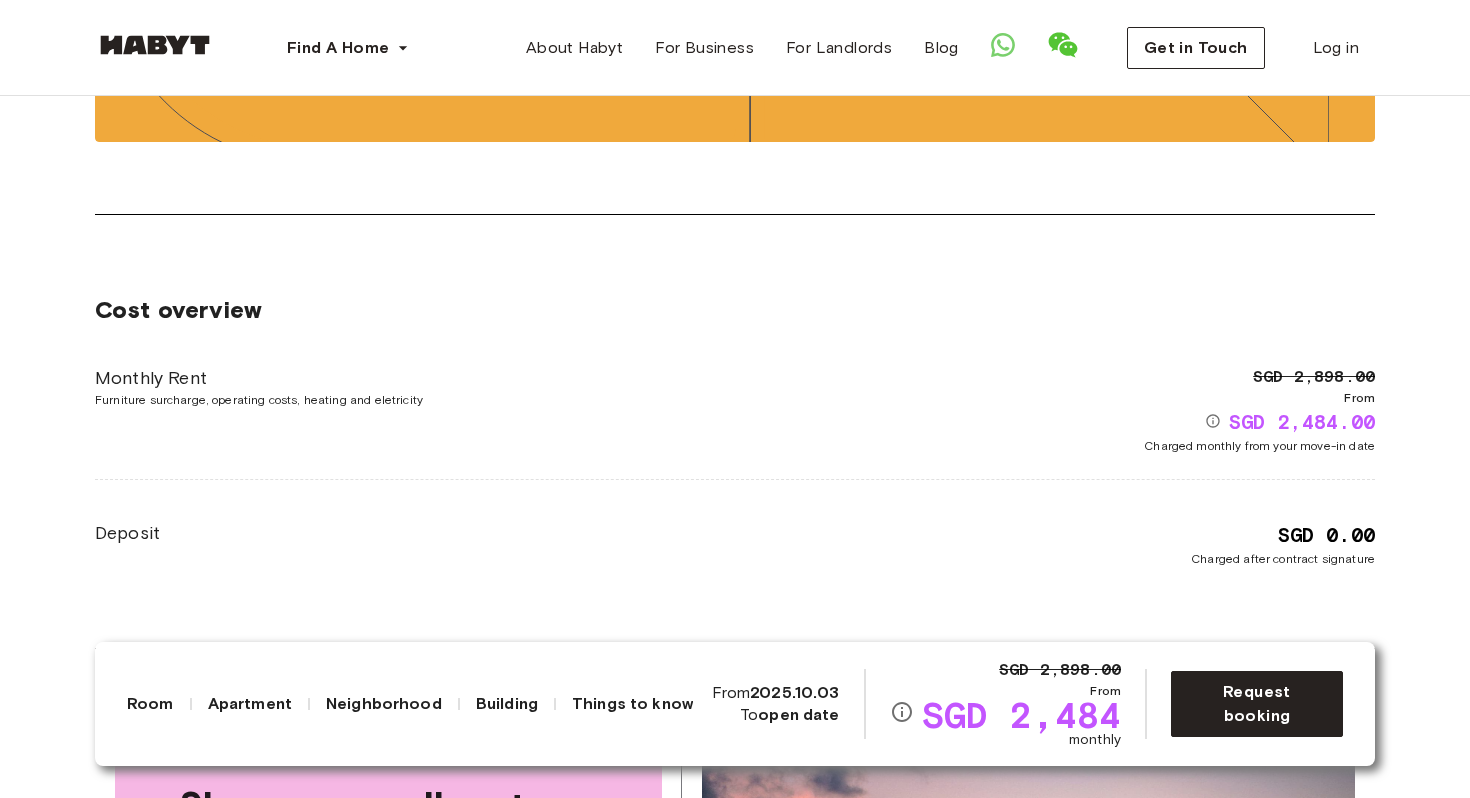 scroll, scrollTop: 2124, scrollLeft: 0, axis: vertical 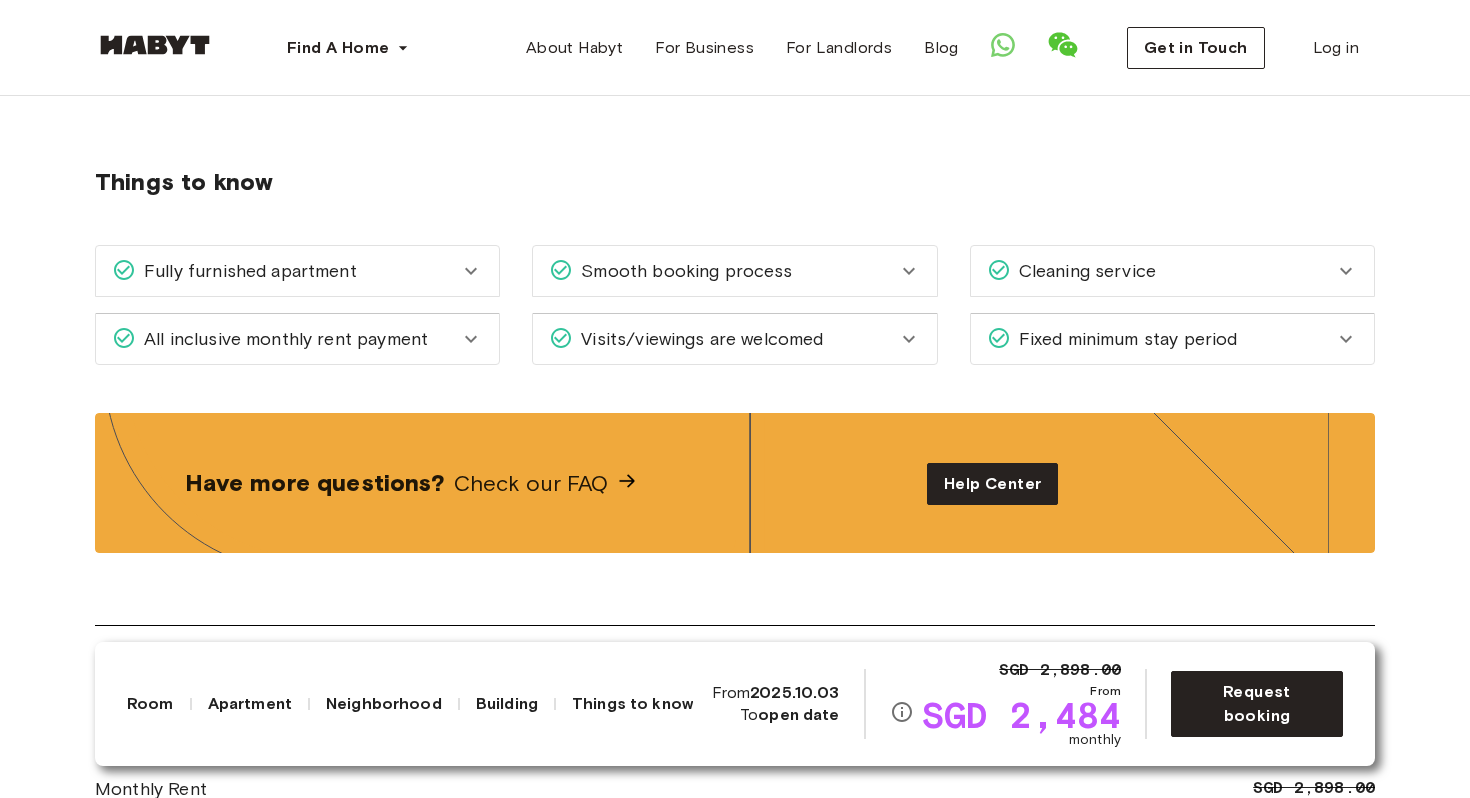 click on "Cleaning service" at bounding box center [1160, 271] 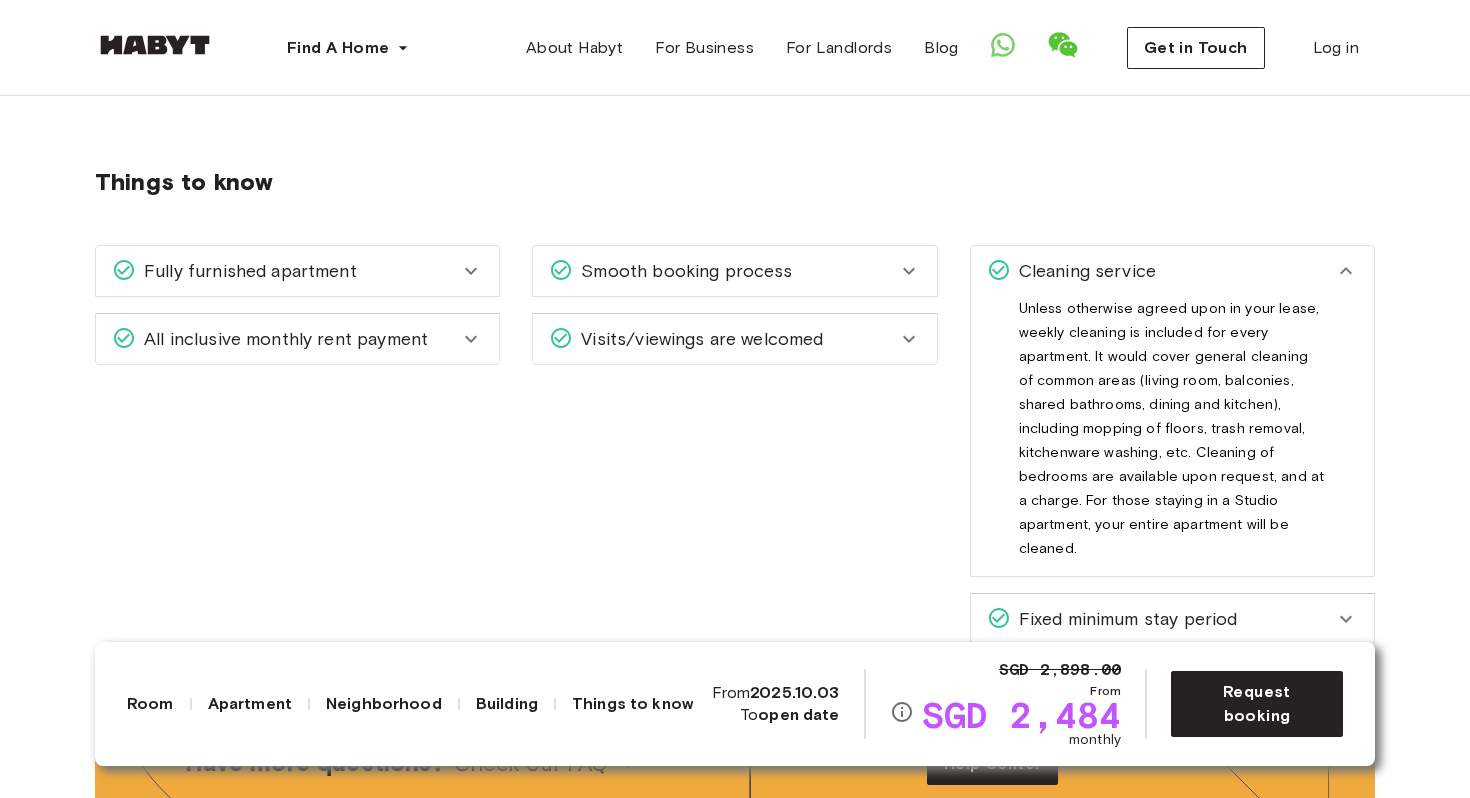 click on "Cleaning service" at bounding box center (1160, 271) 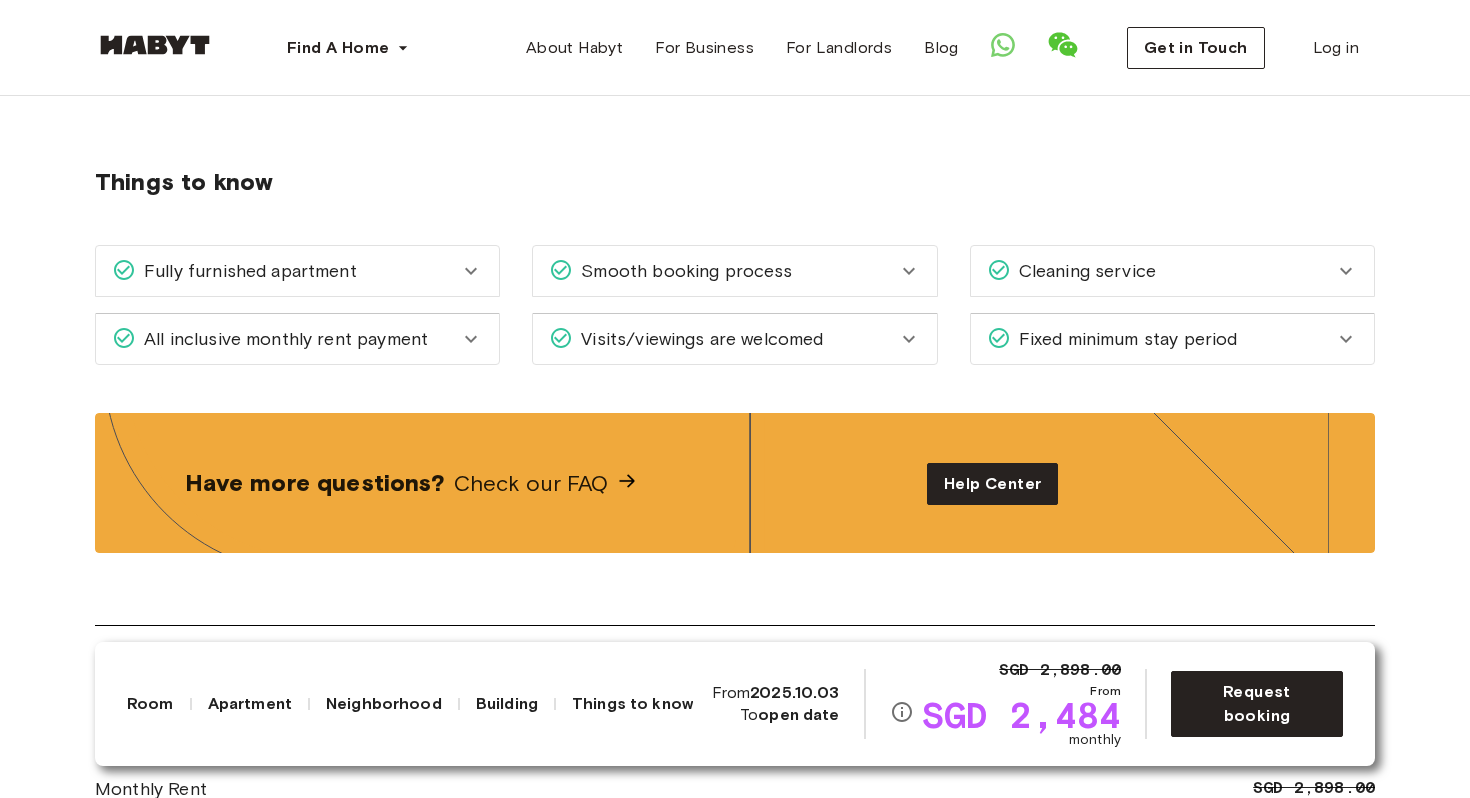 click on "Smooth booking process" at bounding box center [722, 271] 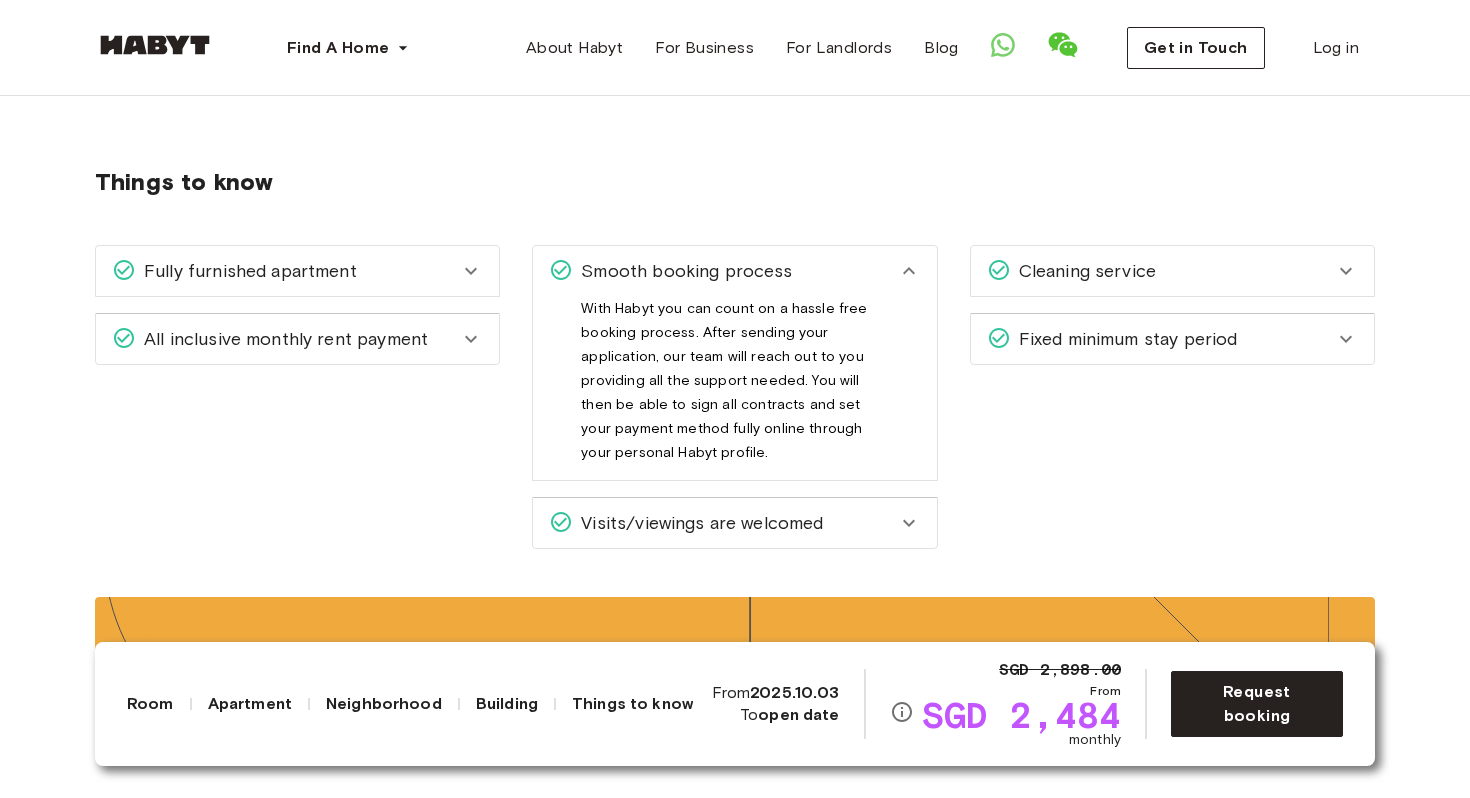 click on "Smooth booking process" at bounding box center (722, 271) 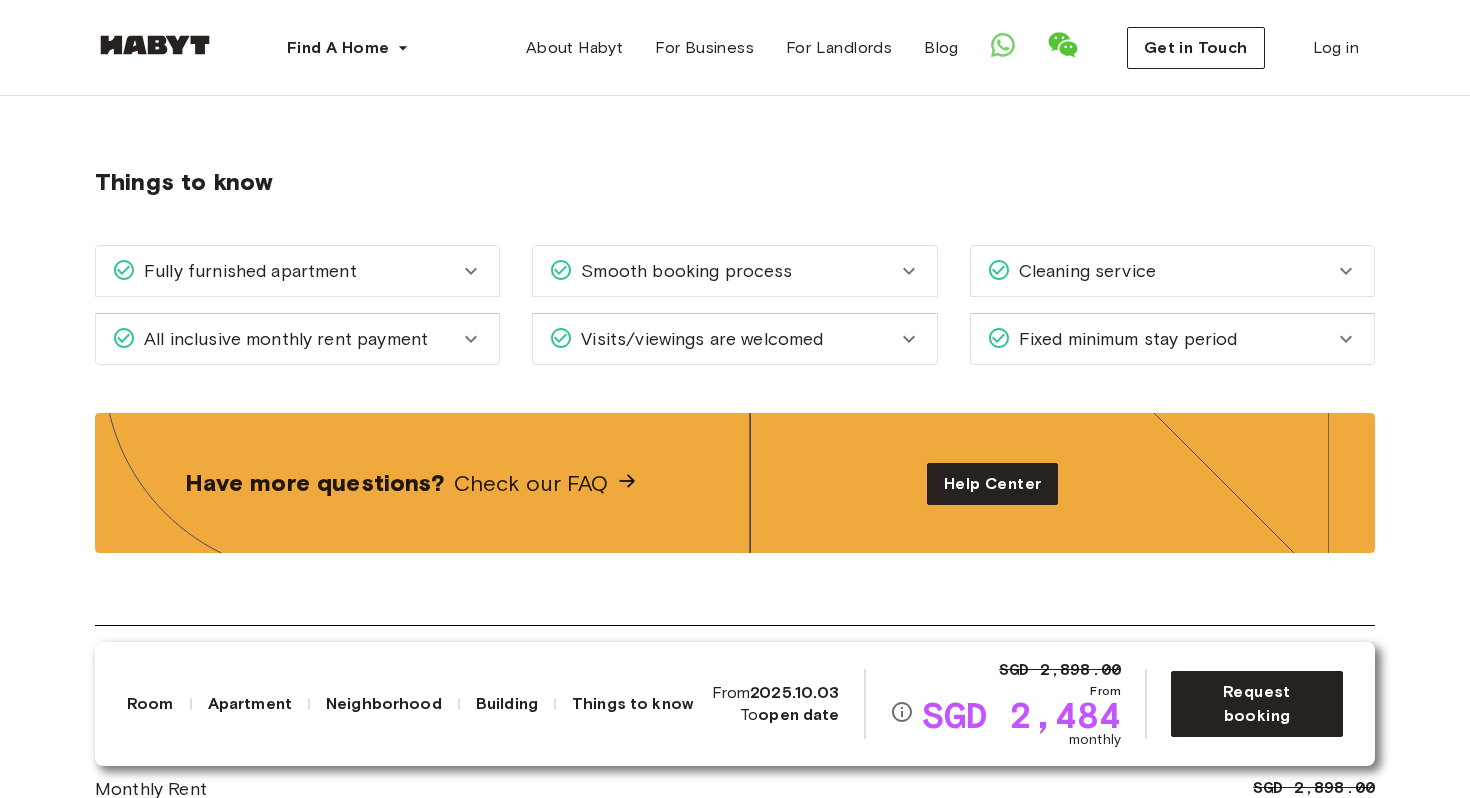 click on "Visits/viewings are welcomed" at bounding box center (734, 339) 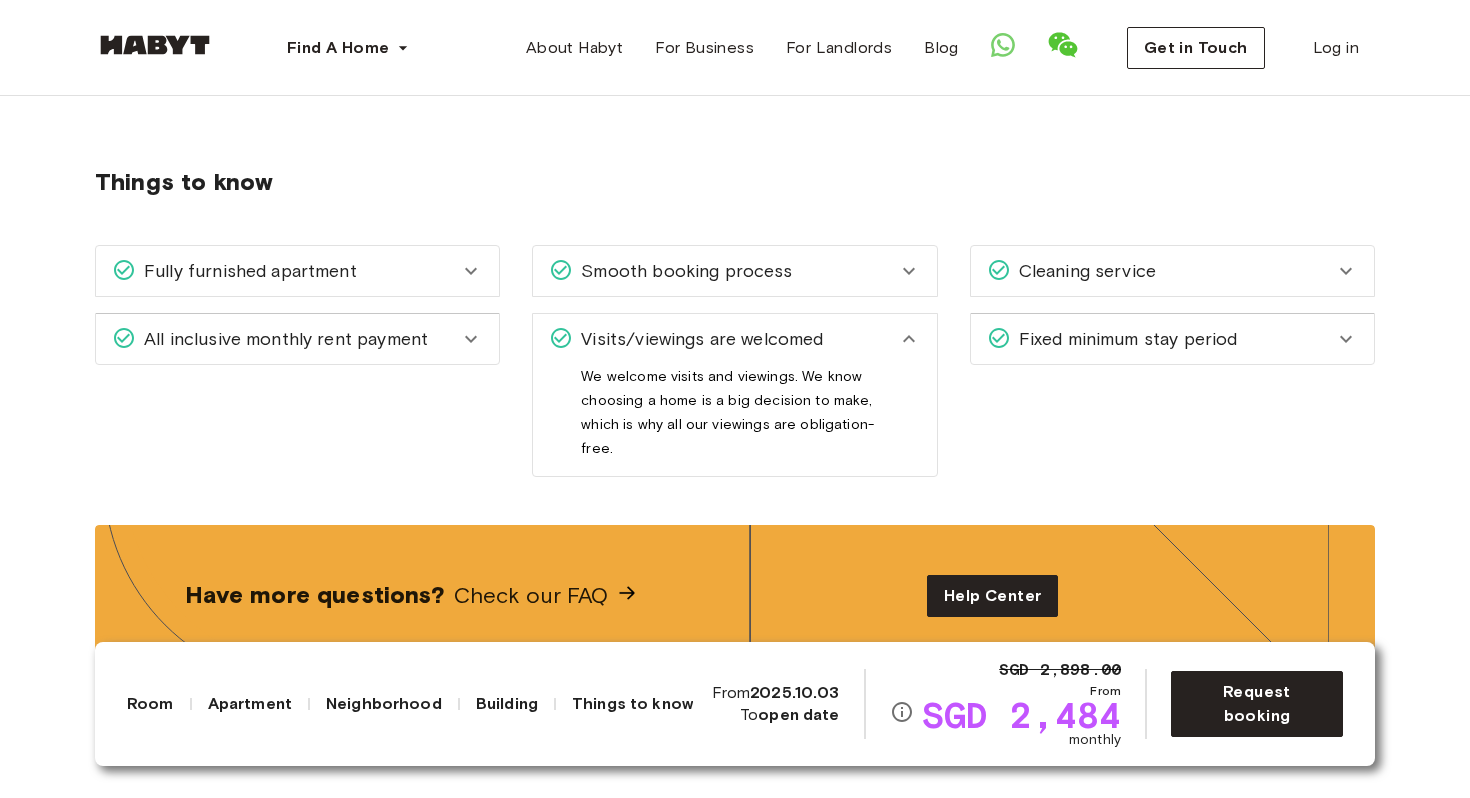 click on "All inclusive monthly rent payment" at bounding box center [285, 339] 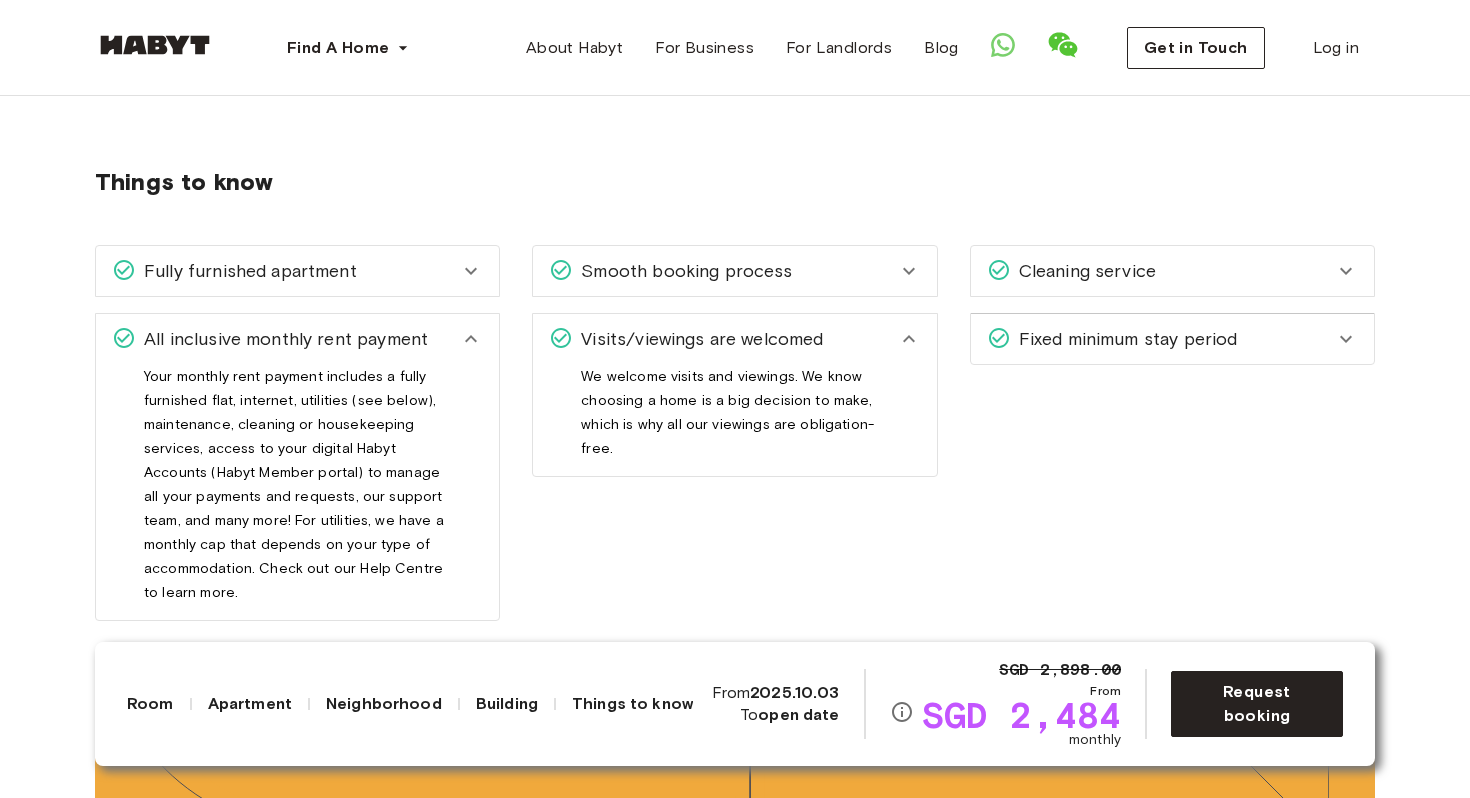 click on "Fully furnished apartment" at bounding box center (297, 271) 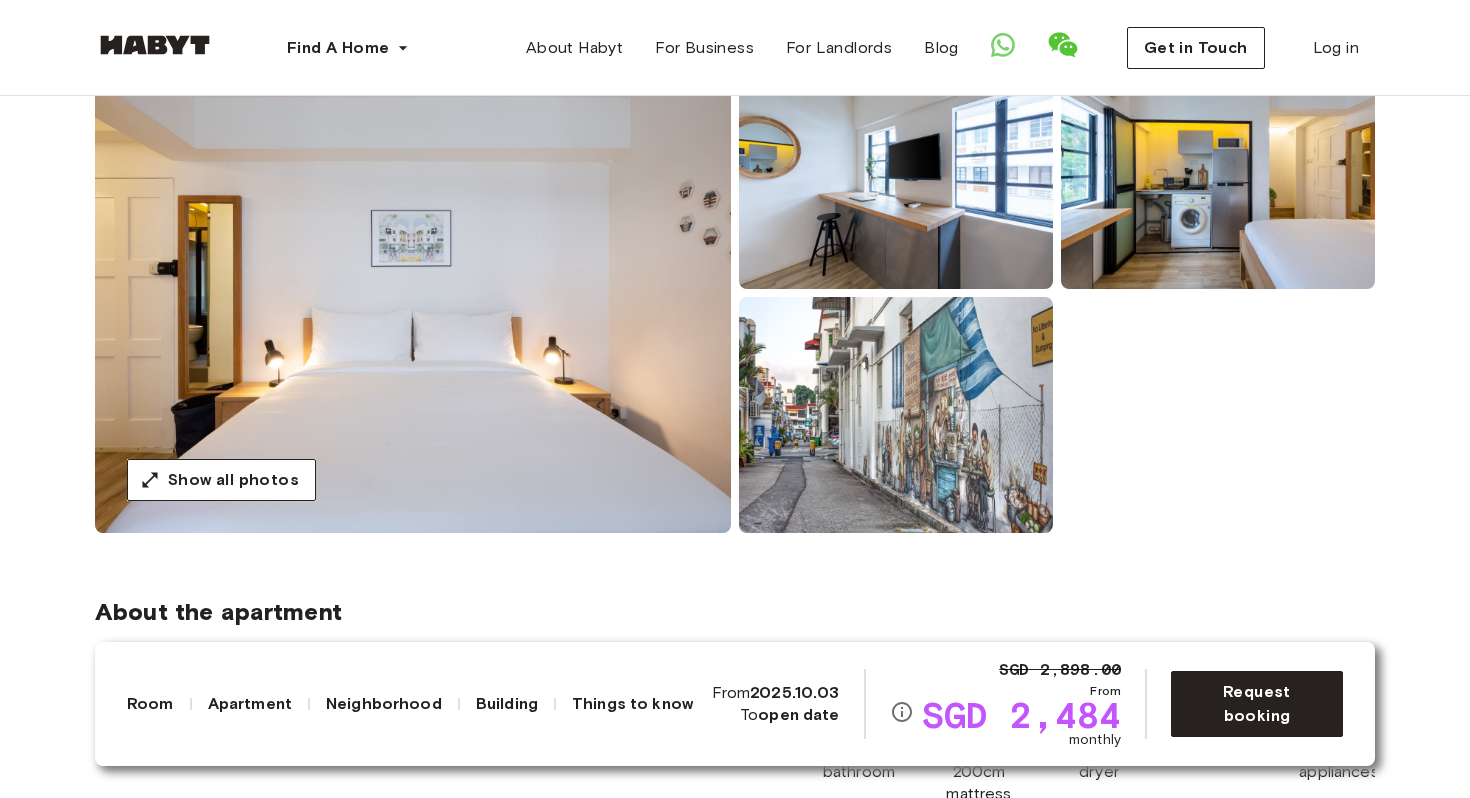 scroll, scrollTop: 126, scrollLeft: 0, axis: vertical 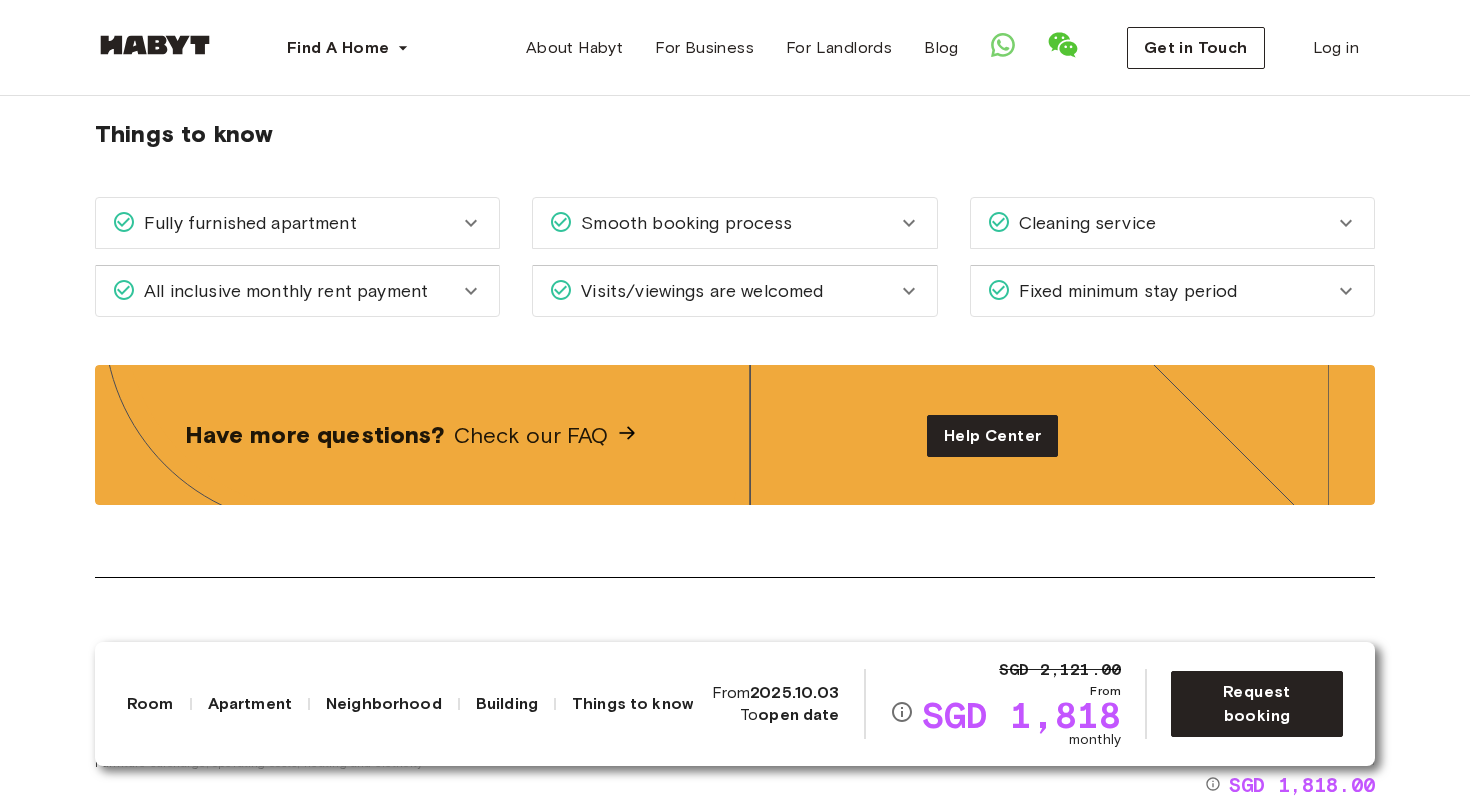 click 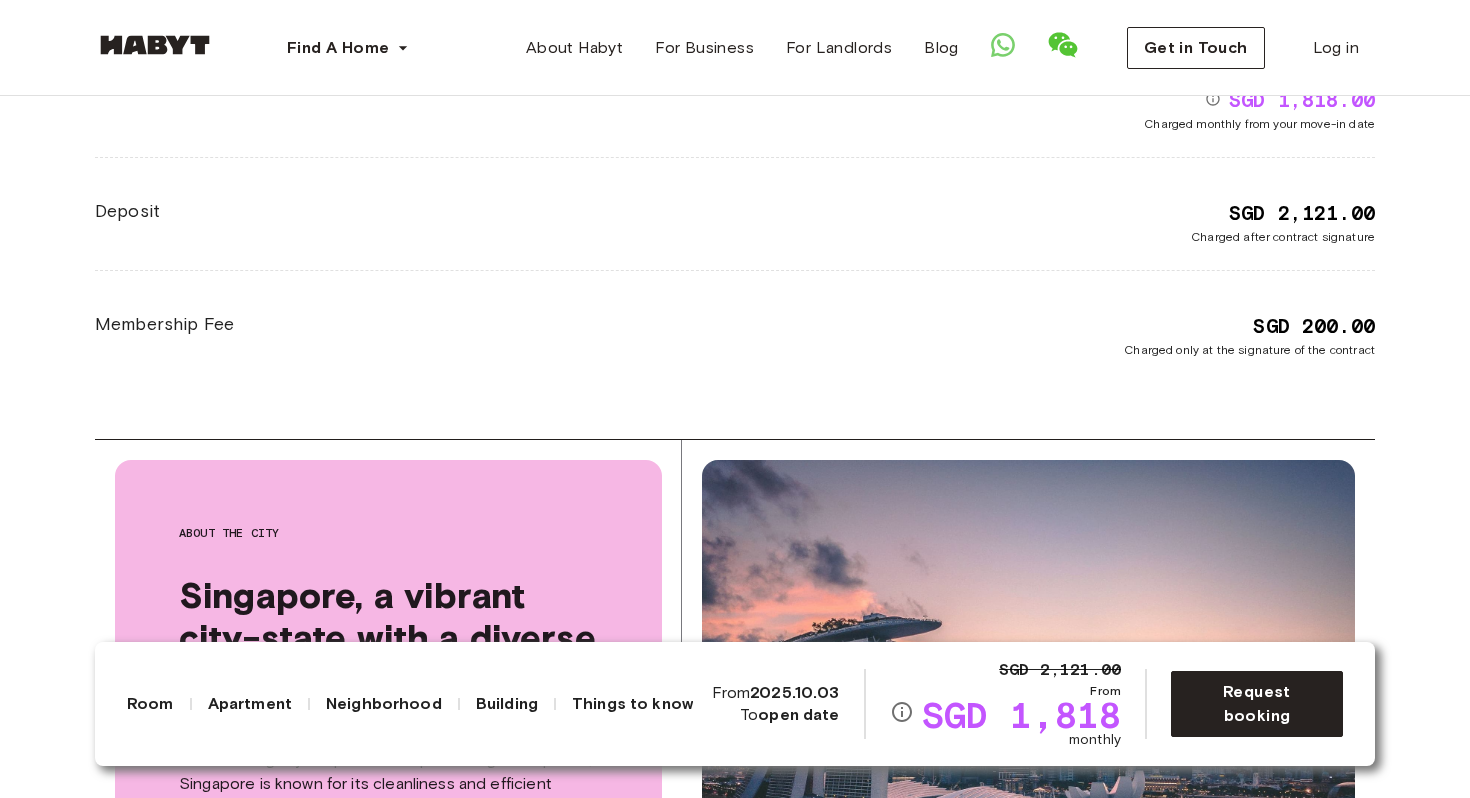 scroll, scrollTop: 4034, scrollLeft: 0, axis: vertical 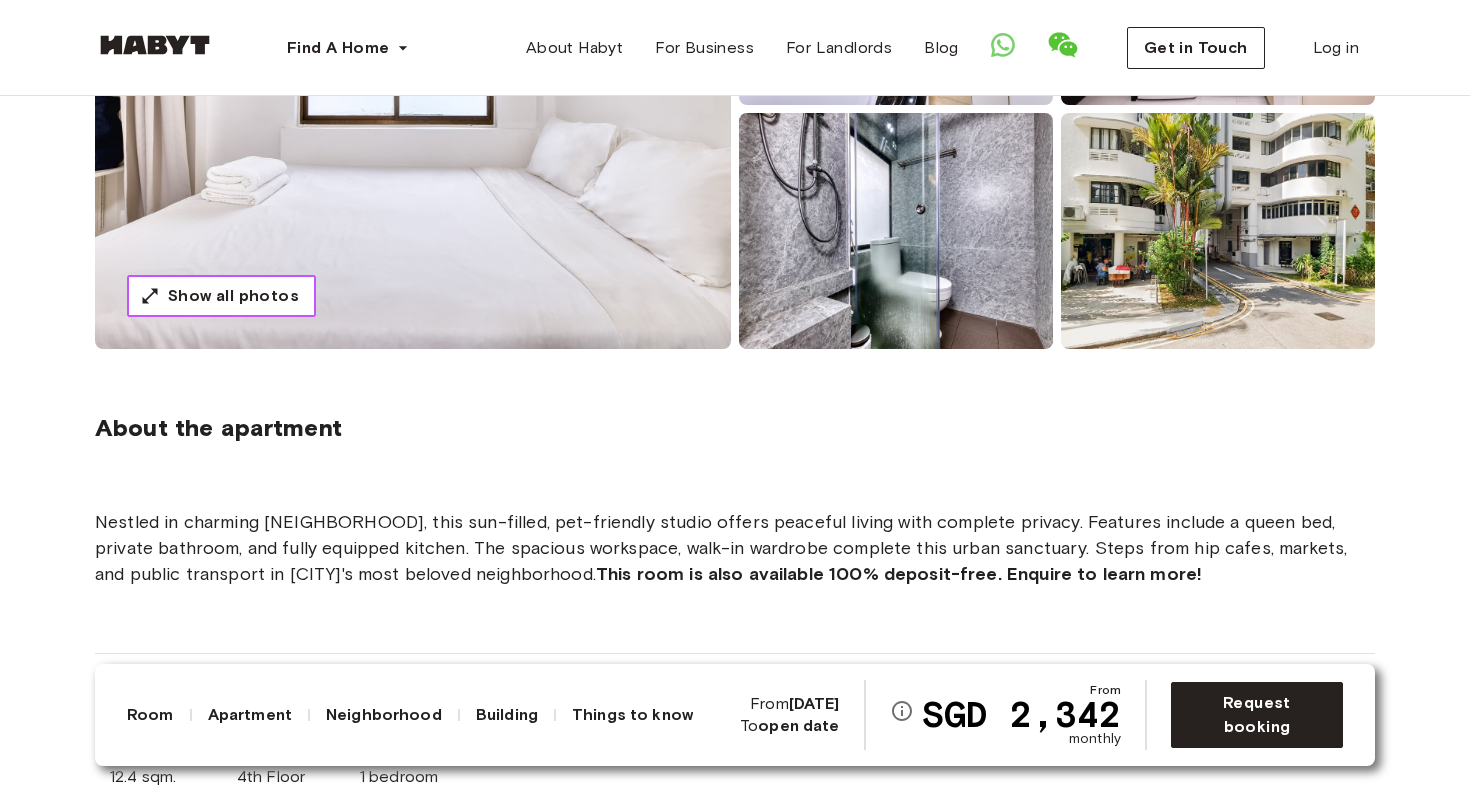click on "Show all photos" at bounding box center [233, 296] 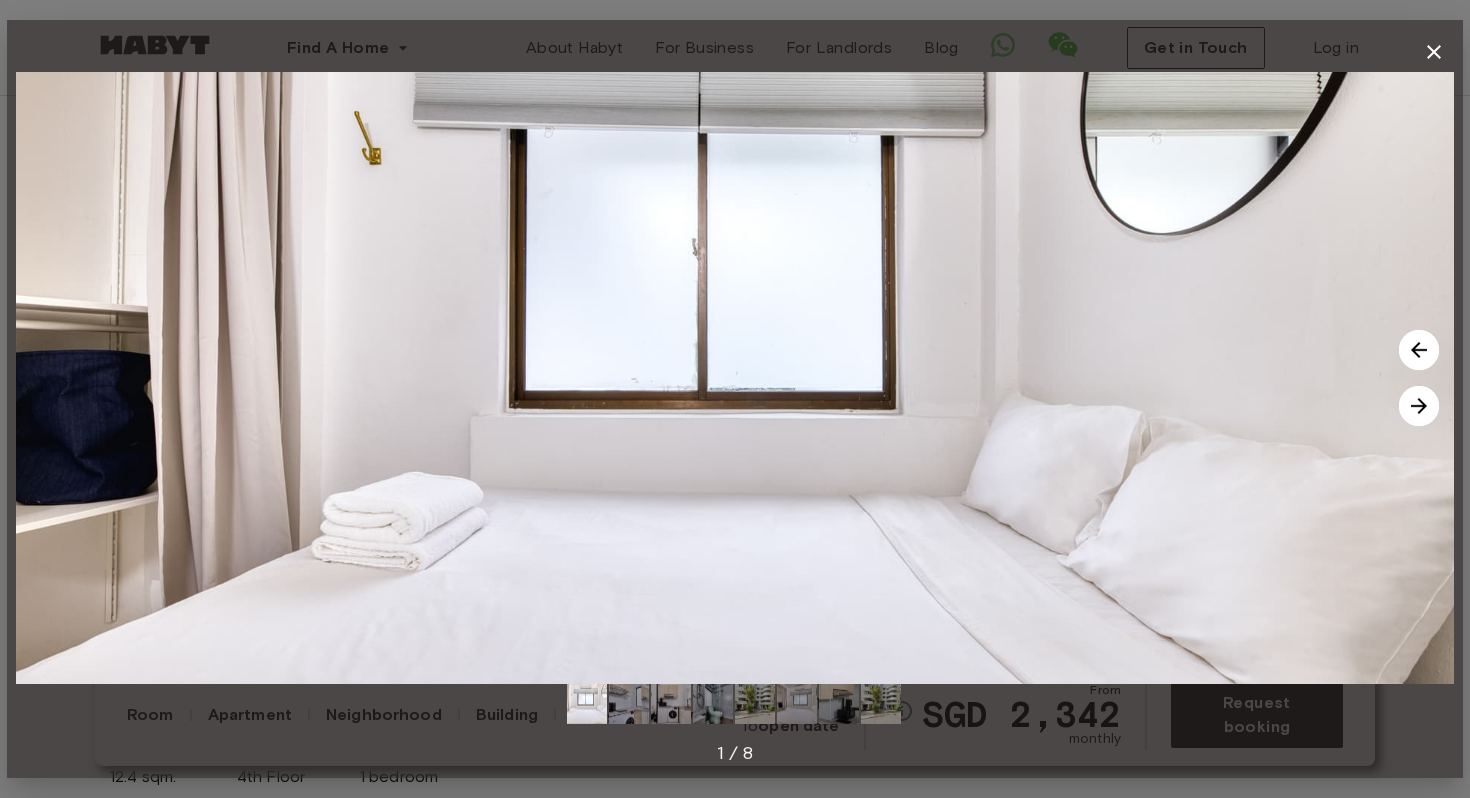 click at bounding box center (1419, 406) 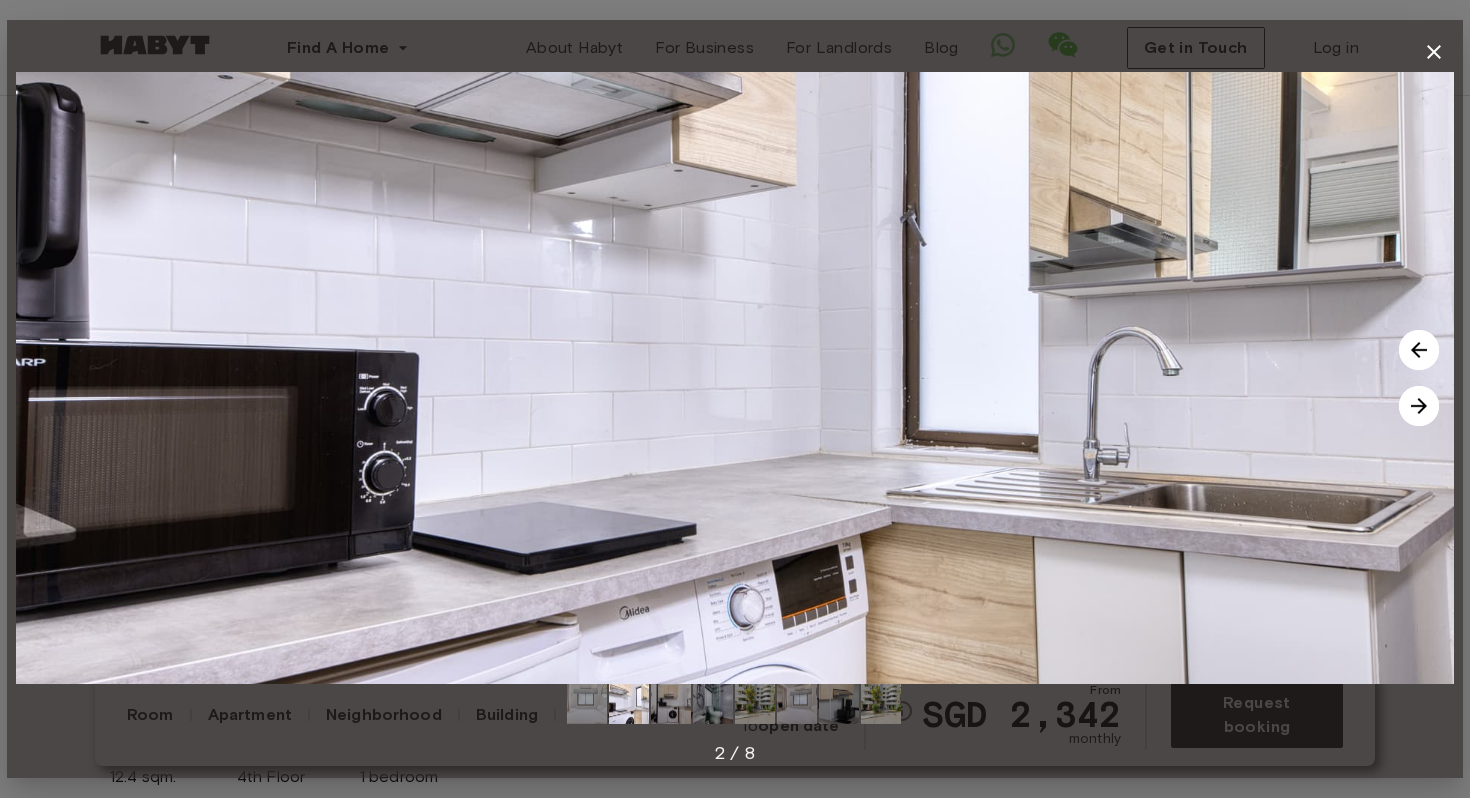 click at bounding box center [1419, 406] 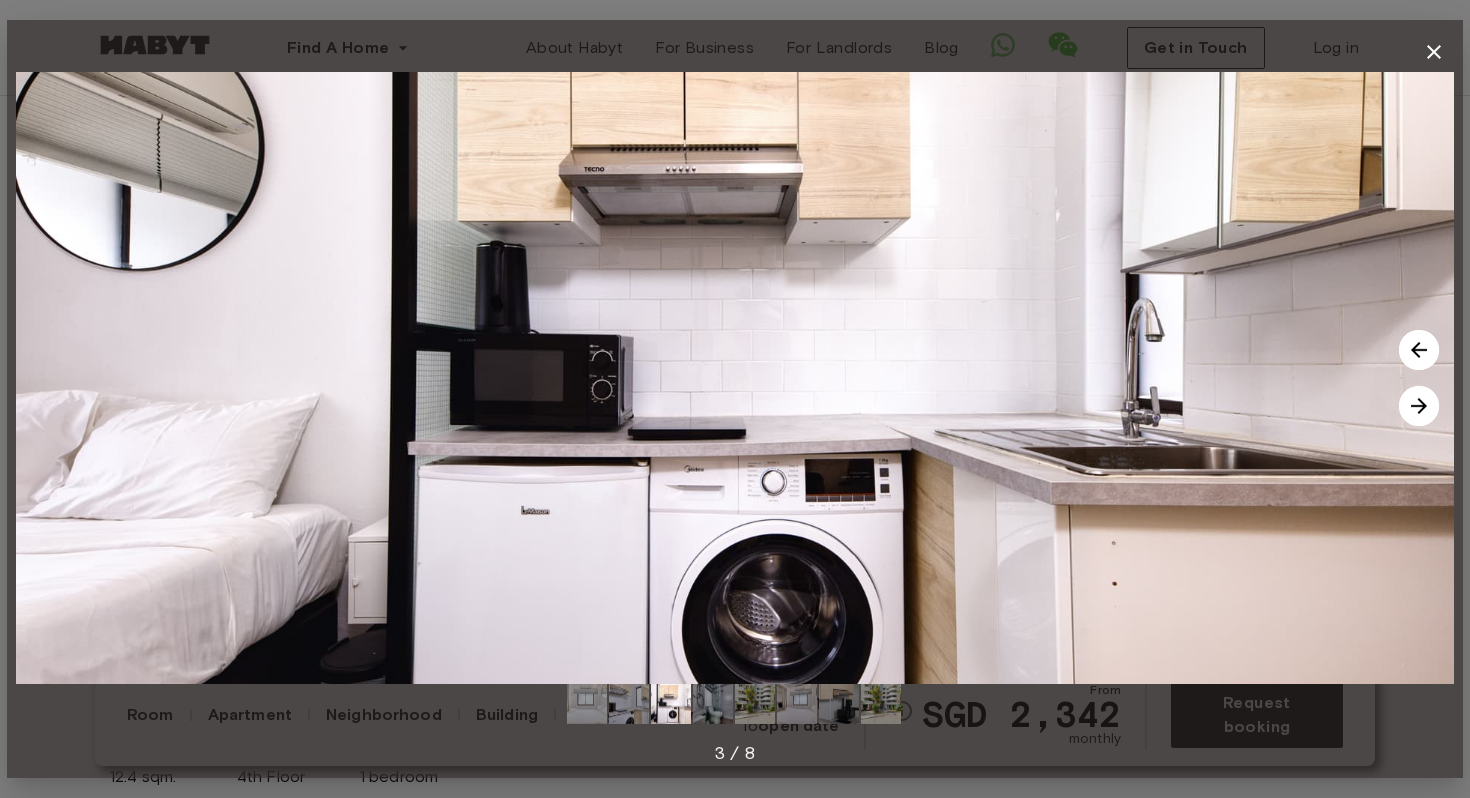 click at bounding box center [1419, 406] 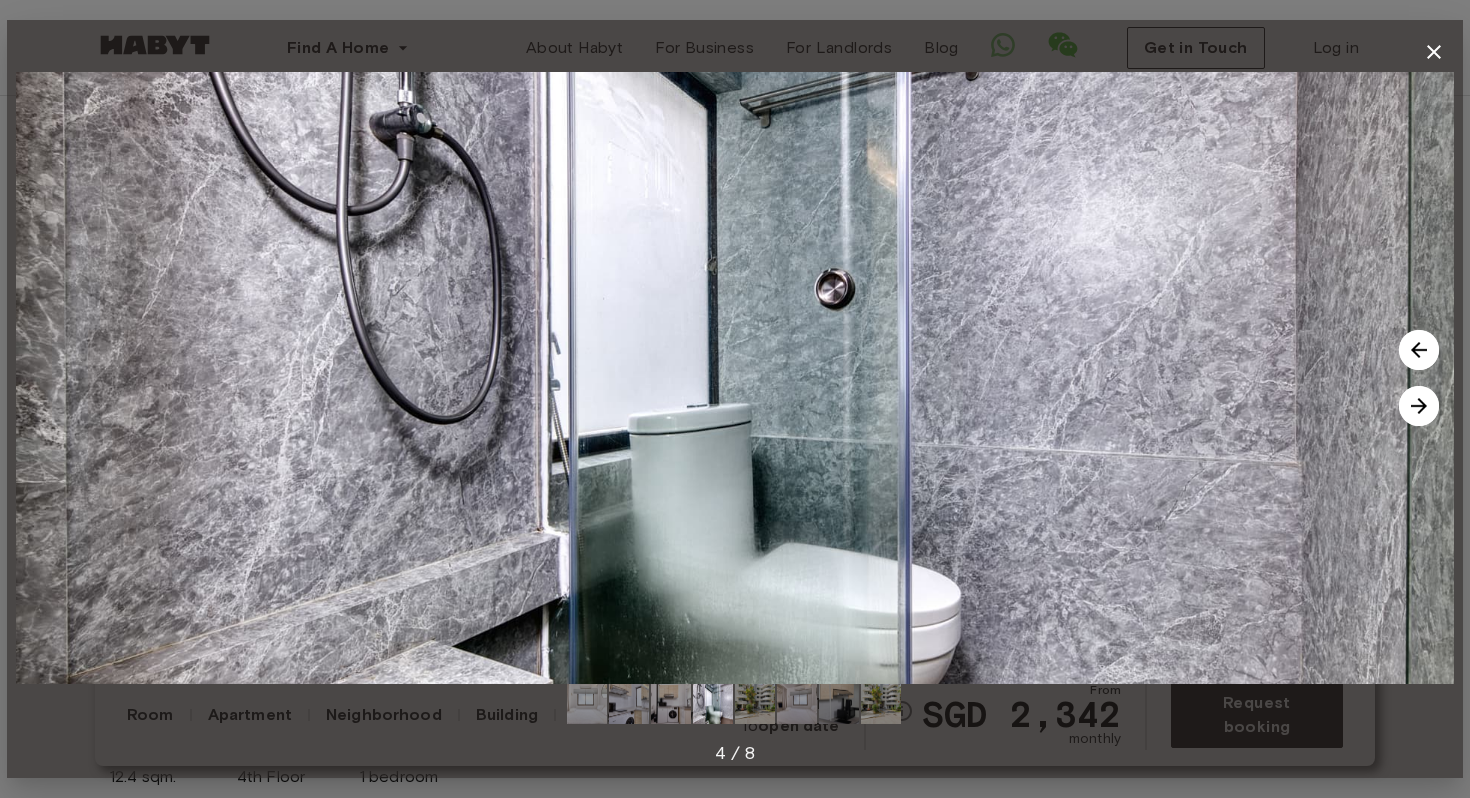 click at bounding box center (1419, 406) 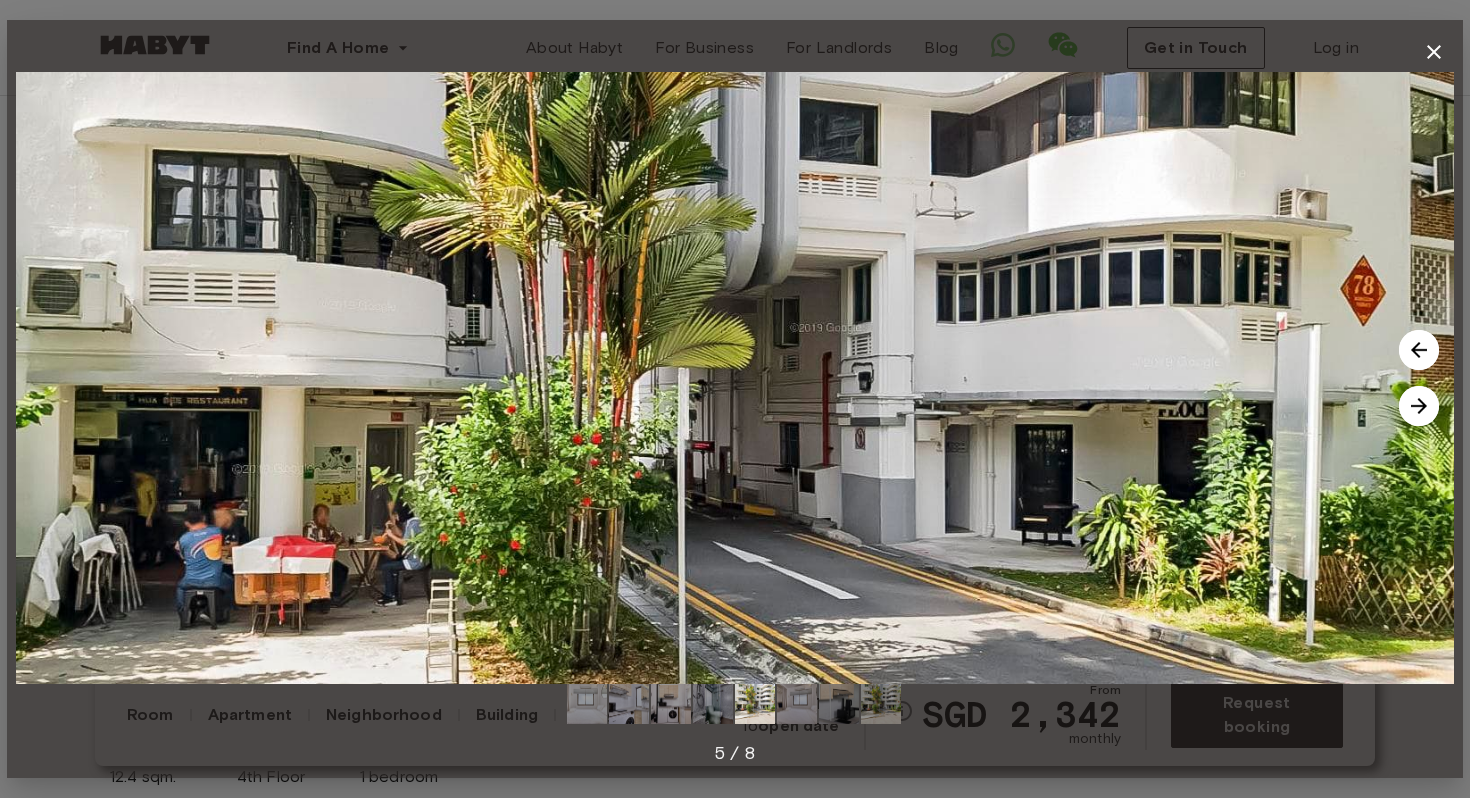 click at bounding box center [1419, 406] 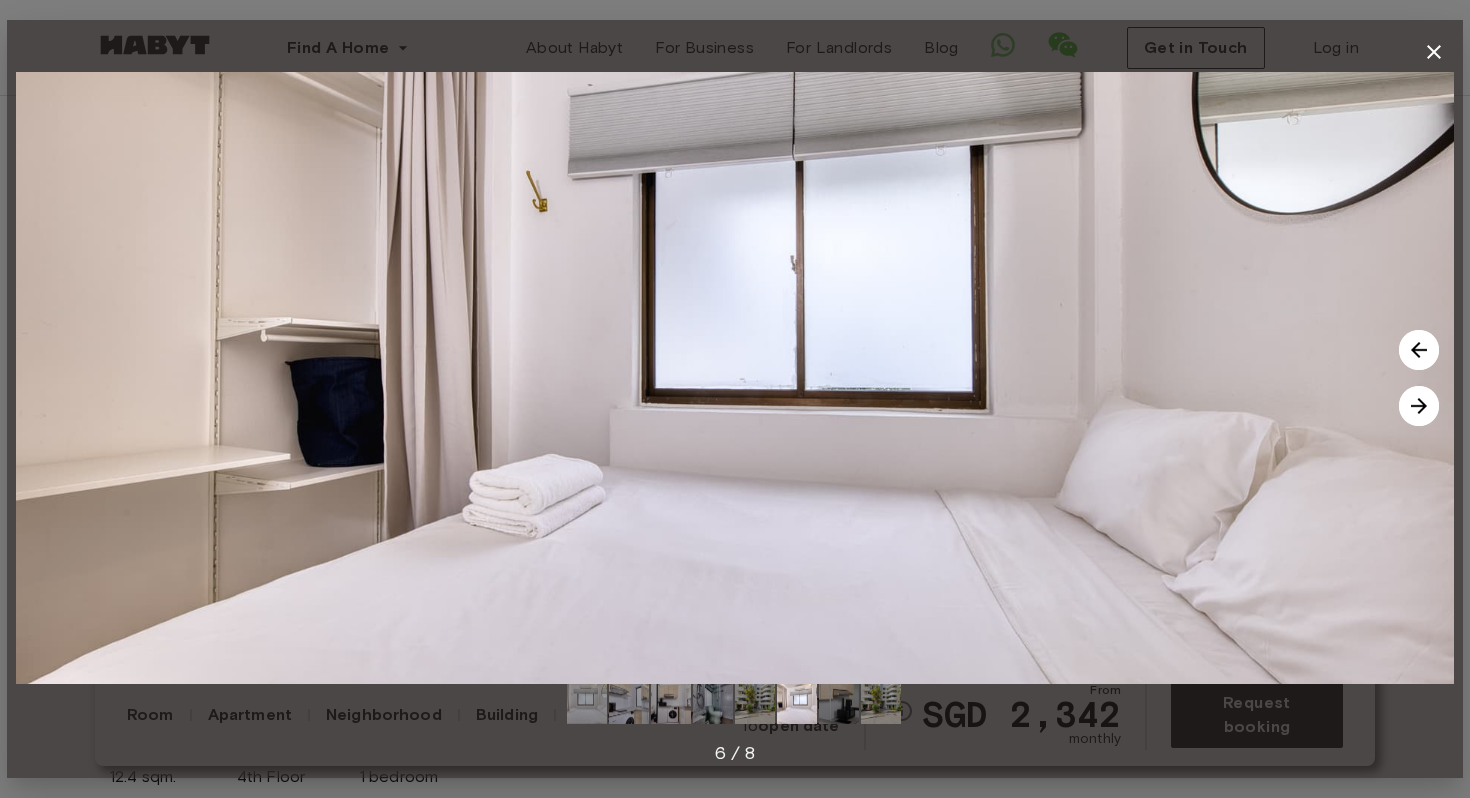 click at bounding box center (1419, 406) 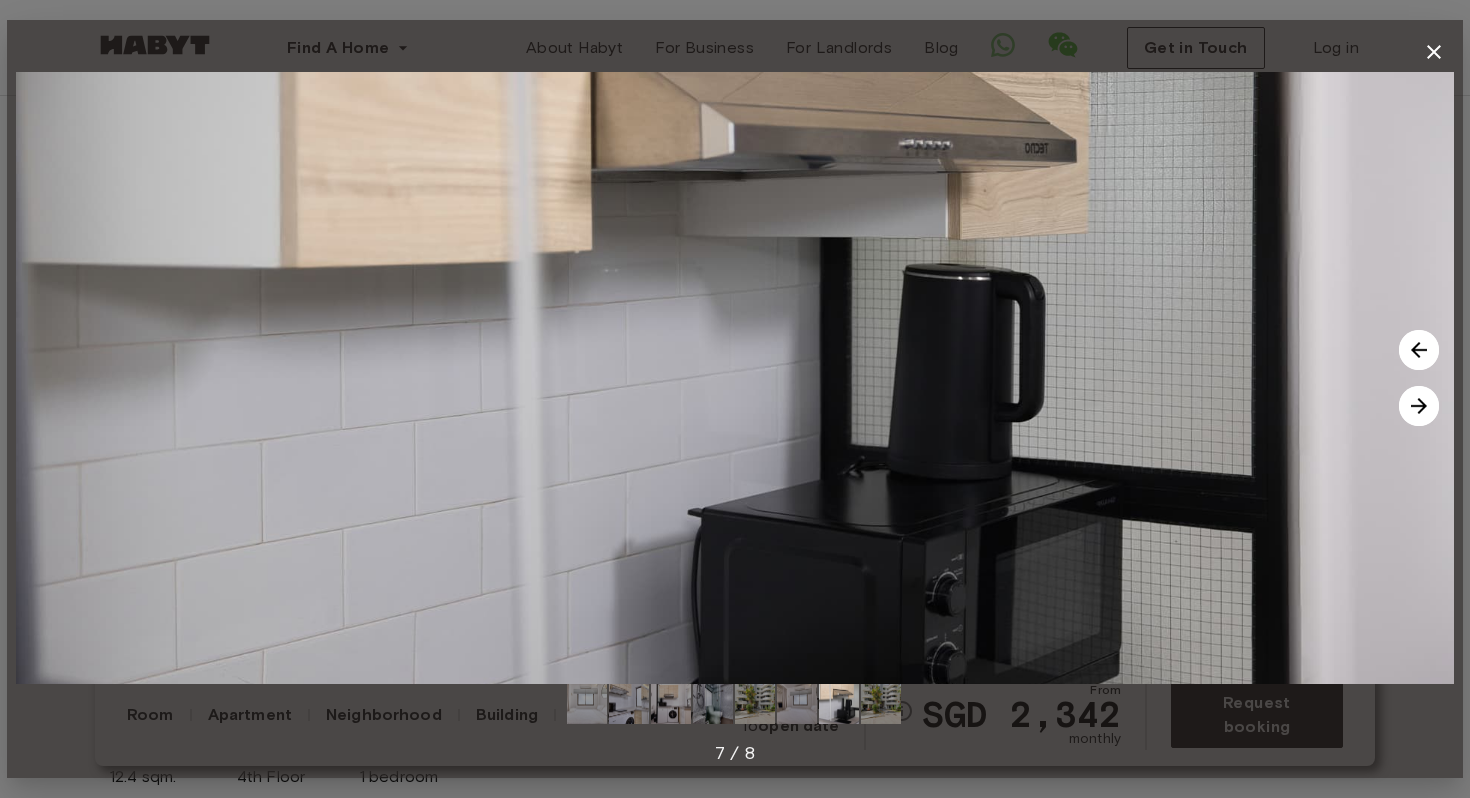 click at bounding box center [1419, 350] 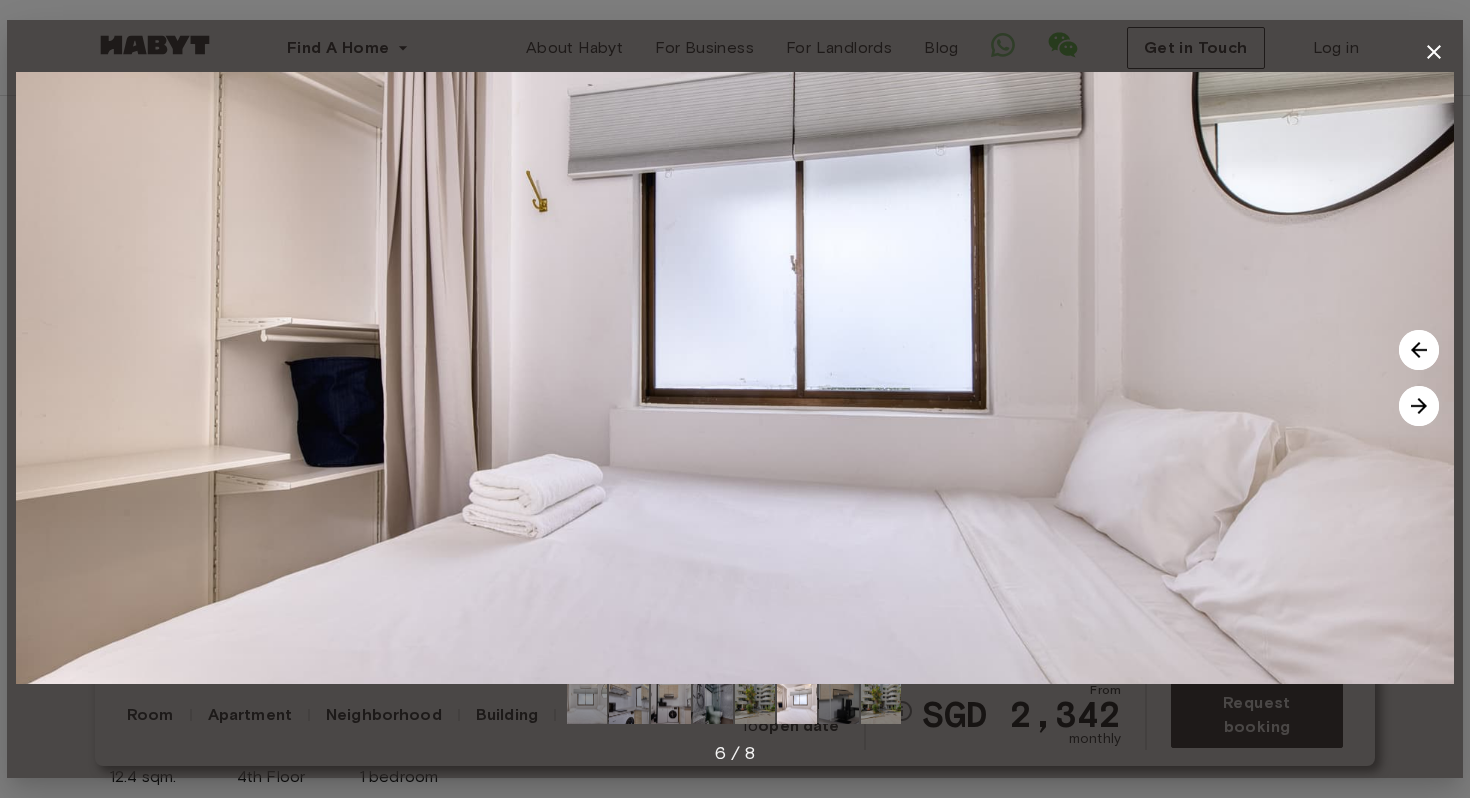 click at bounding box center [1419, 406] 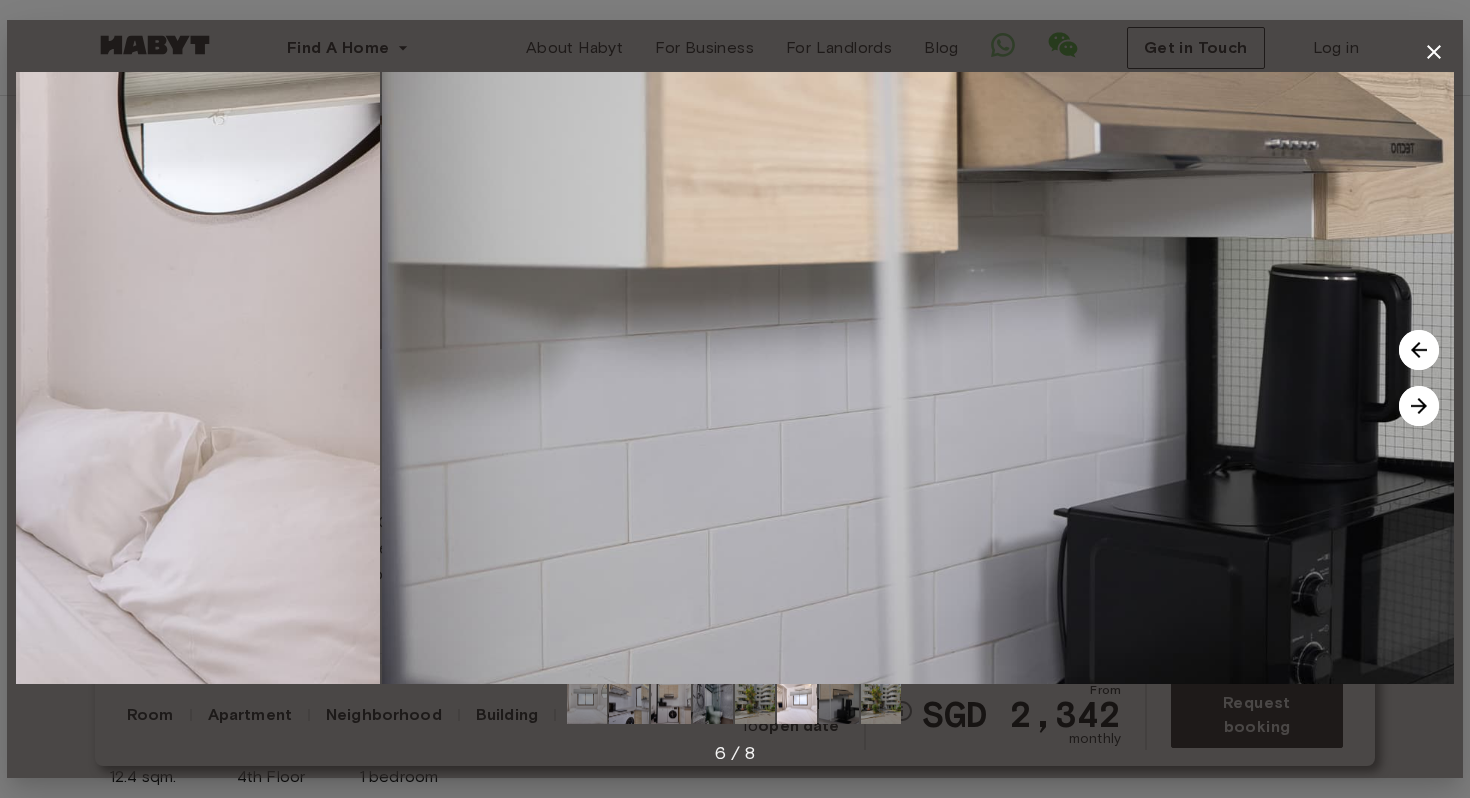 click at bounding box center [1419, 406] 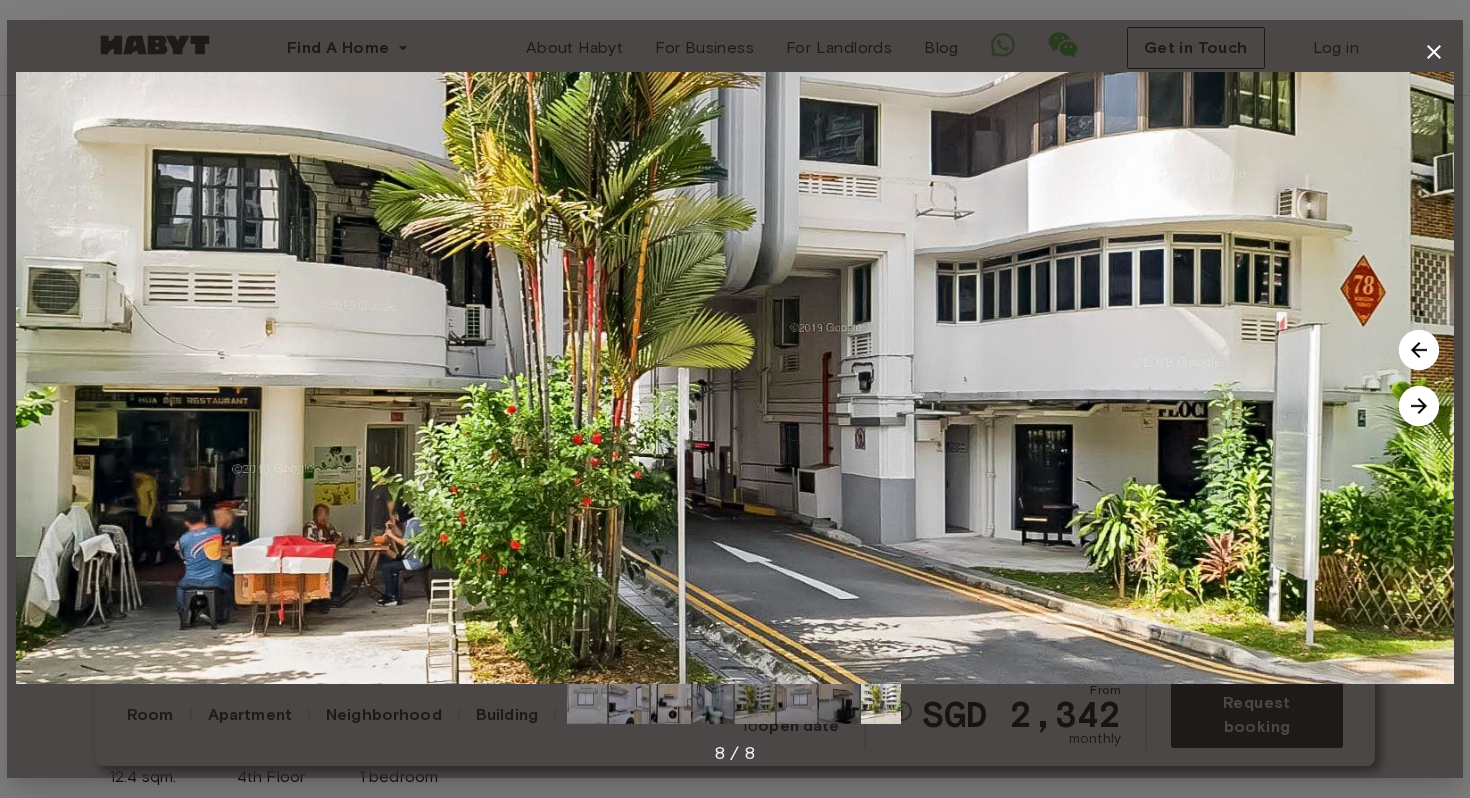 click at bounding box center (1419, 406) 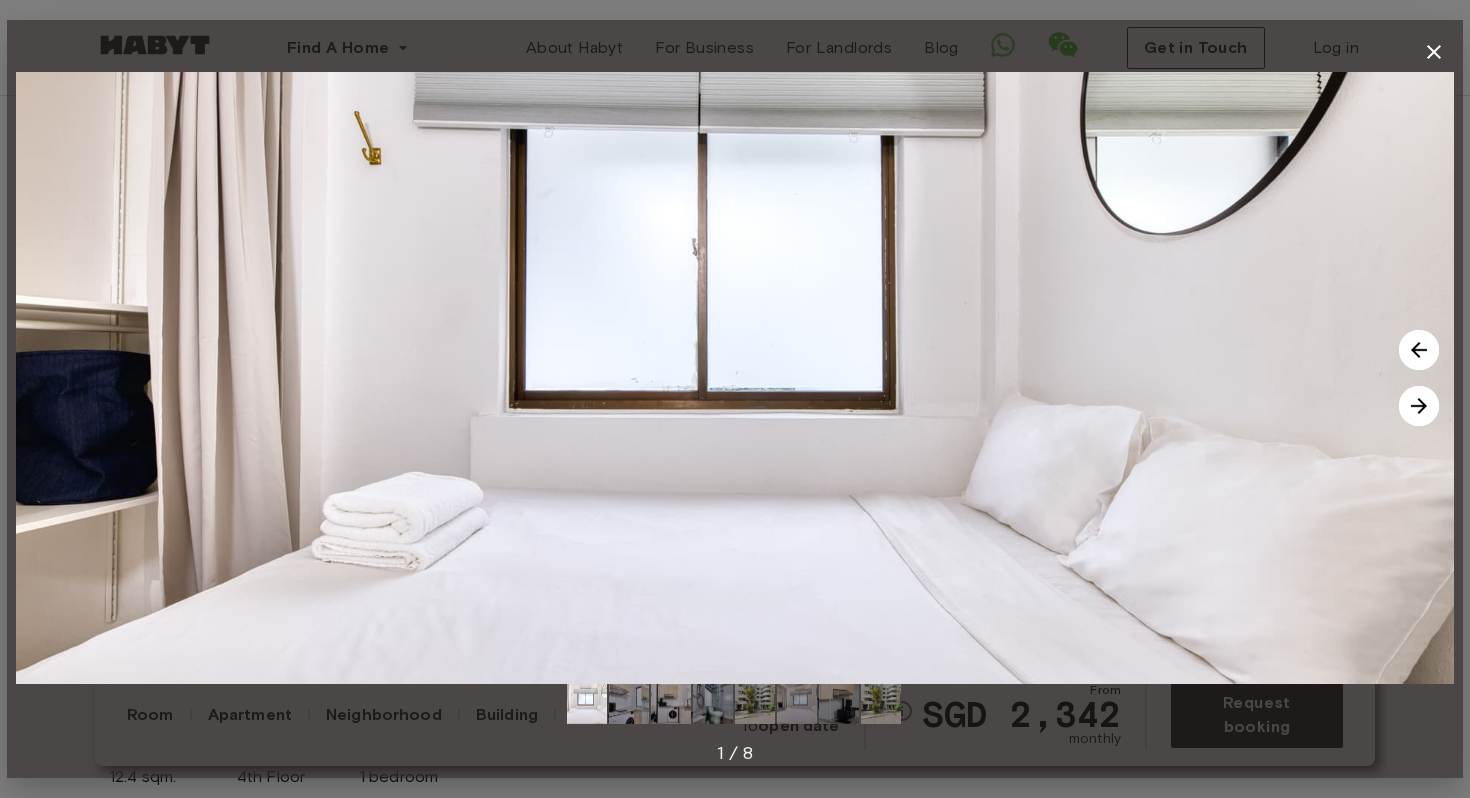 click at bounding box center [1419, 406] 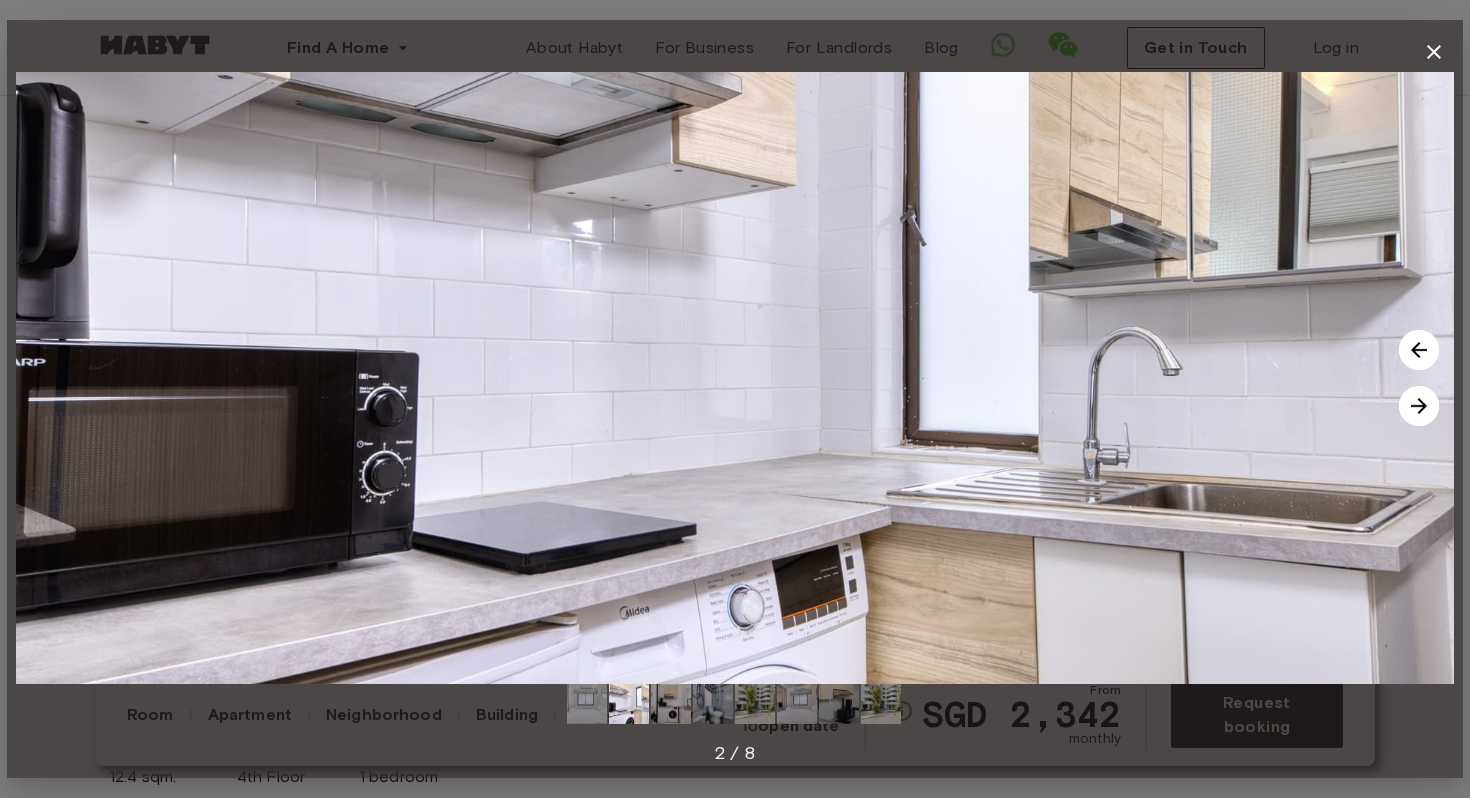 click at bounding box center [1419, 406] 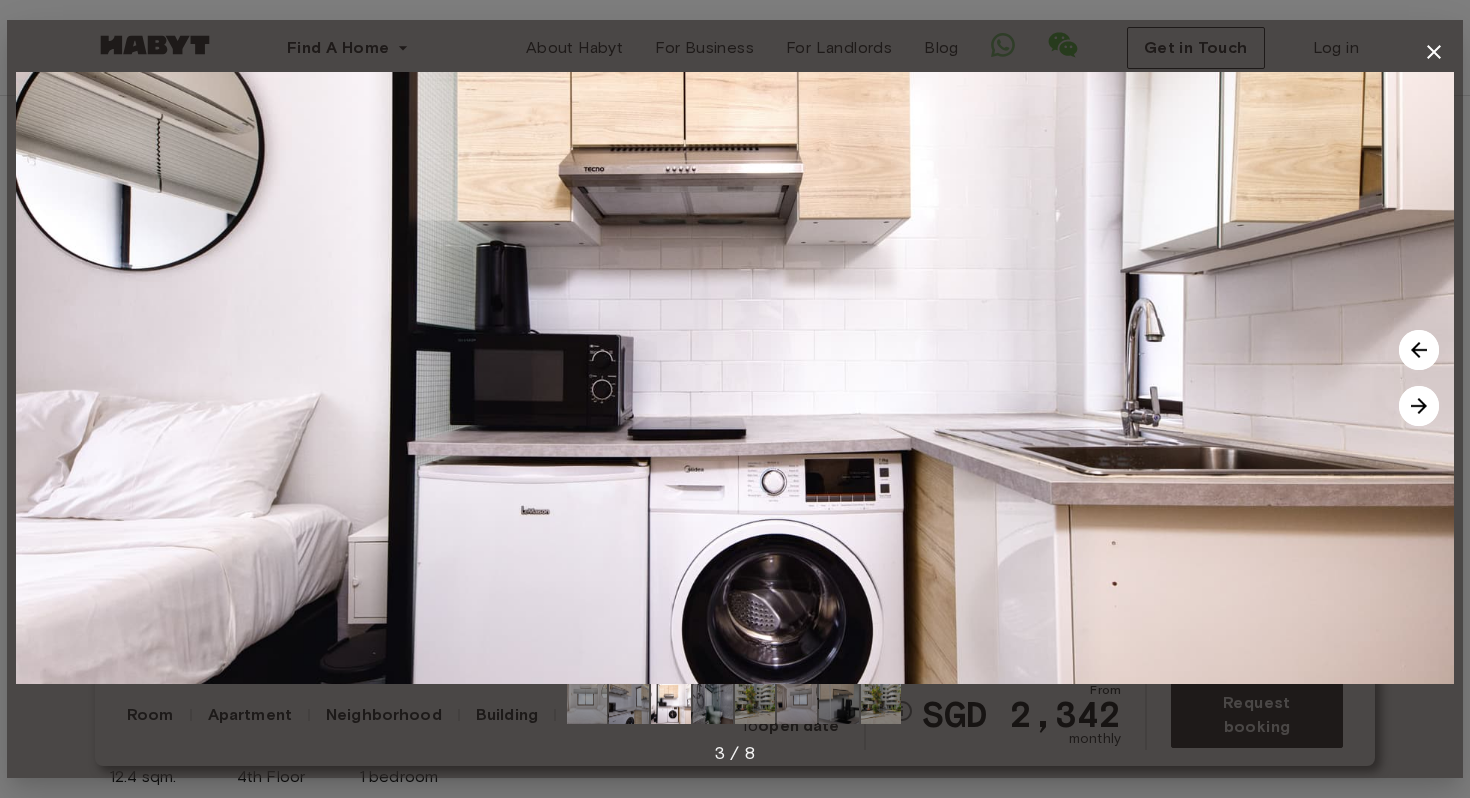 click at bounding box center (1434, 52) 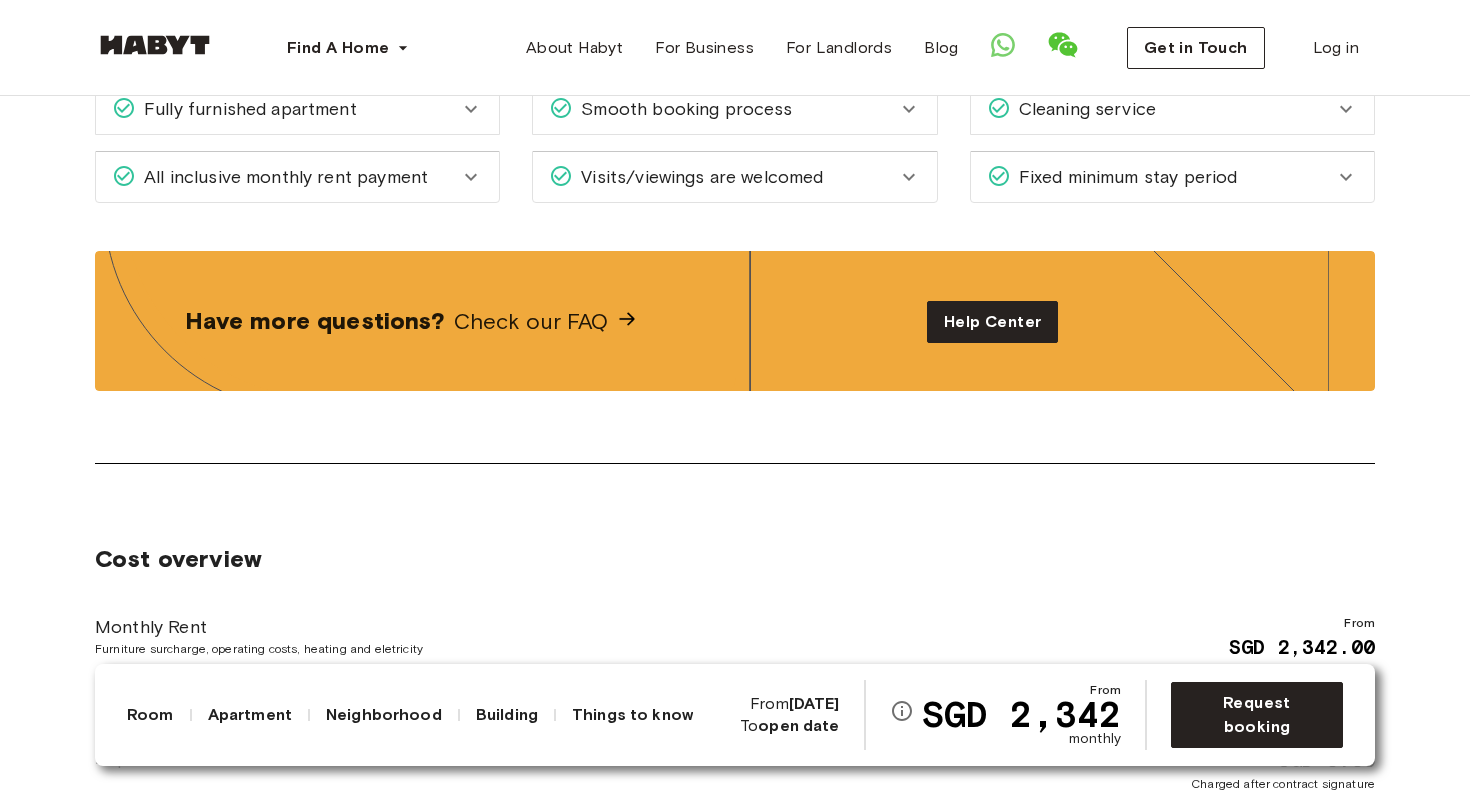 scroll, scrollTop: 1951, scrollLeft: 0, axis: vertical 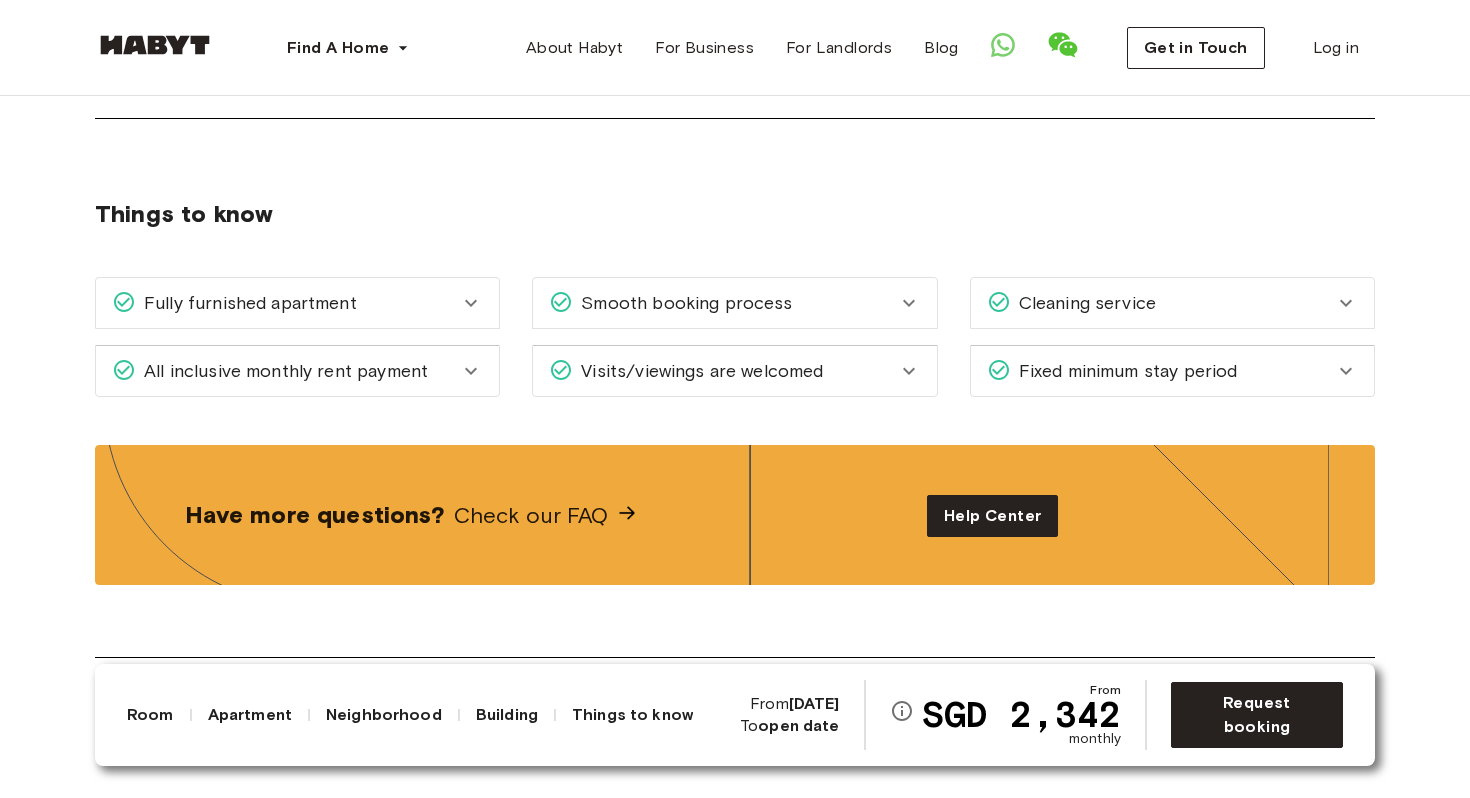 click on "All inclusive monthly rent payment" at bounding box center [282, 371] 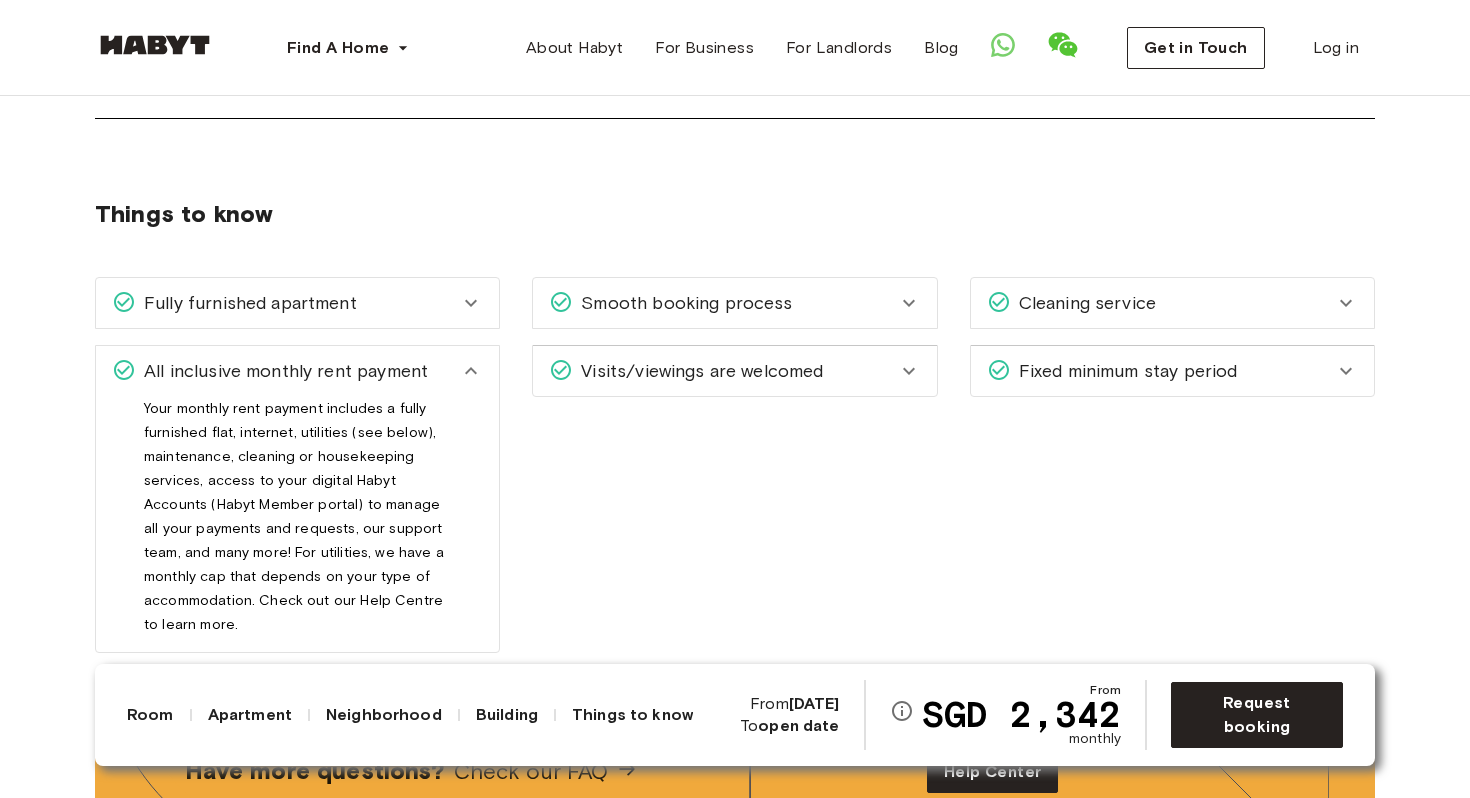 click on "Fully furnished apartment" at bounding box center (297, 303) 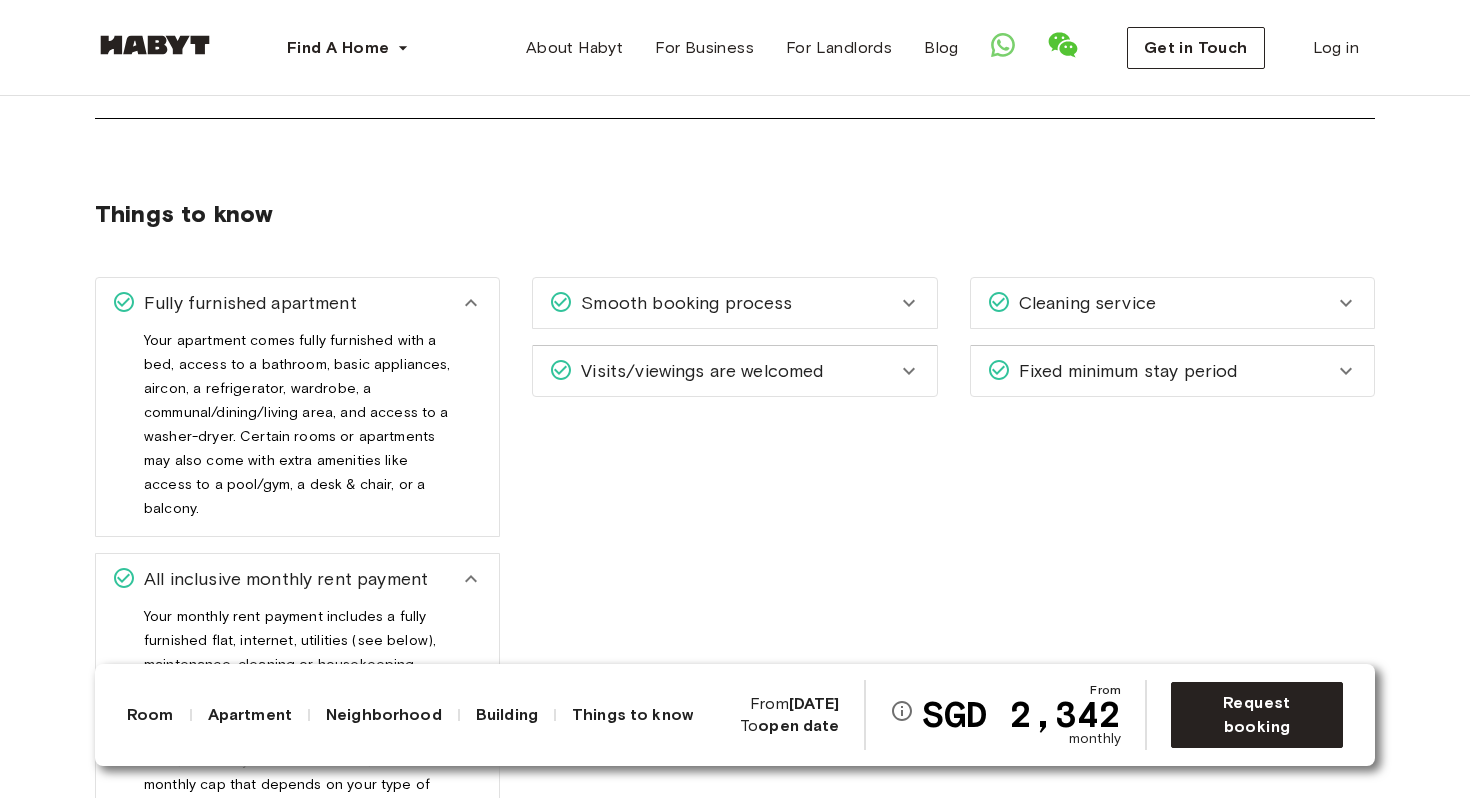 click on "Smooth booking process" at bounding box center [682, 303] 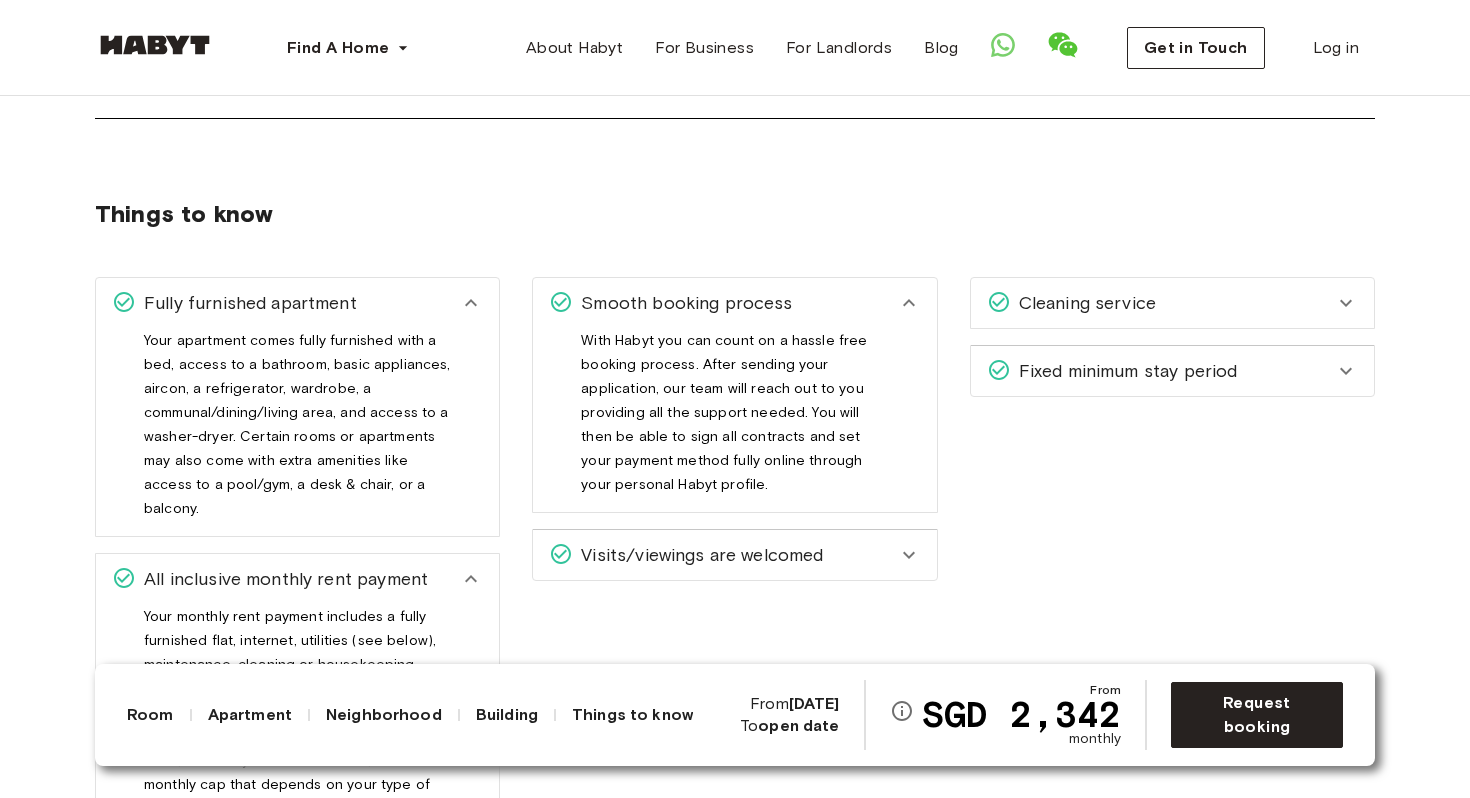 click on "Visits/viewings are welcomed" at bounding box center [698, 555] 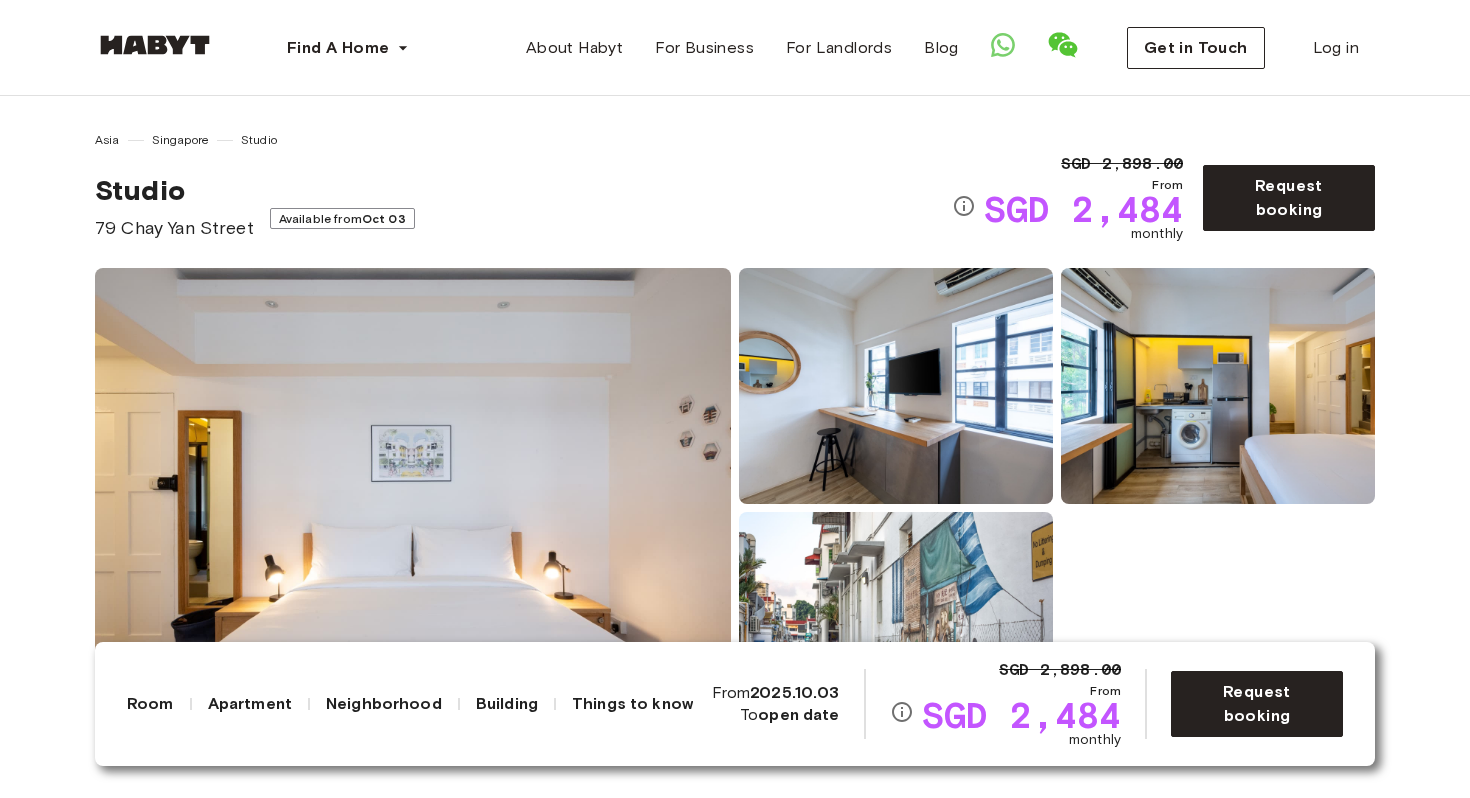 scroll, scrollTop: 0, scrollLeft: 0, axis: both 